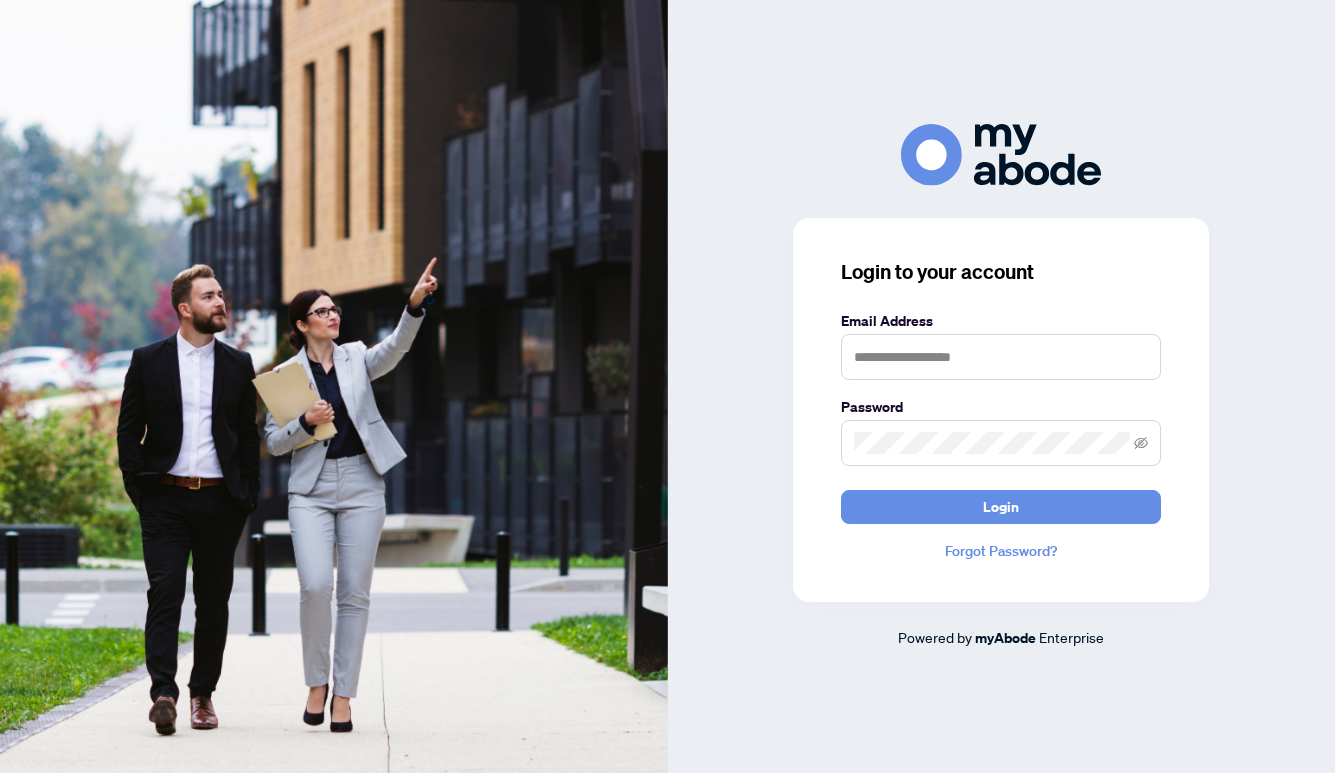 scroll, scrollTop: 0, scrollLeft: 0, axis: both 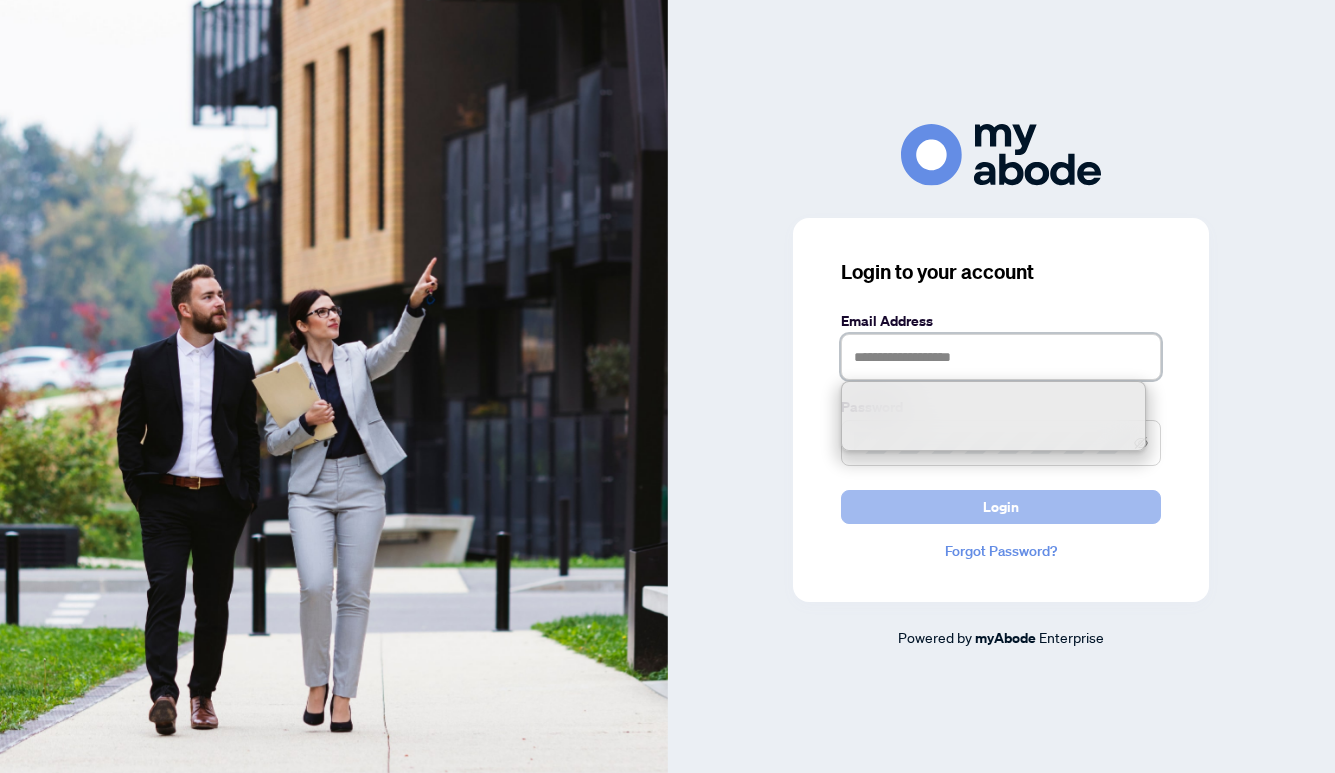 type on "**********" 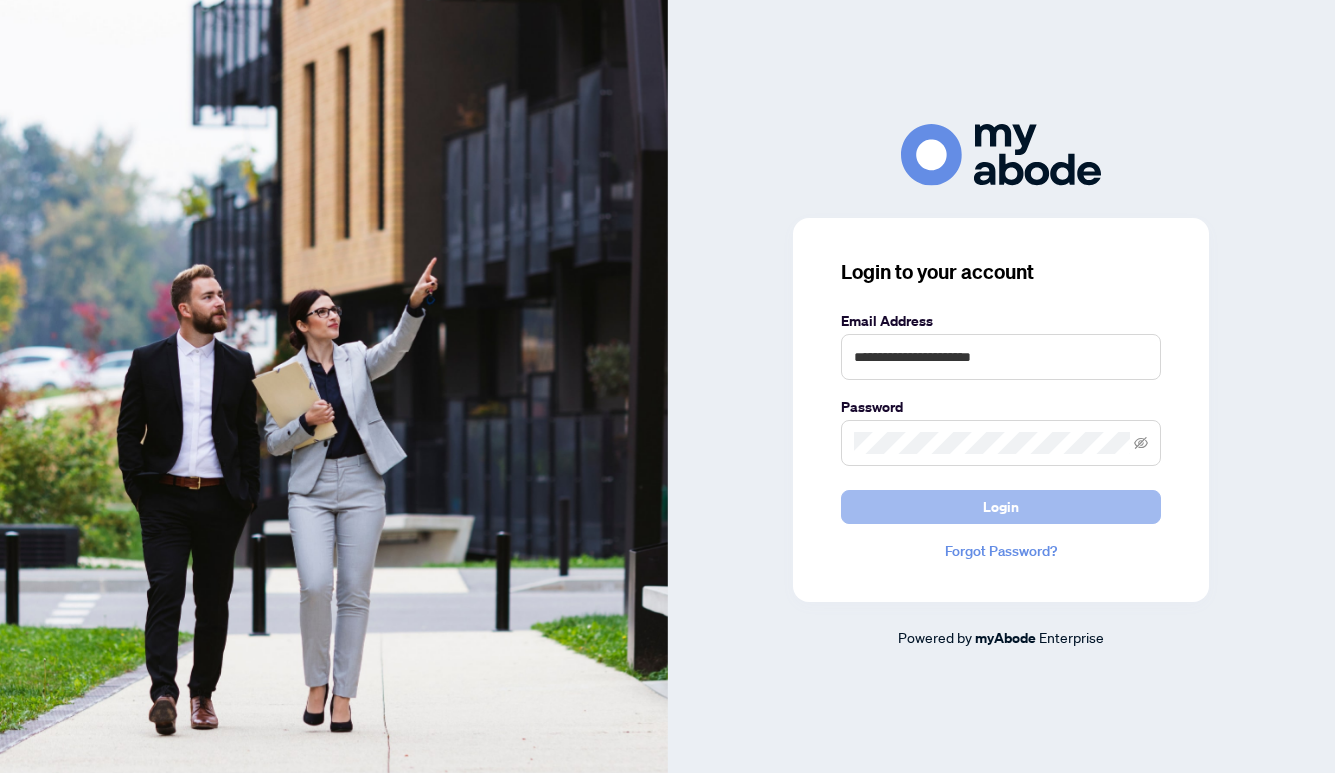 click on "Login" at bounding box center [1001, 507] 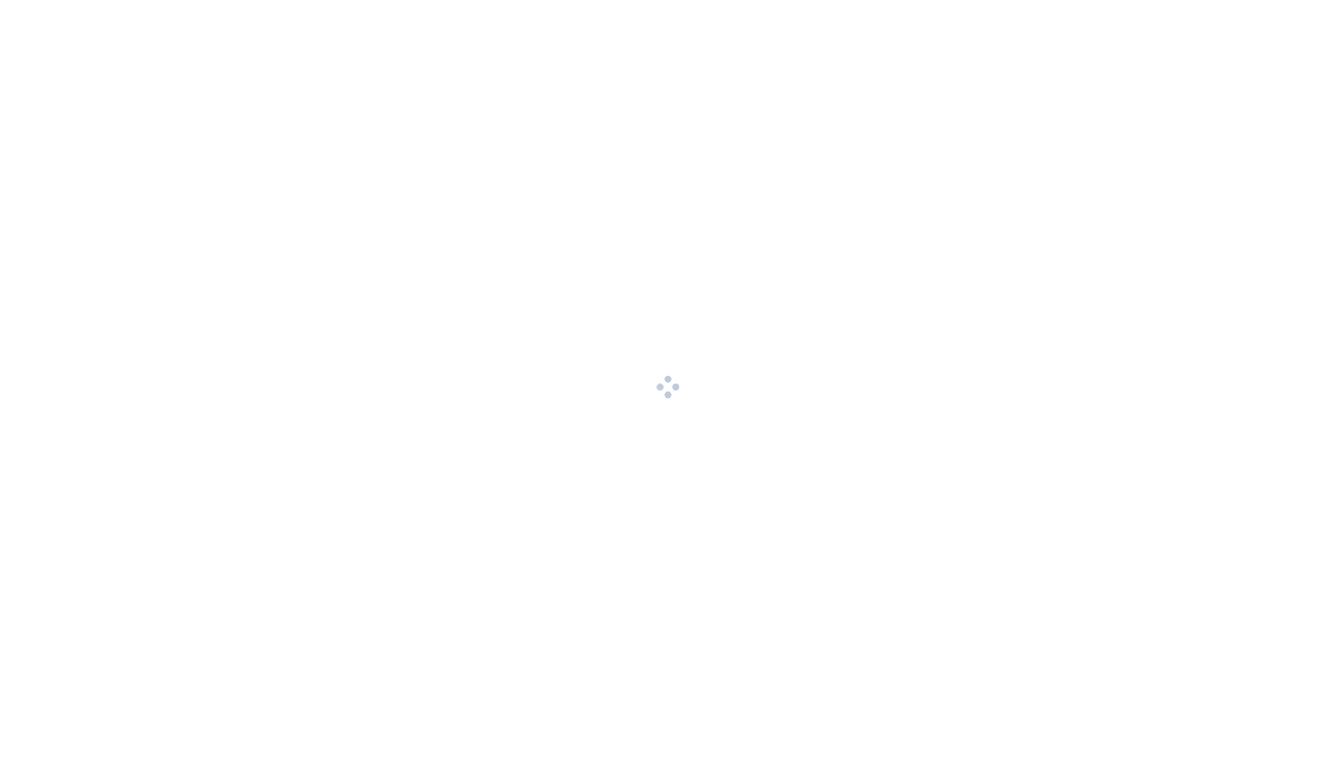 scroll, scrollTop: 0, scrollLeft: 0, axis: both 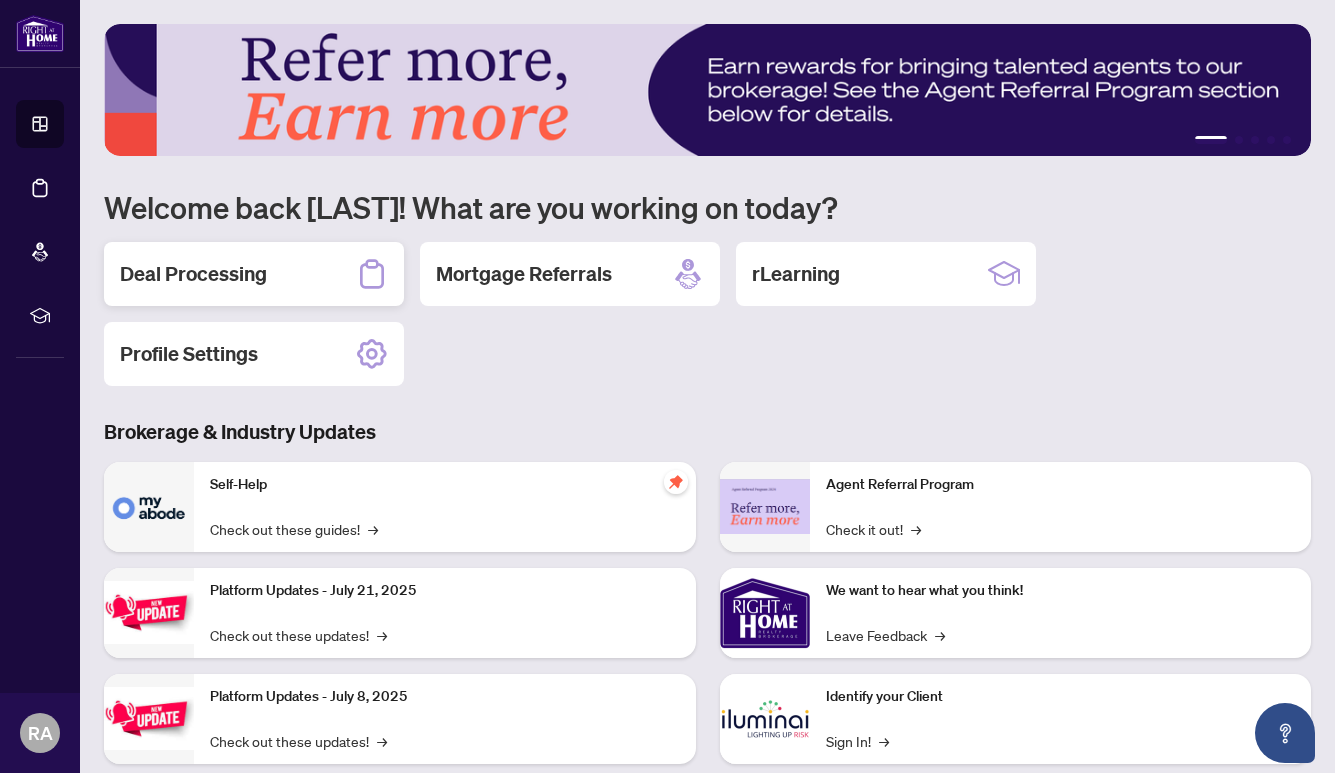 click on "Deal Processing" at bounding box center (193, 274) 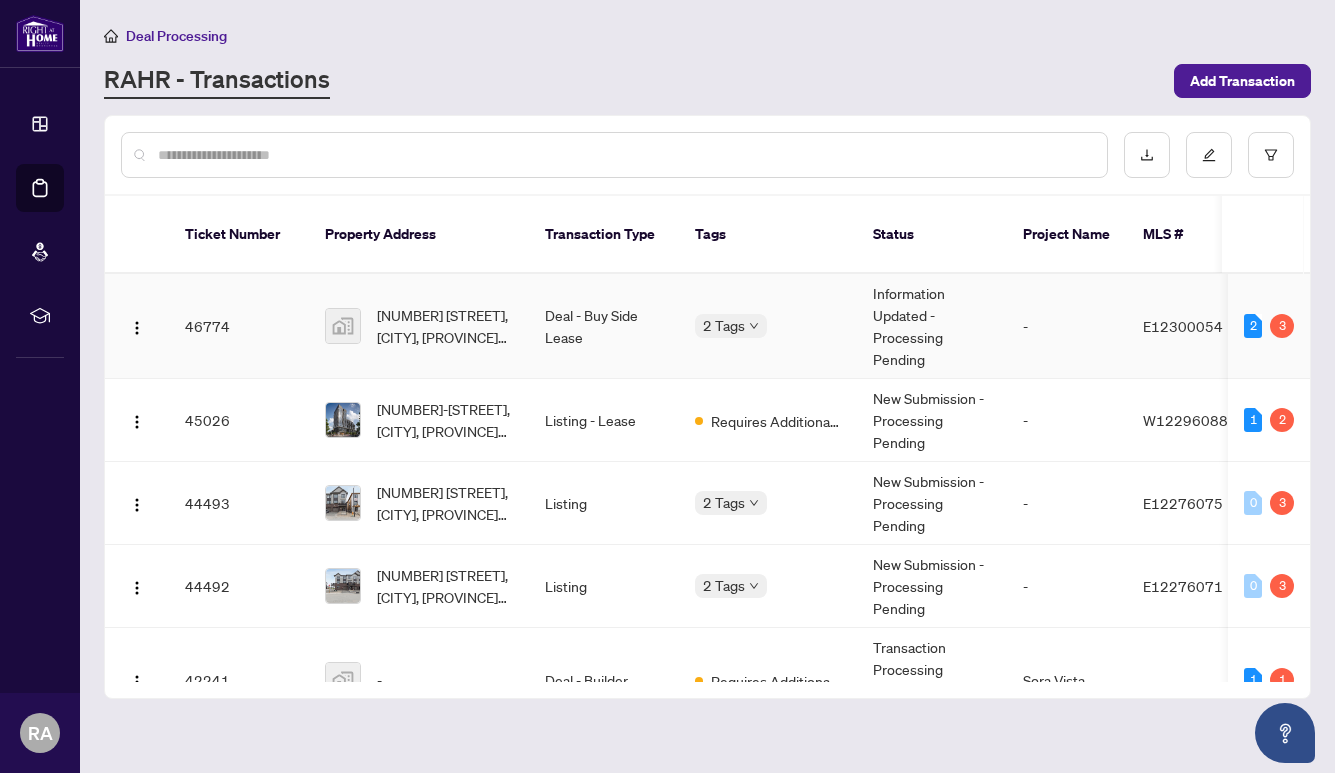 scroll, scrollTop: 0, scrollLeft: 14, axis: horizontal 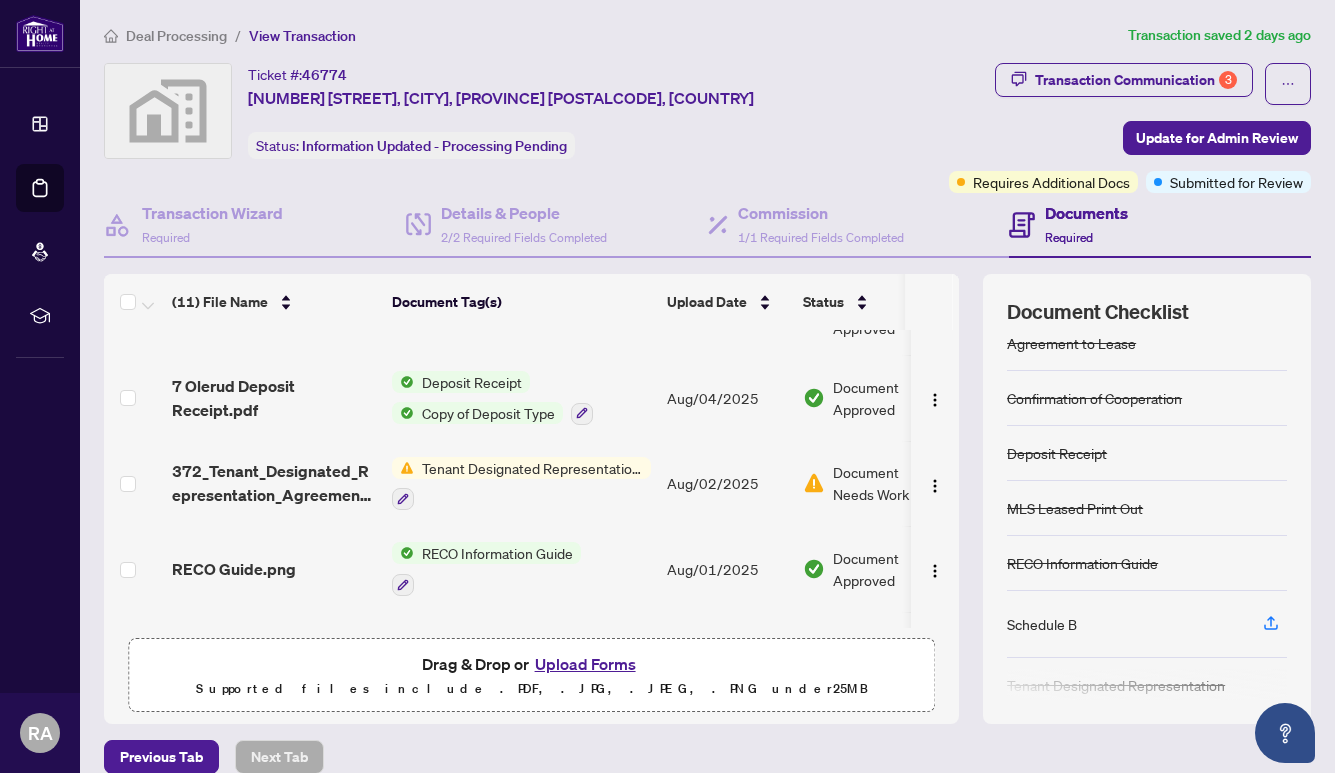 click on "Tenant Designated Representation Agreement" at bounding box center [532, 468] 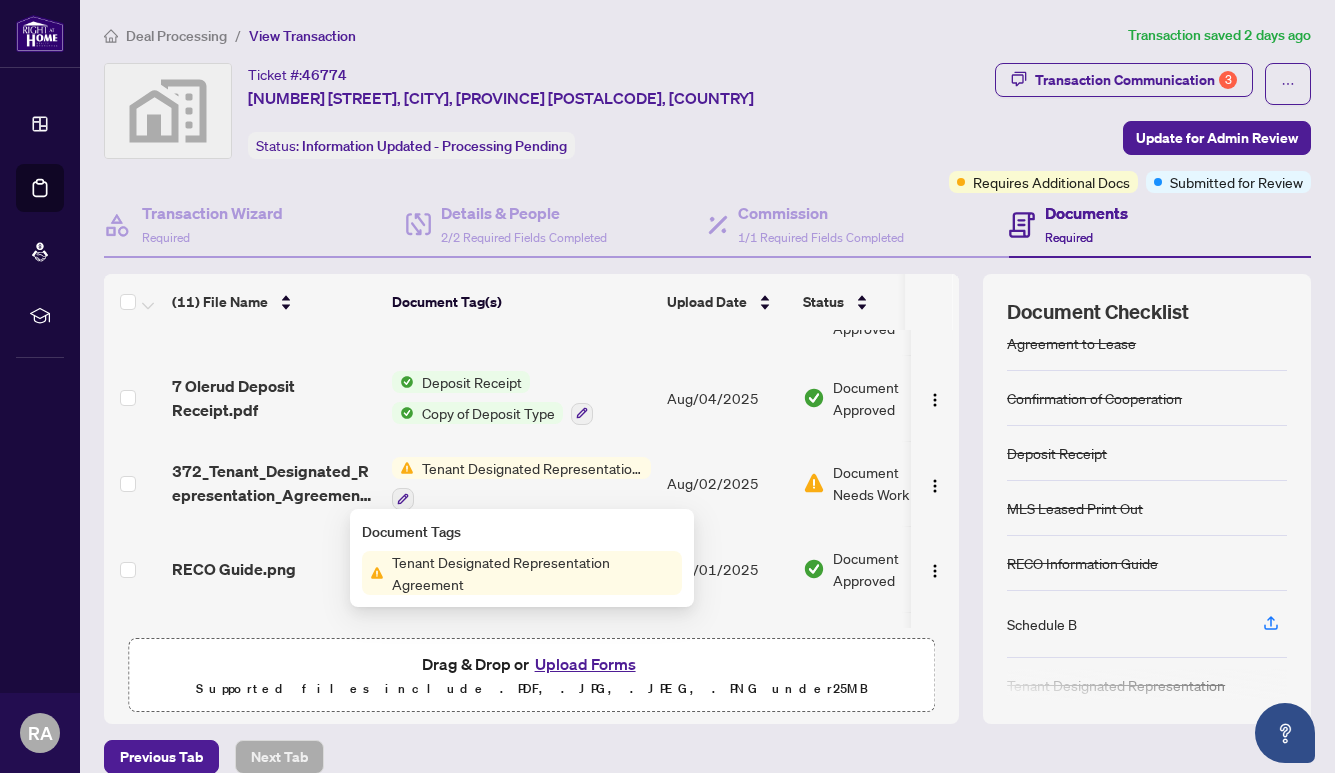 click on "Tenant Designated Representation Agreement" at bounding box center (533, 573) 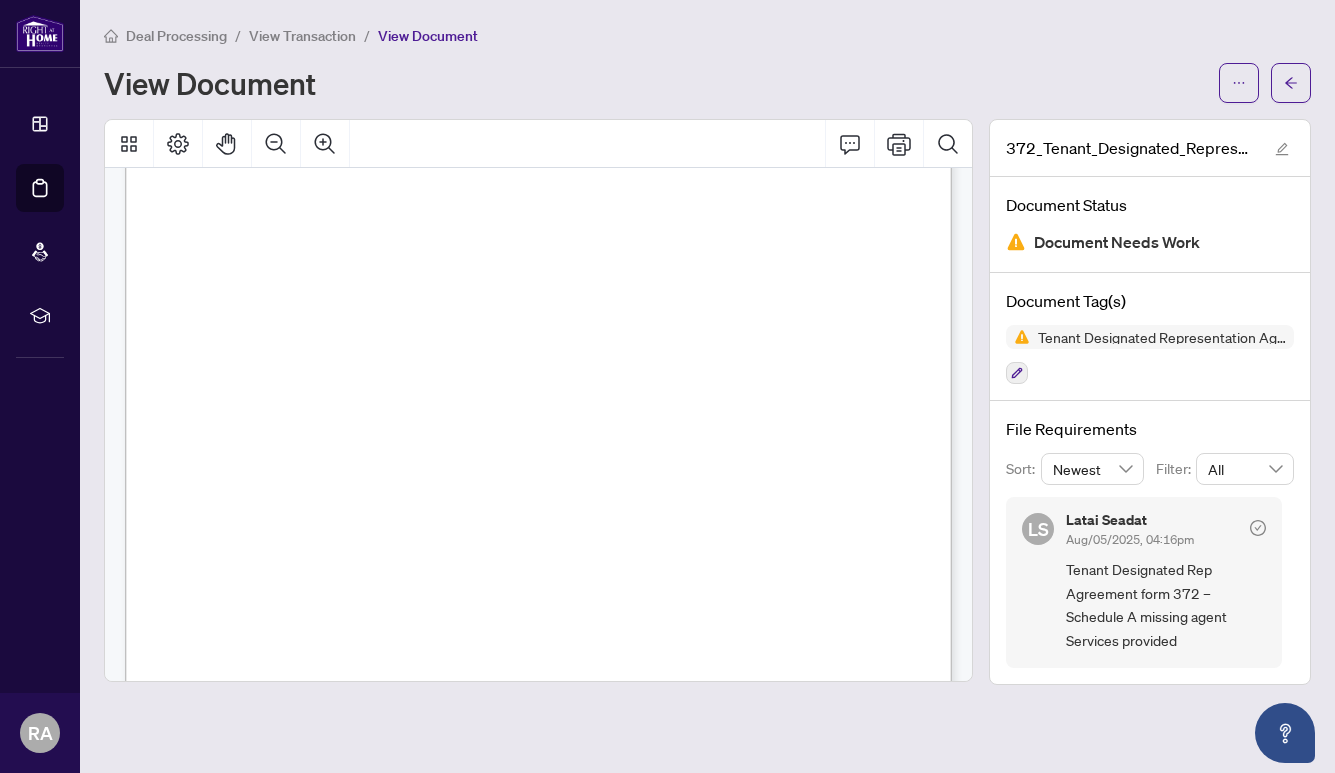 scroll, scrollTop: 0, scrollLeft: 0, axis: both 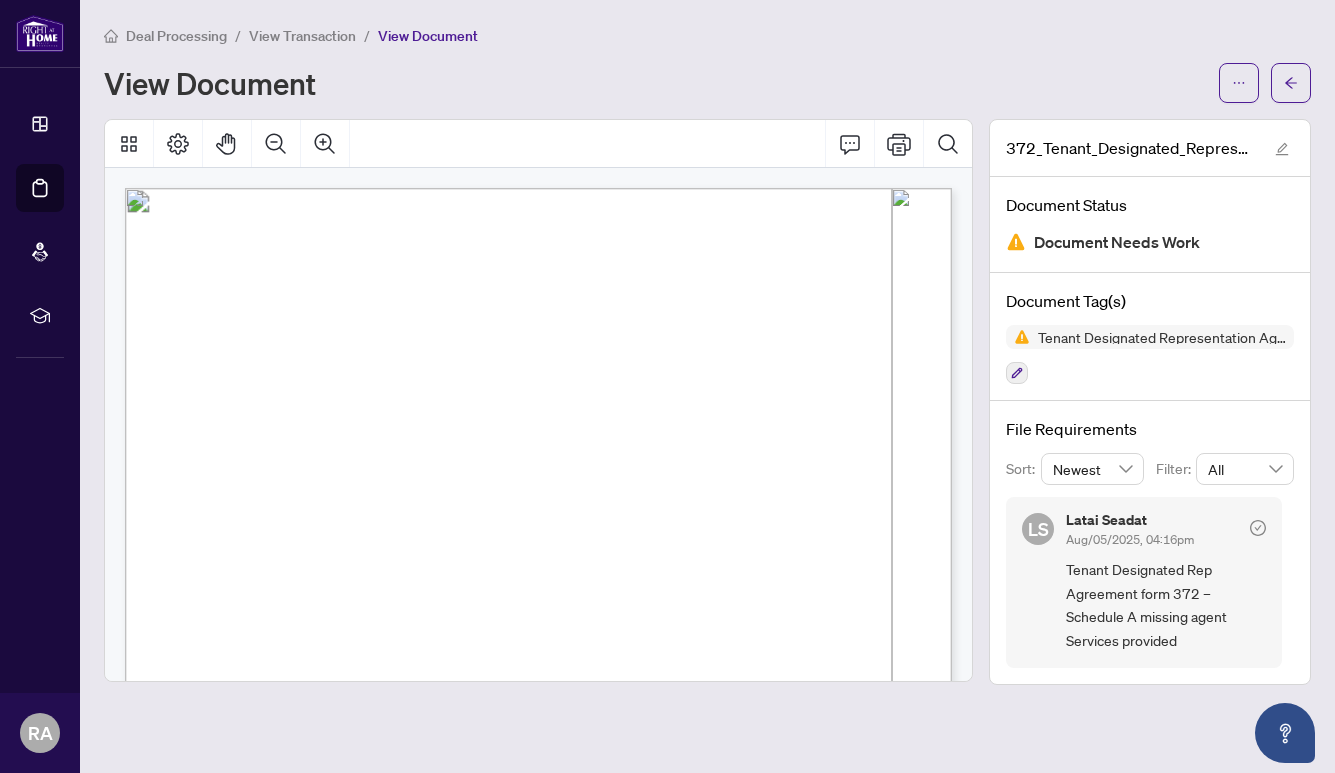 click 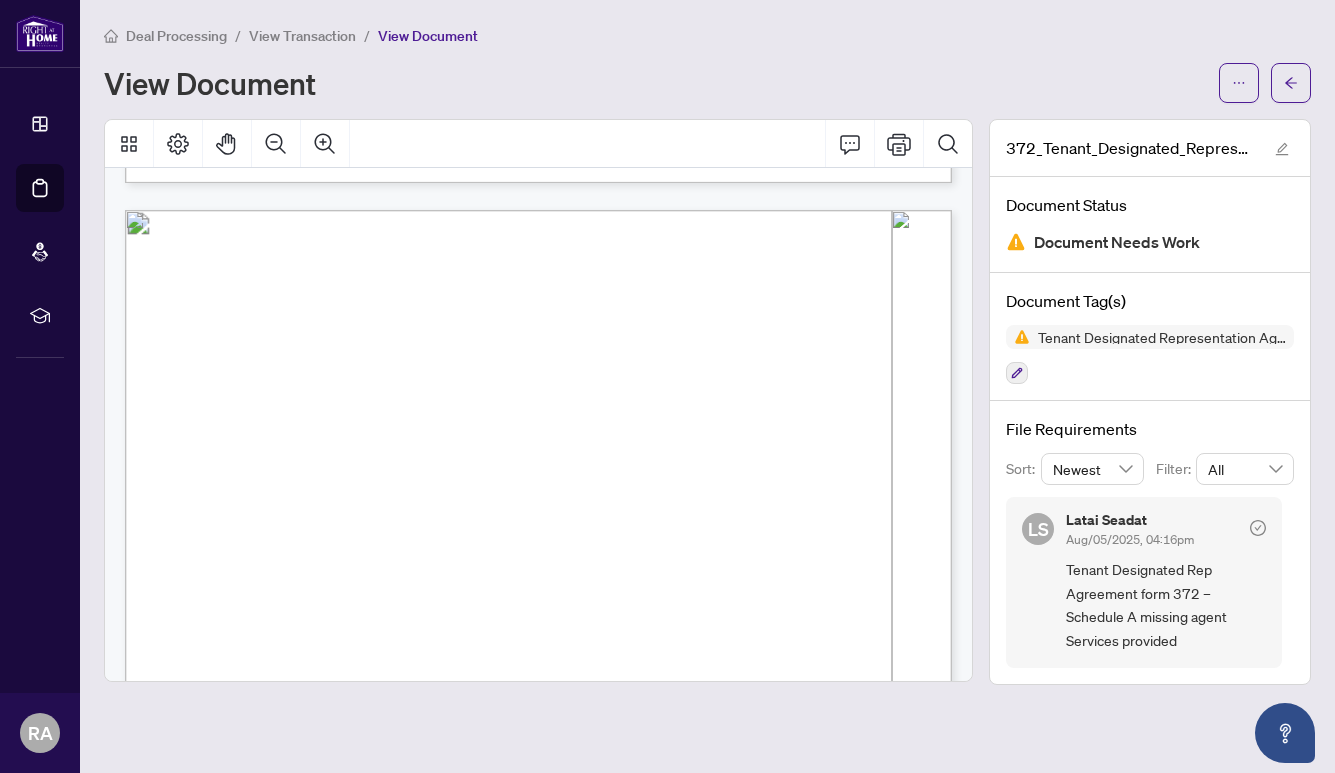 scroll, scrollTop: 3889, scrollLeft: 0, axis: vertical 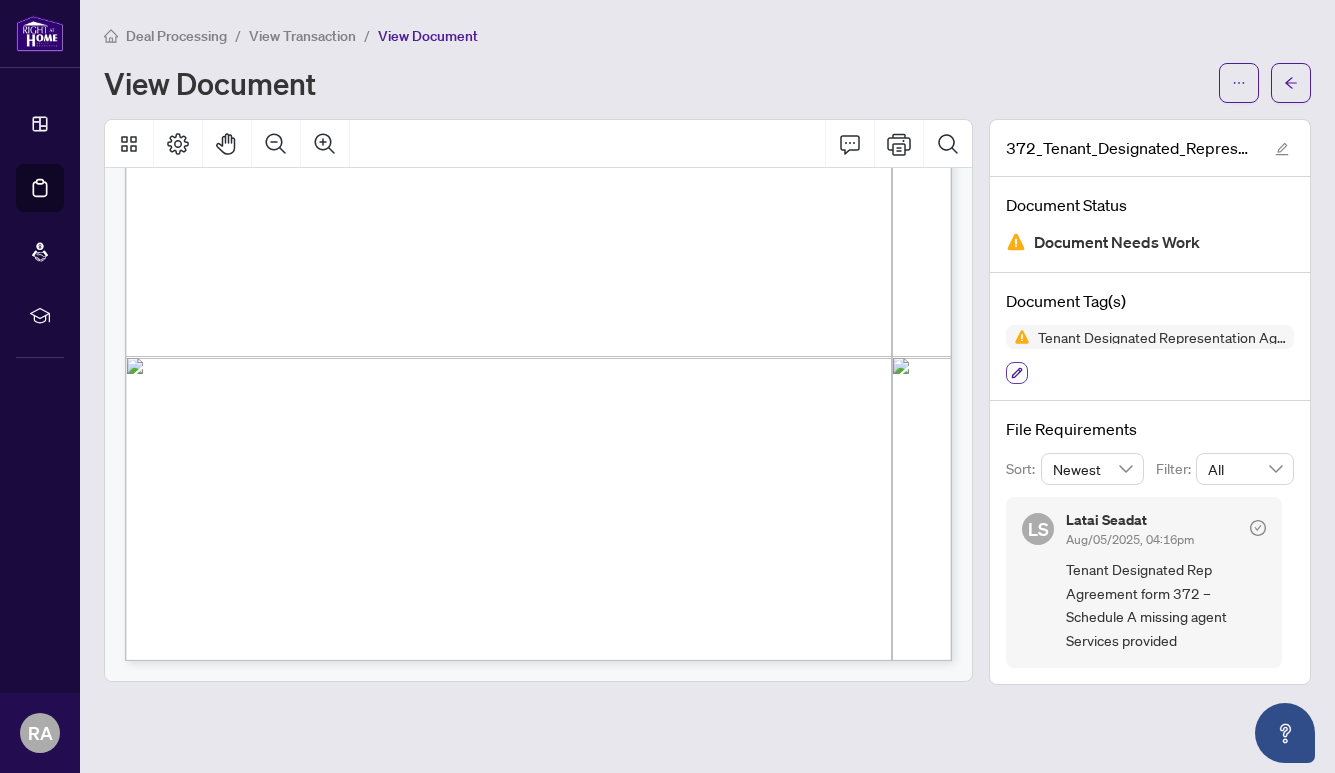 click 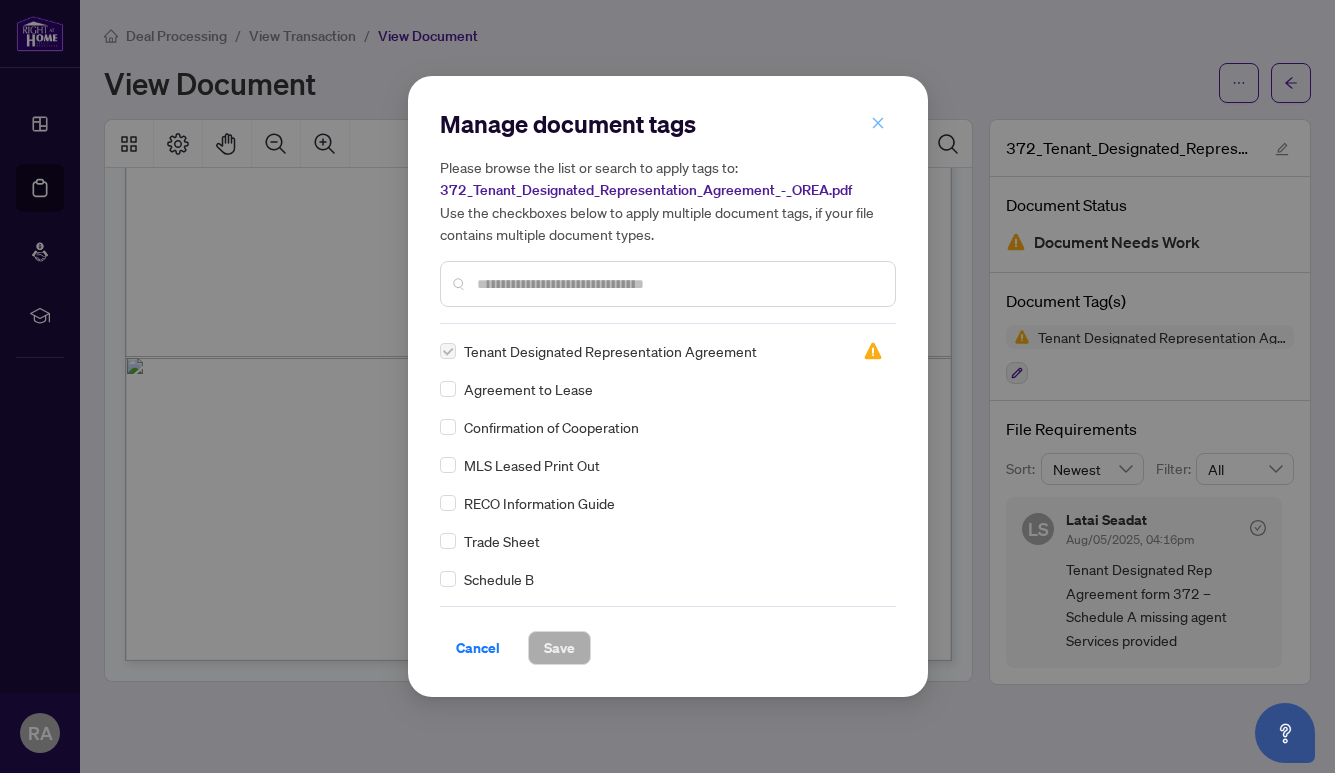 click 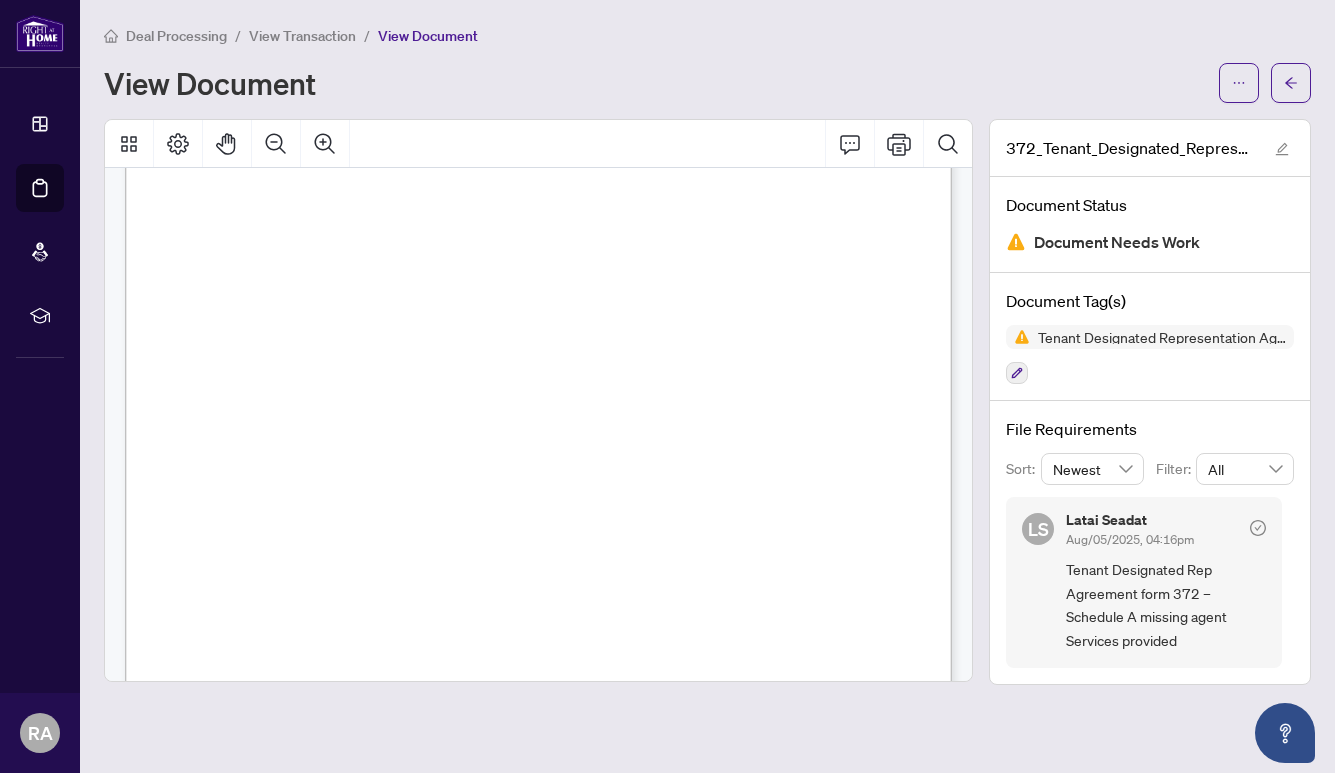 scroll, scrollTop: 1434, scrollLeft: 0, axis: vertical 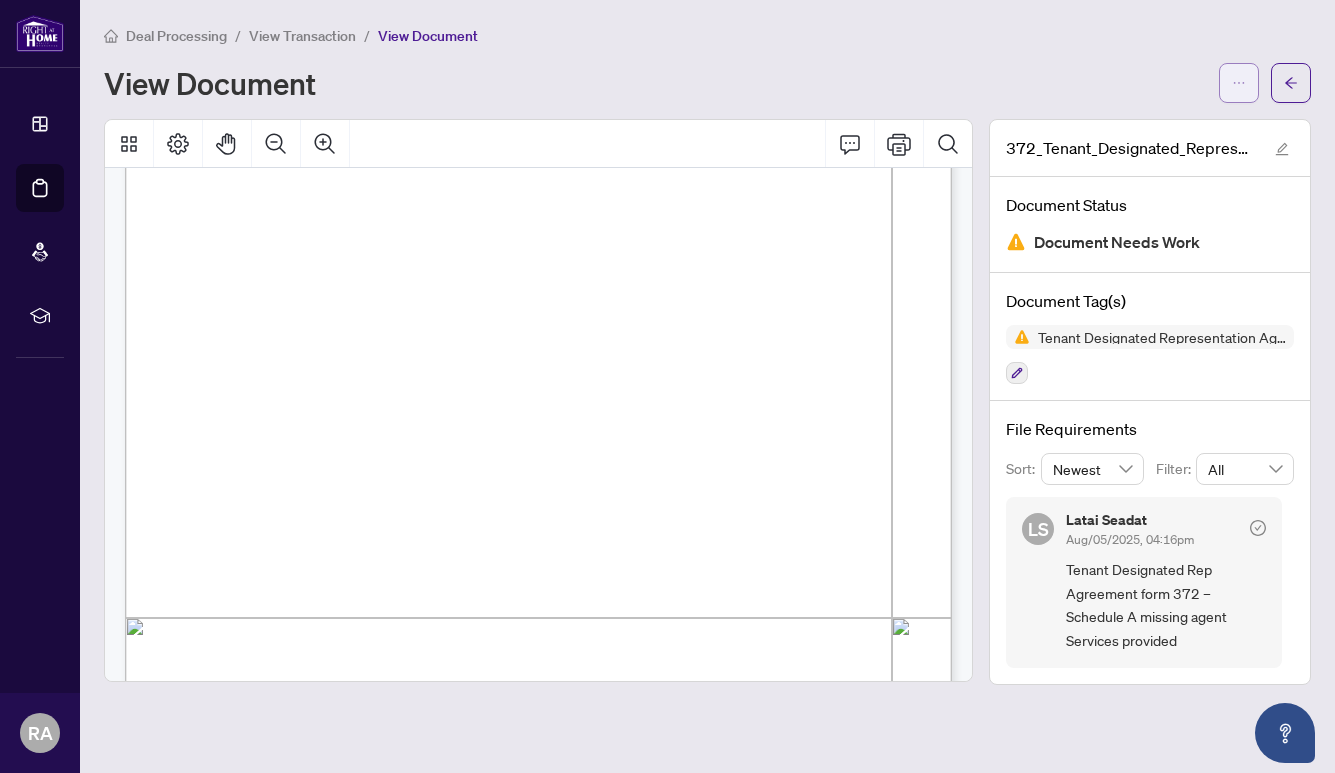 click at bounding box center [1239, 83] 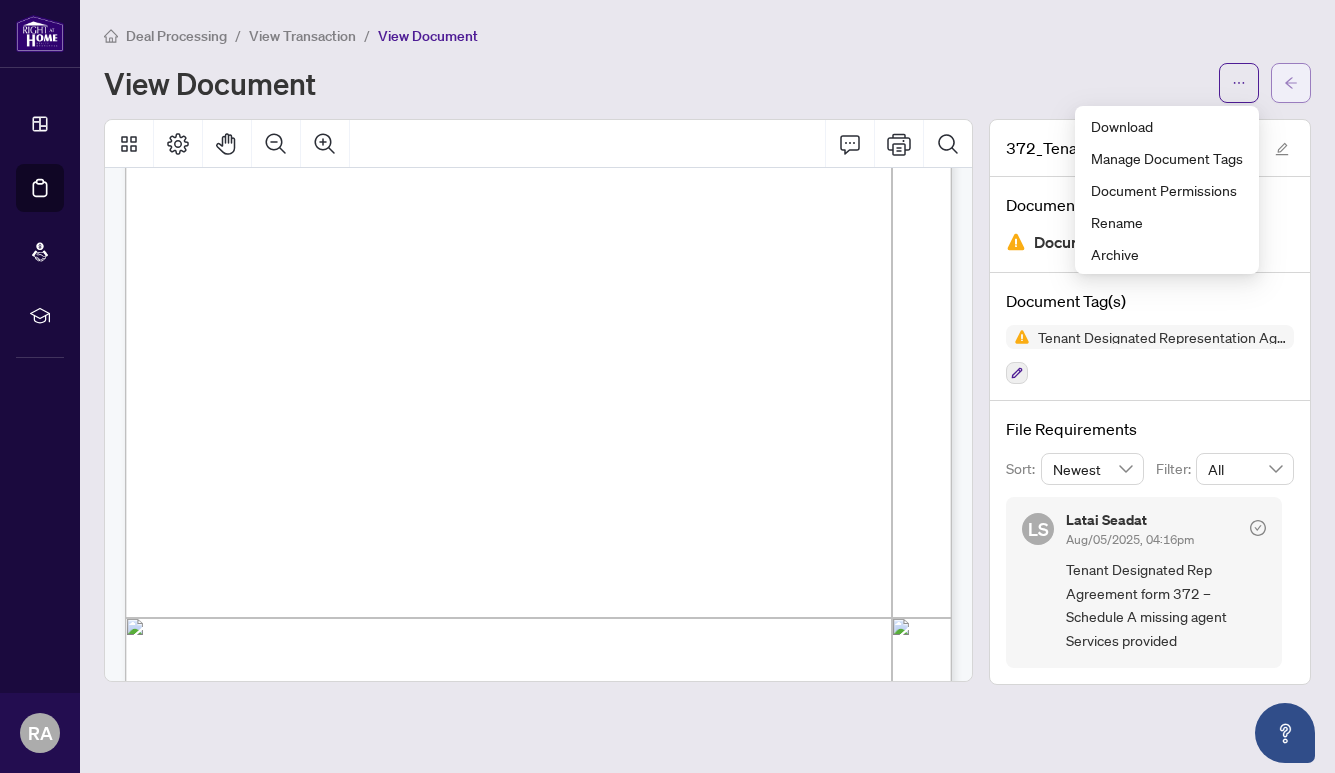 click 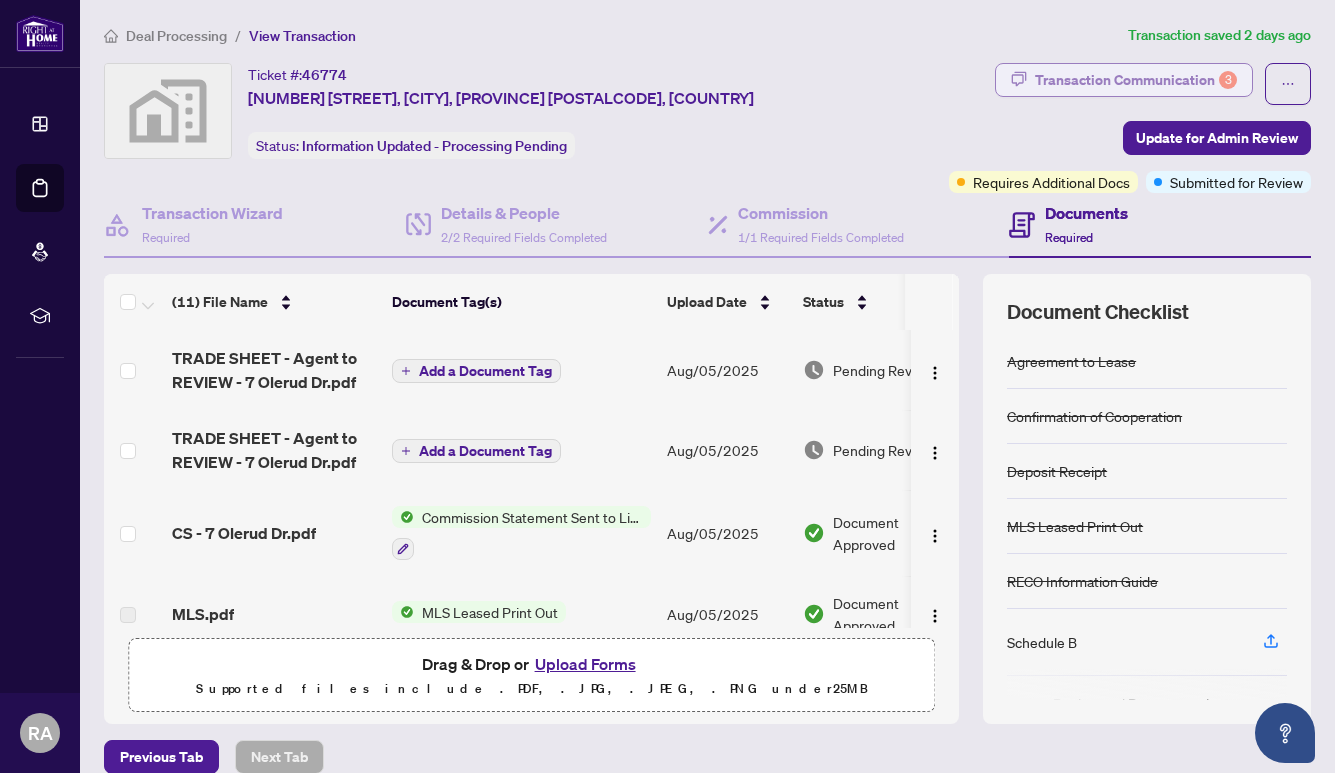click on "Transaction Communication 3" at bounding box center (1136, 80) 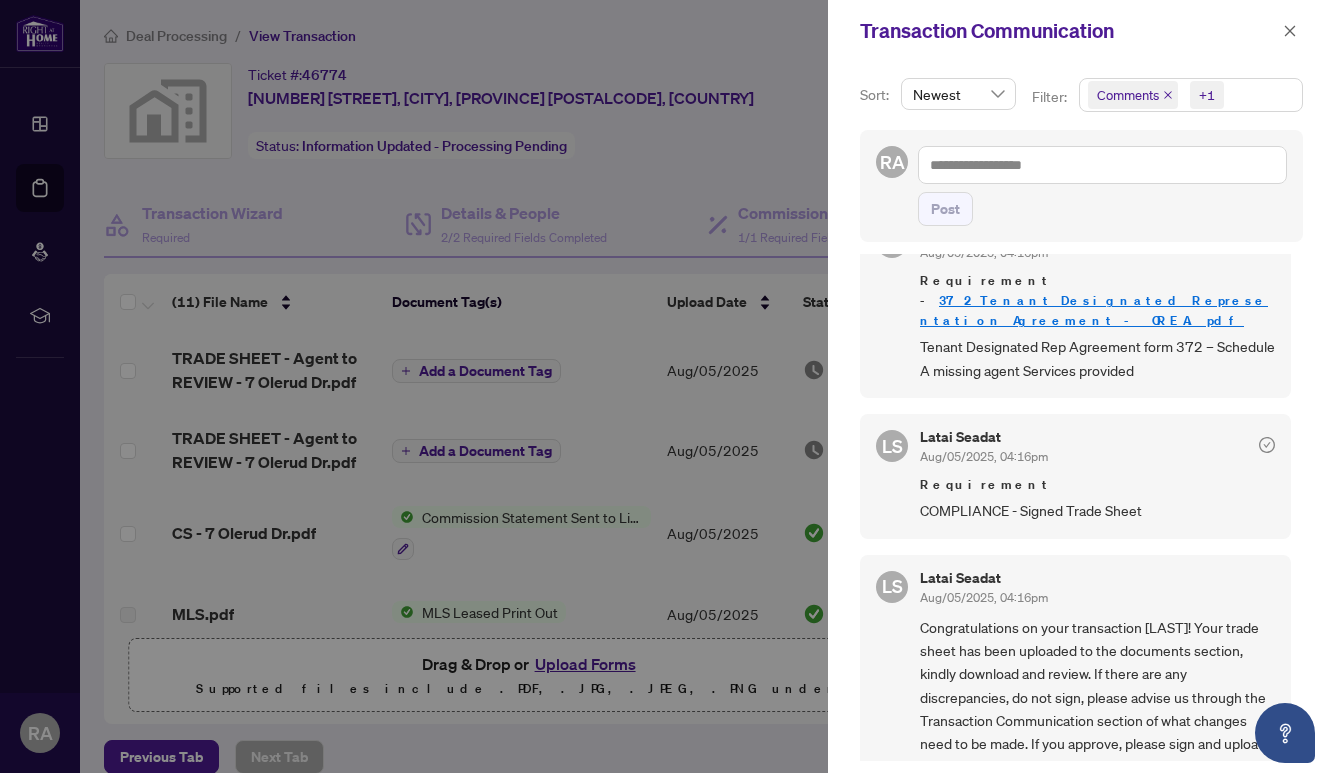 scroll, scrollTop: 160, scrollLeft: 0, axis: vertical 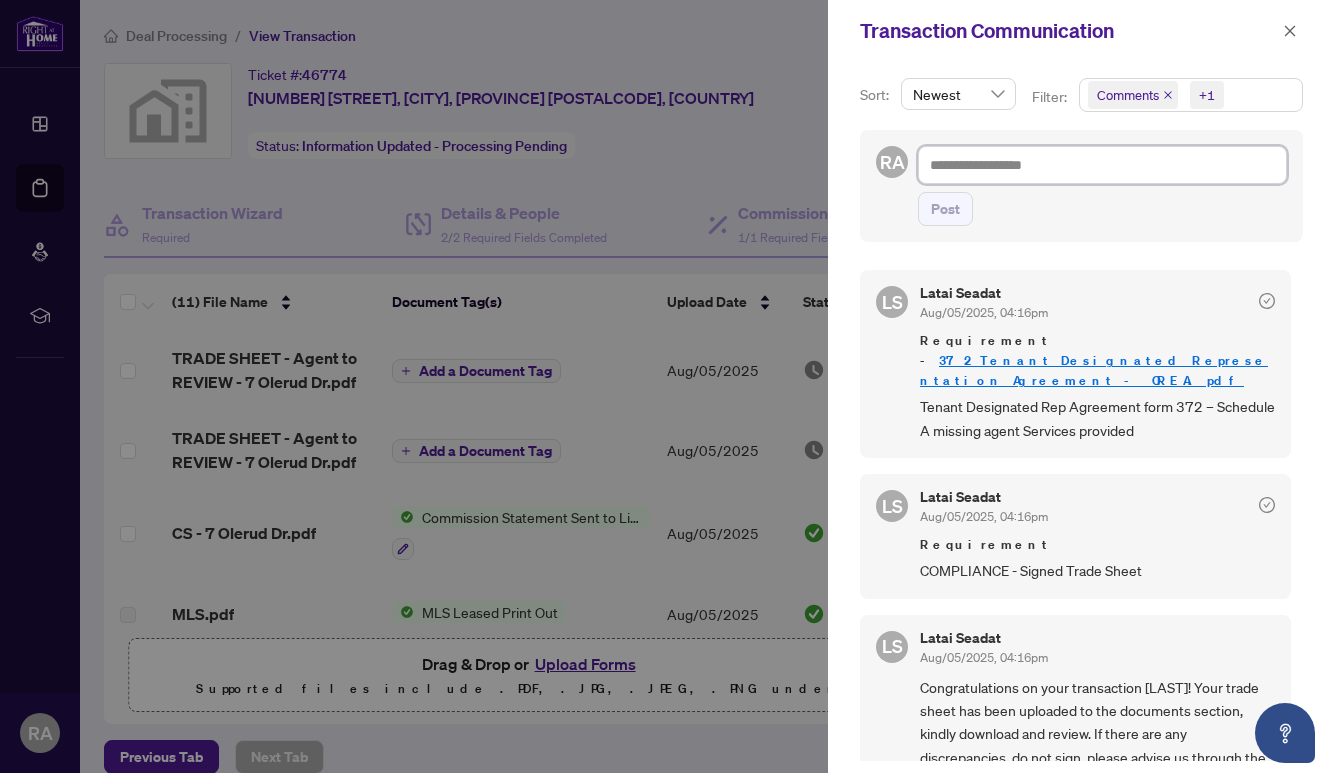 click at bounding box center (1102, 165) 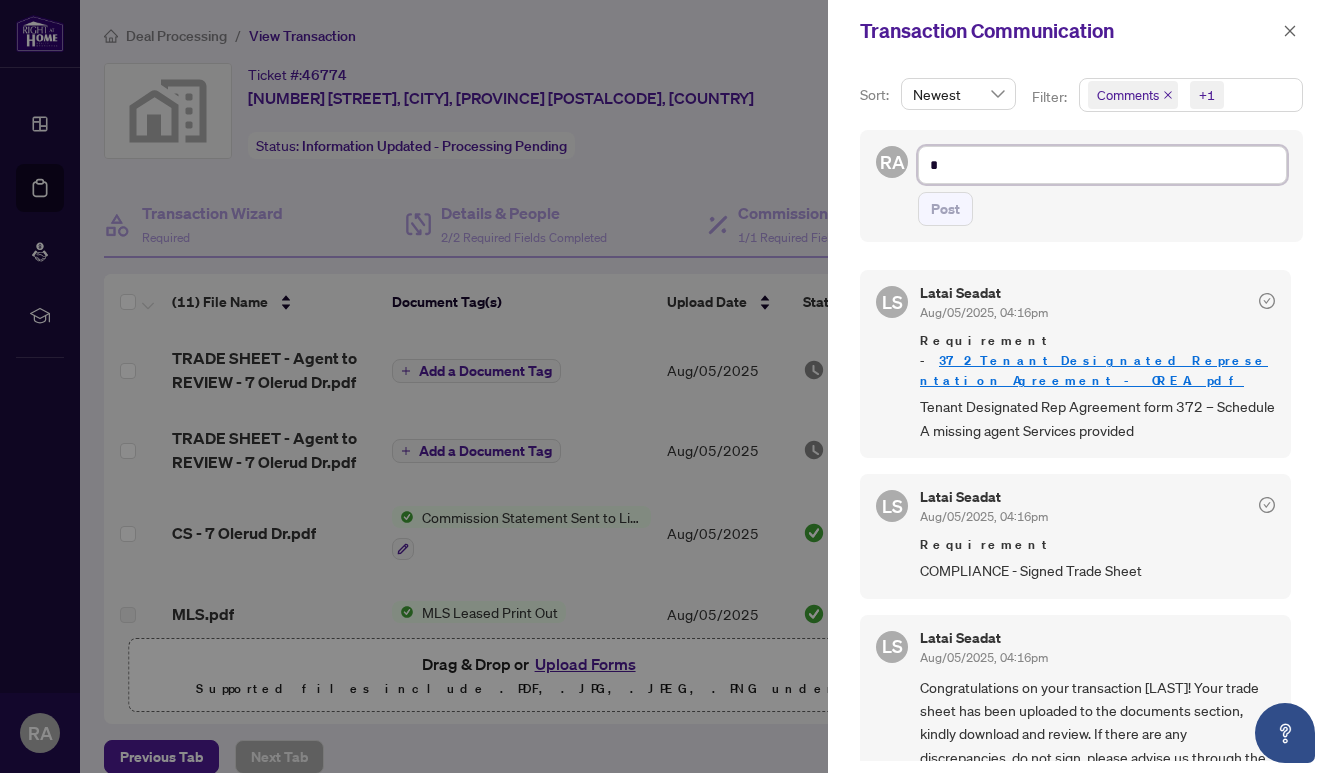 type on "**" 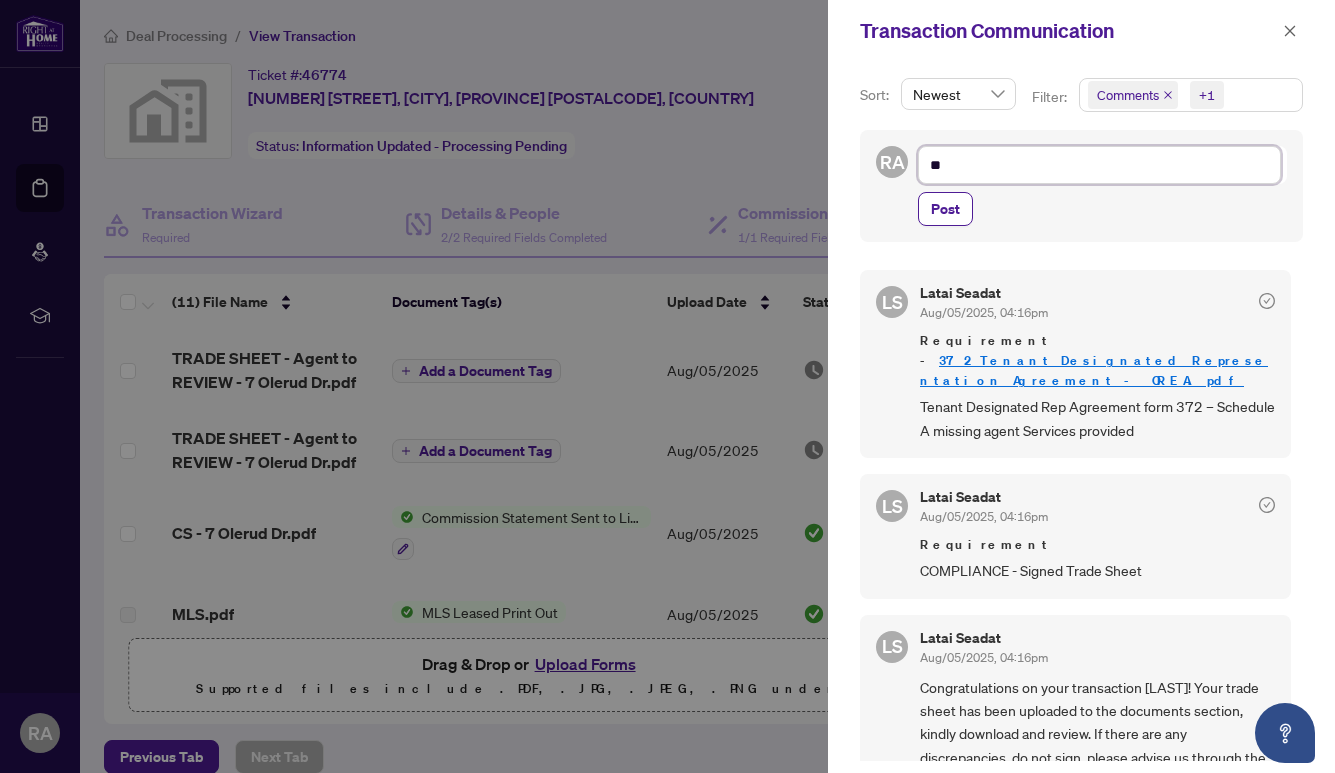 type on "**" 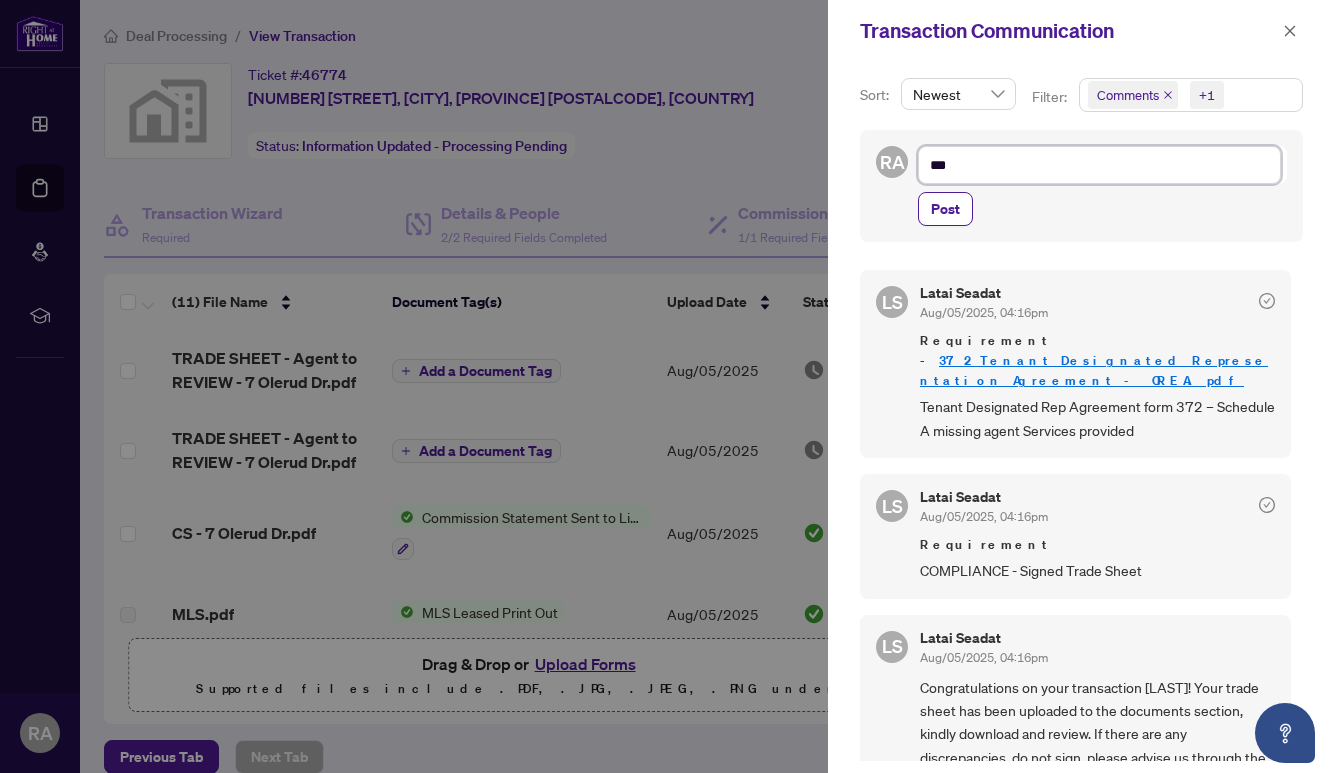 type on "****" 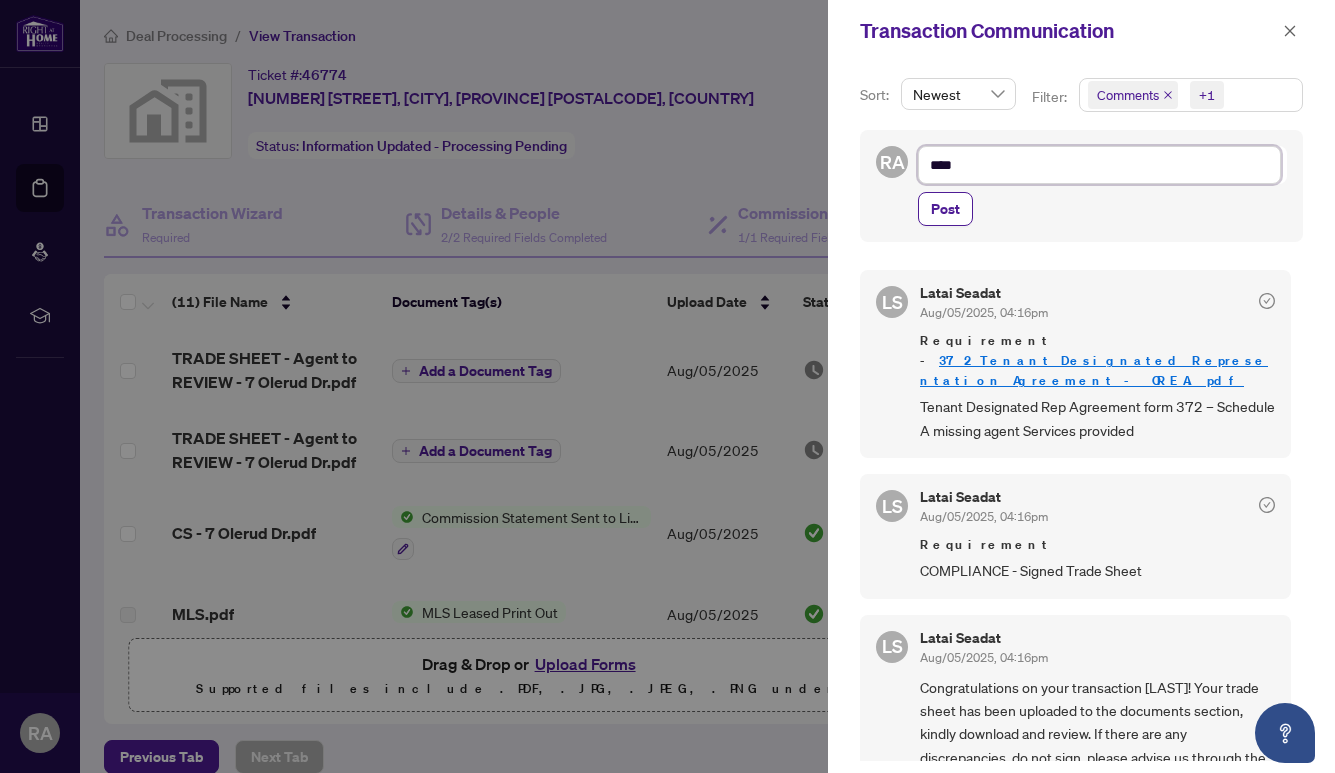 type on "*****" 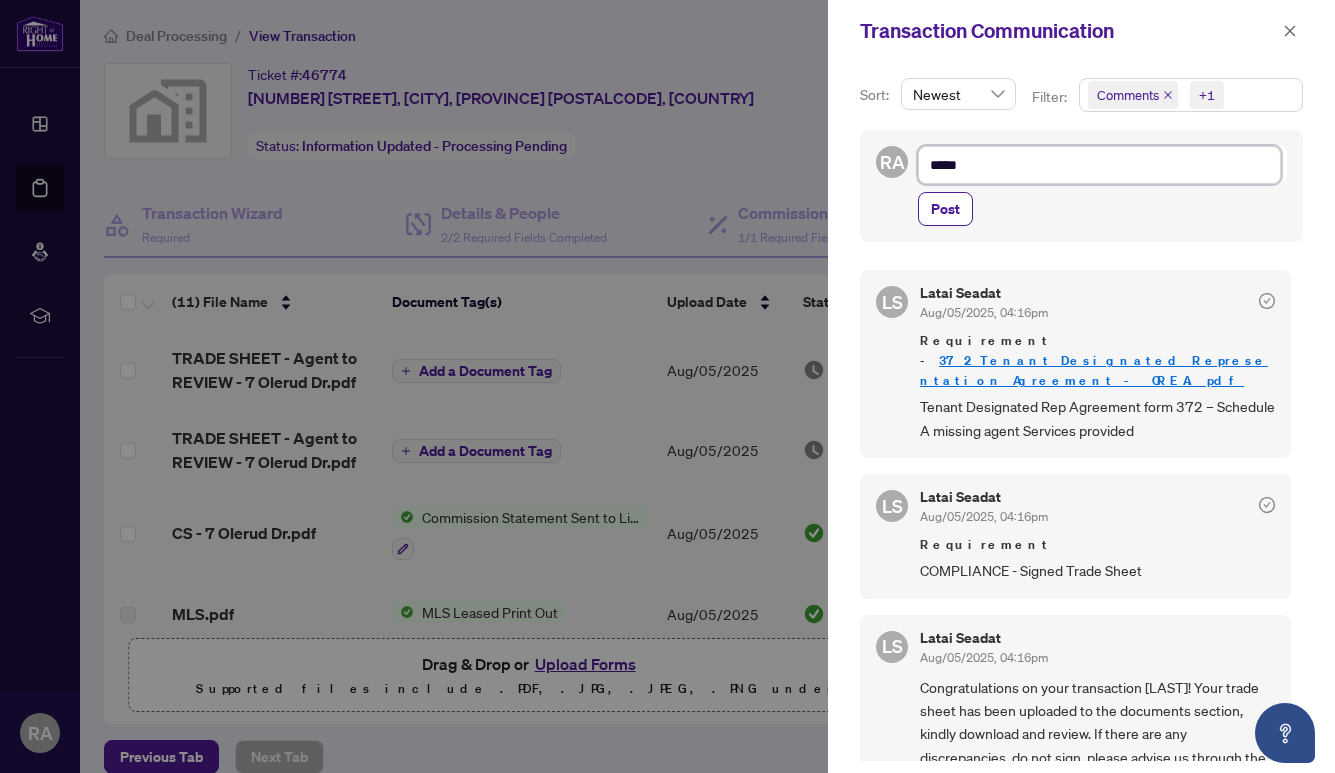 type on "******" 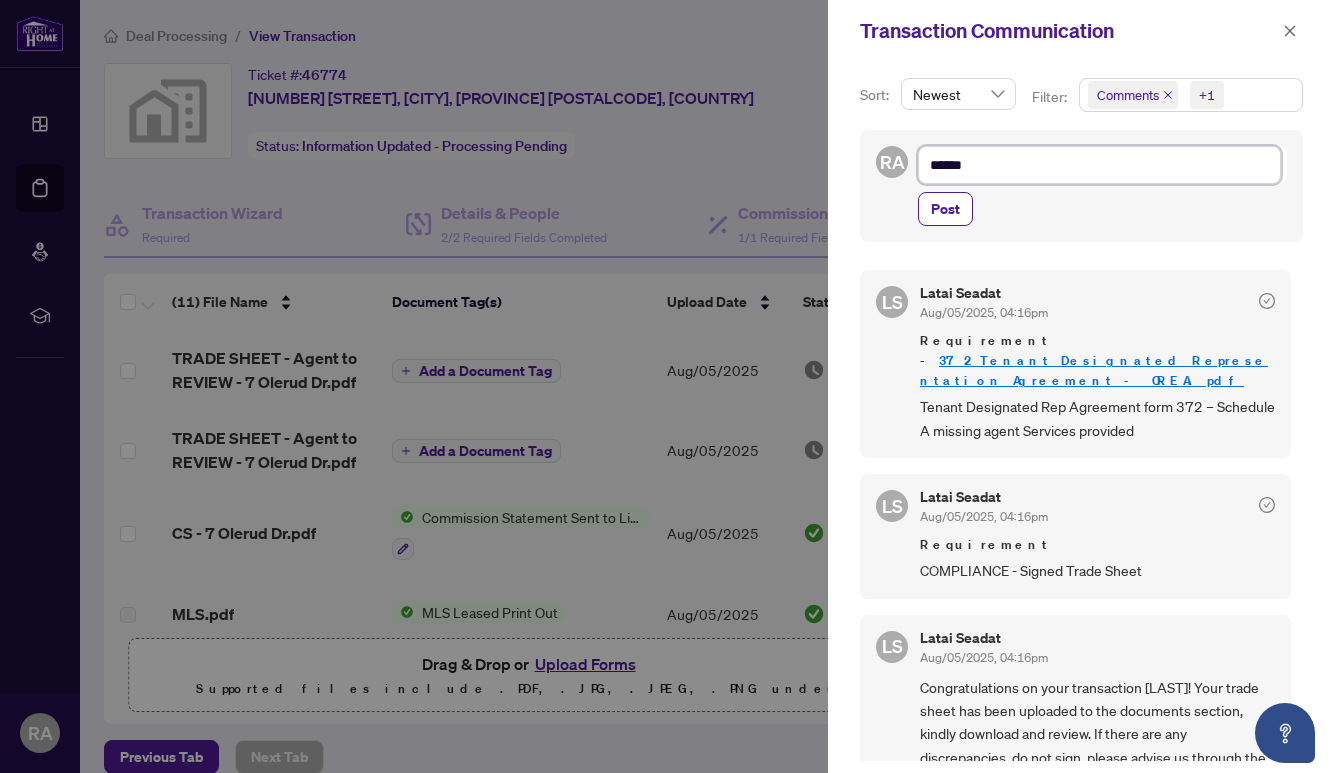 type on "*******" 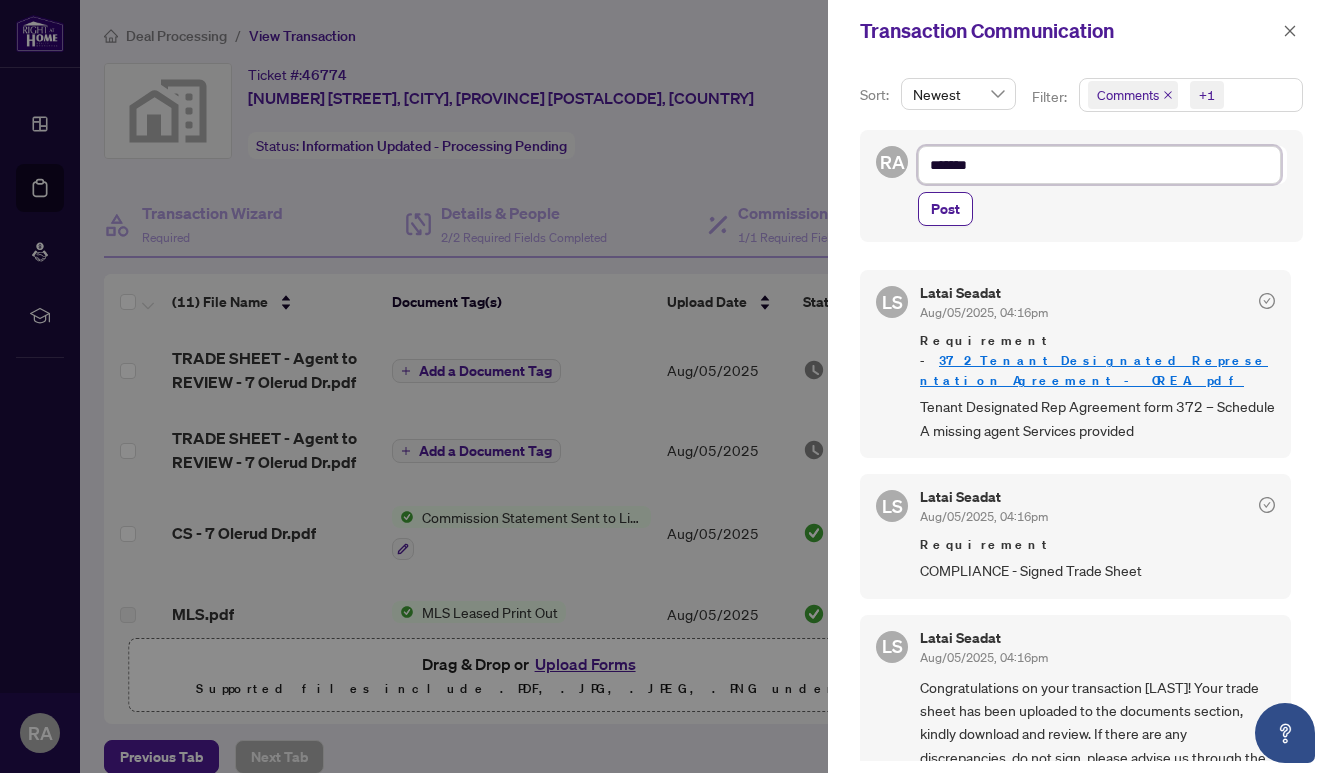 type on "********" 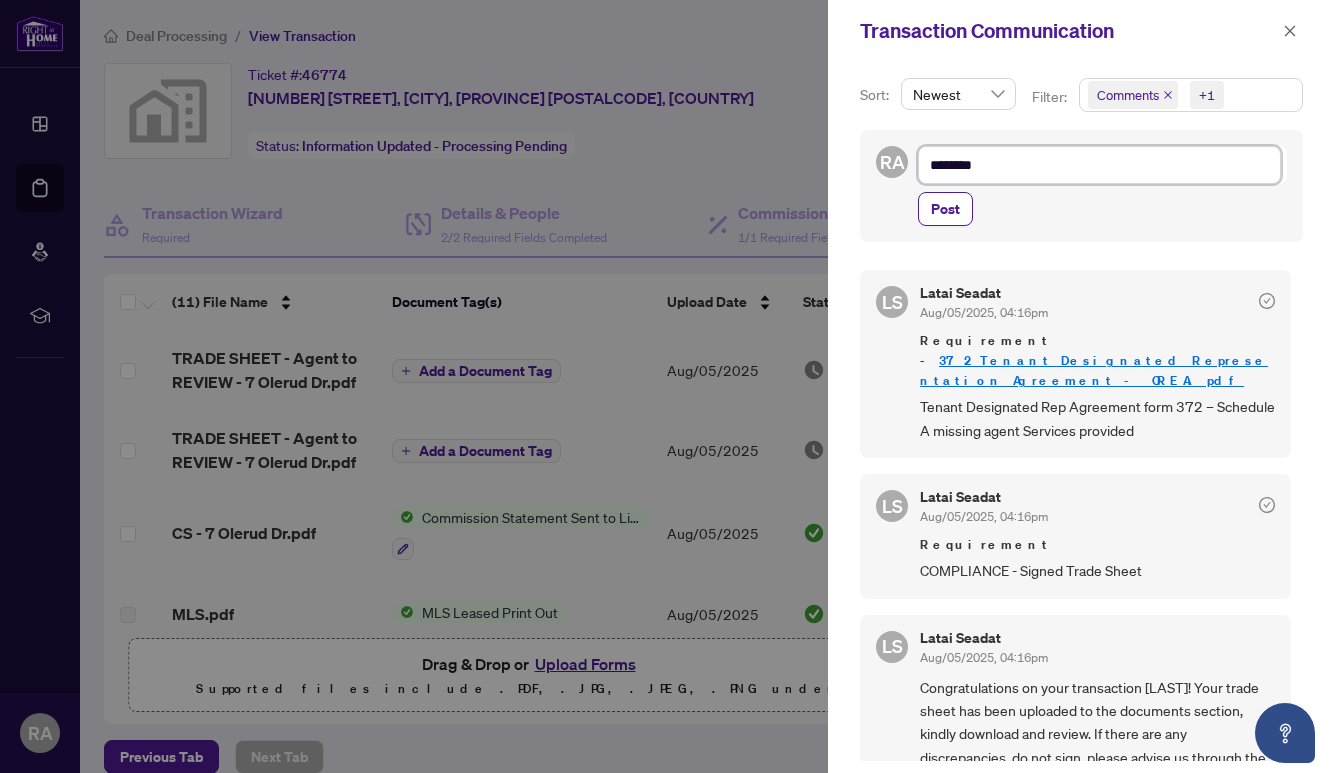 type on "*********" 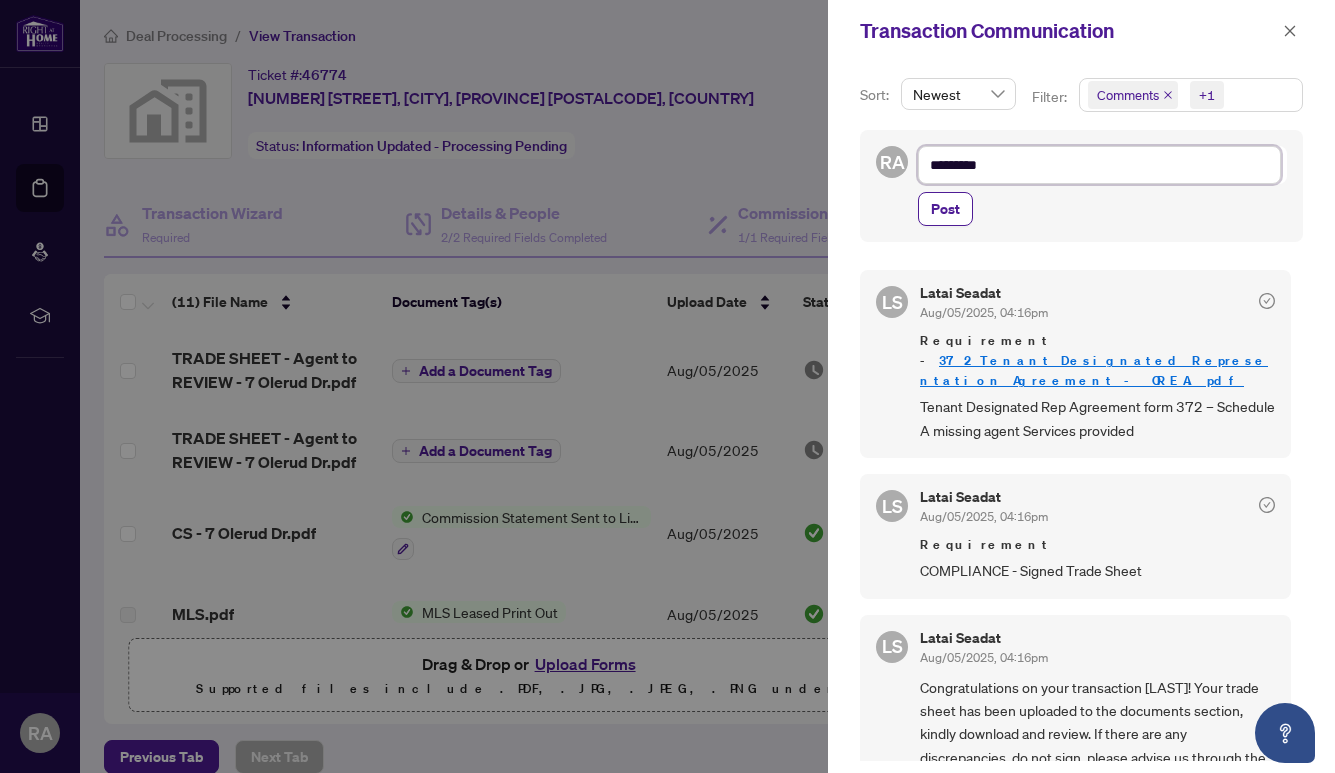 type on "*********" 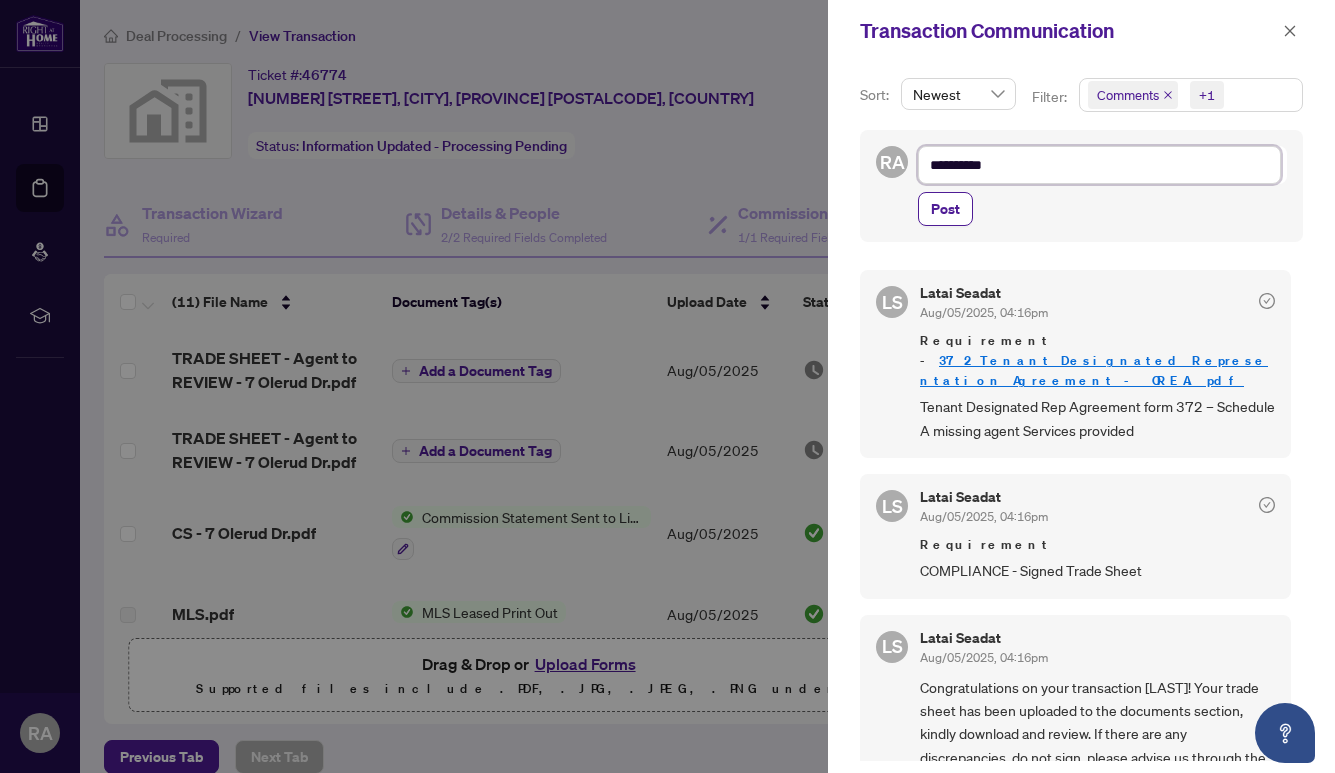 type on "**********" 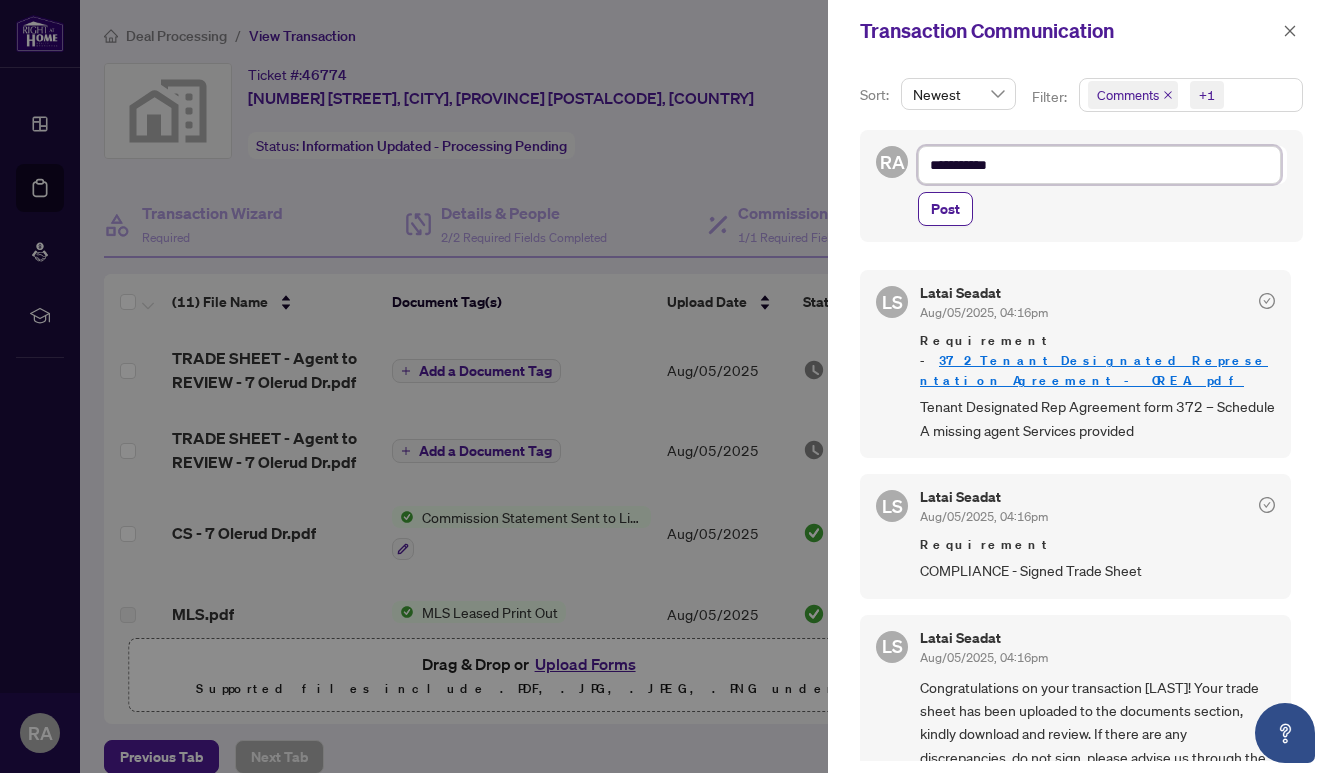 type on "*********" 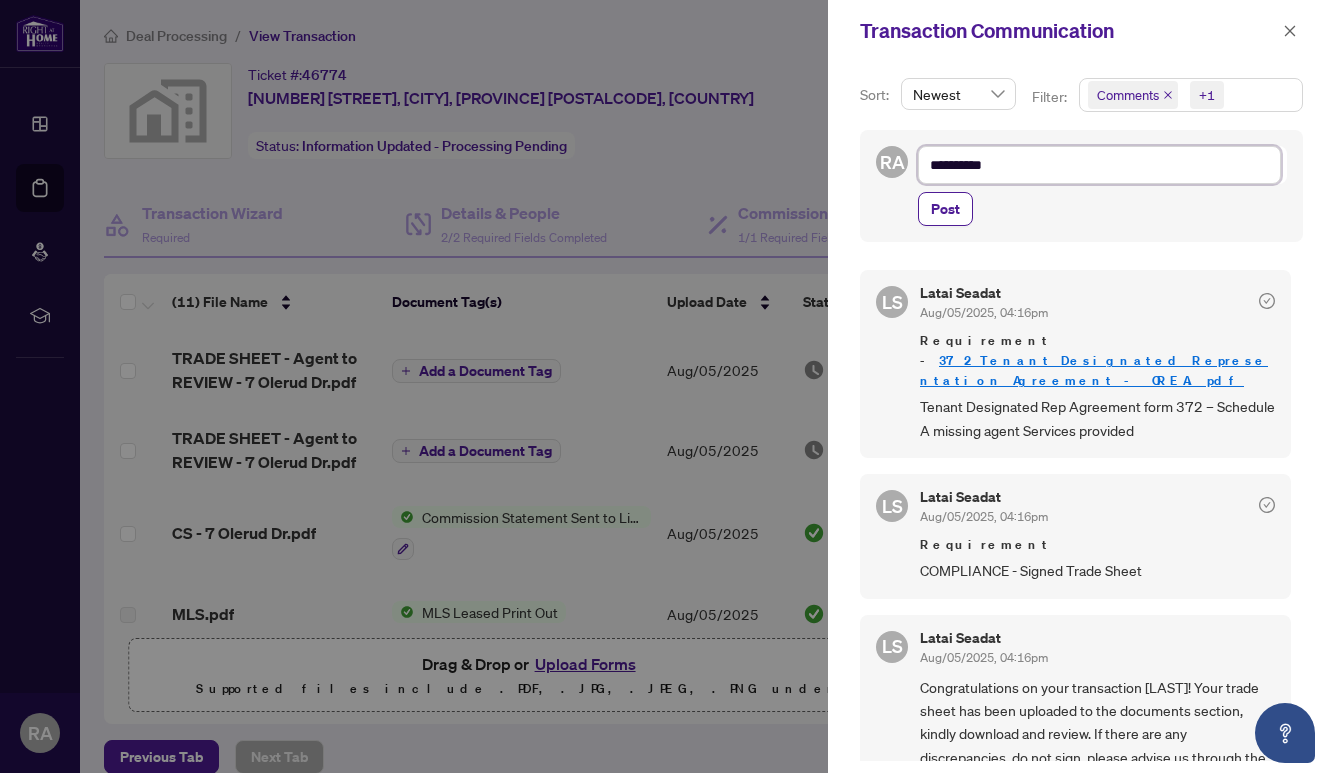 type on "**********" 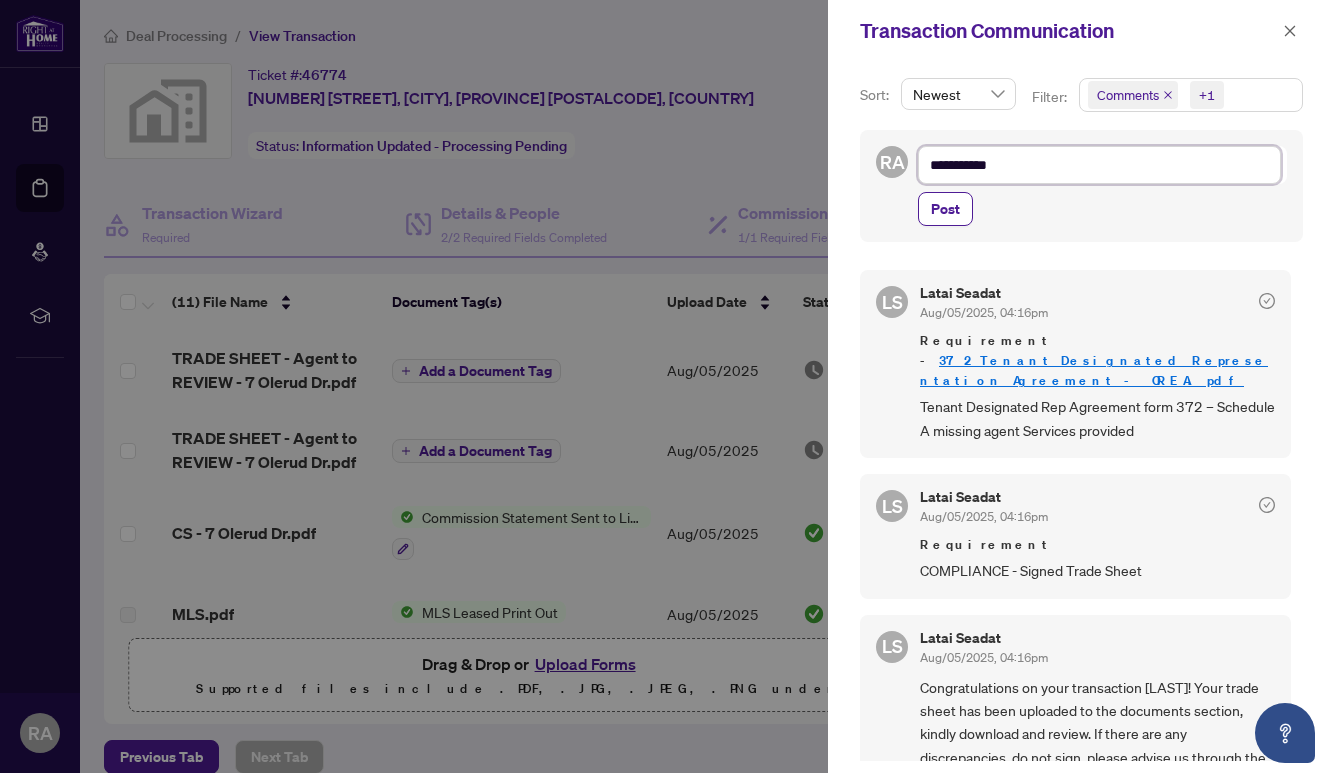 type on "**********" 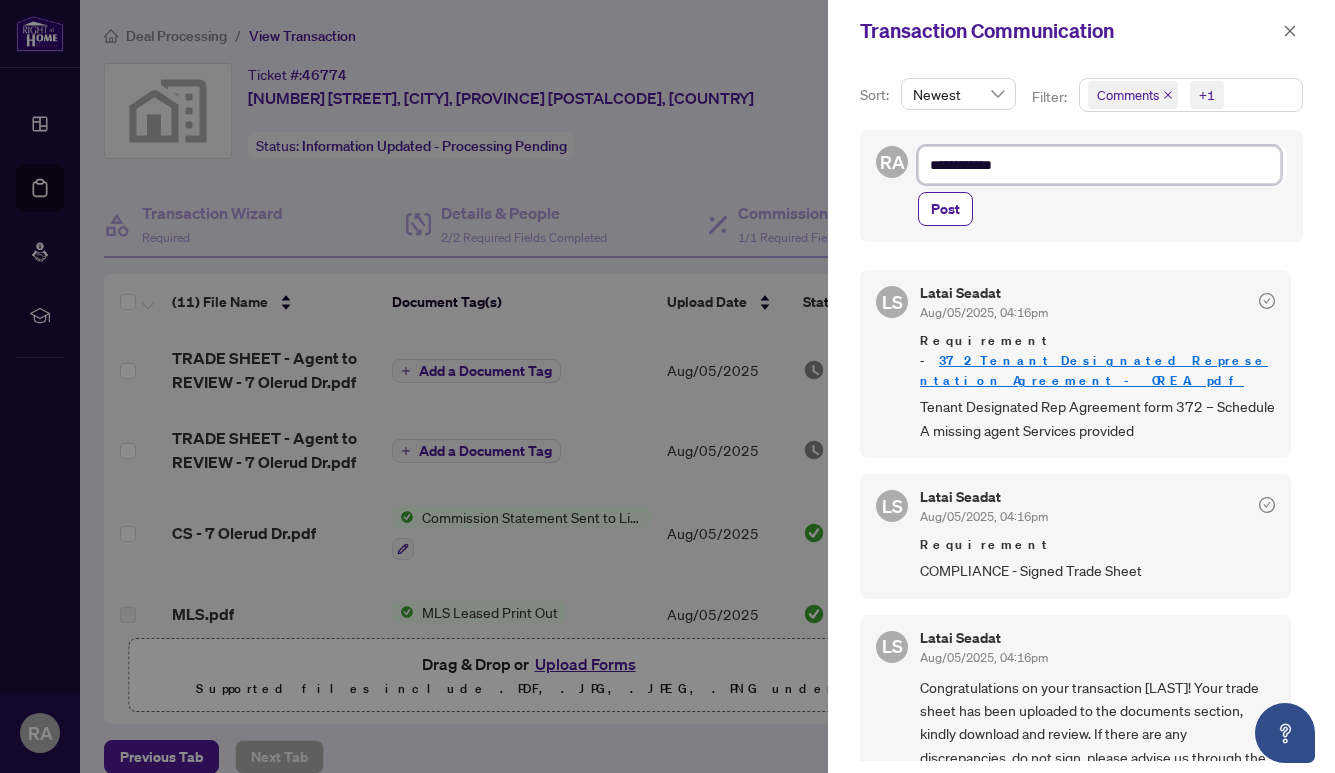 type on "**********" 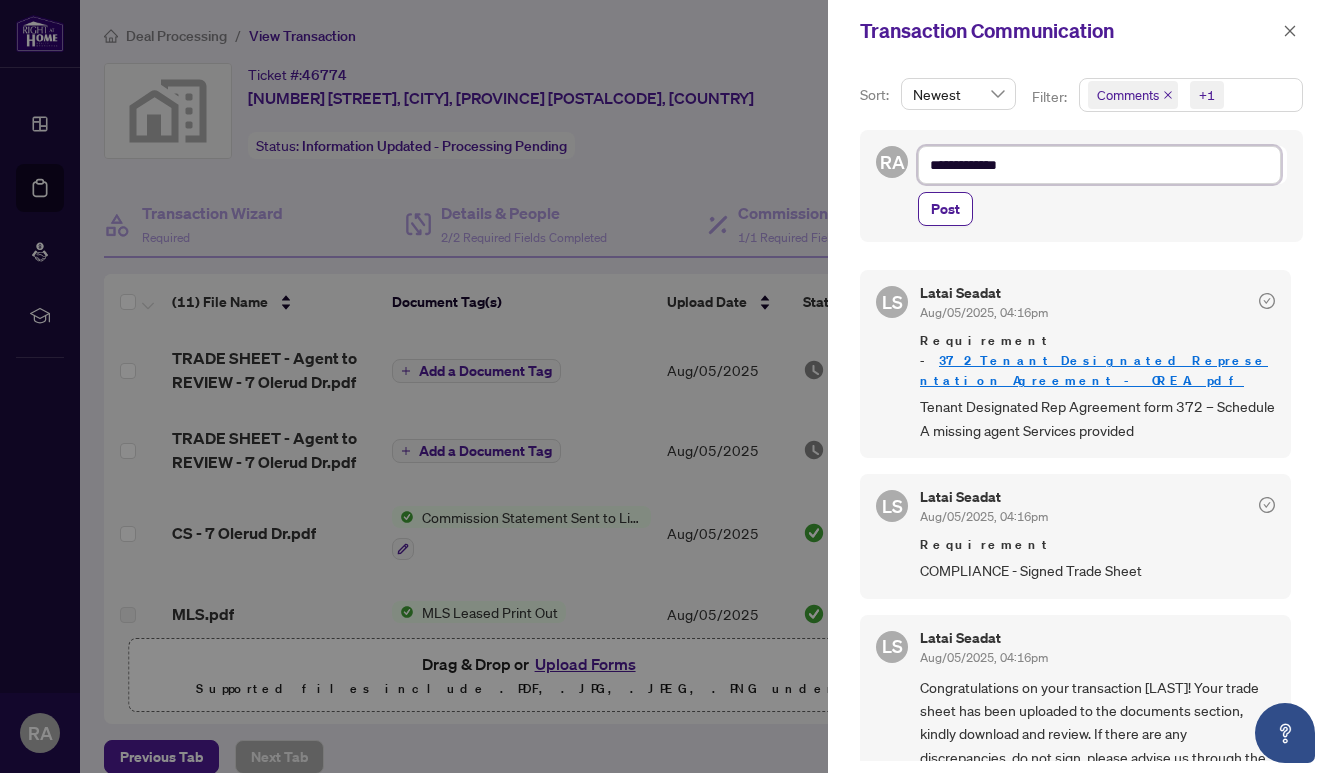 type on "**********" 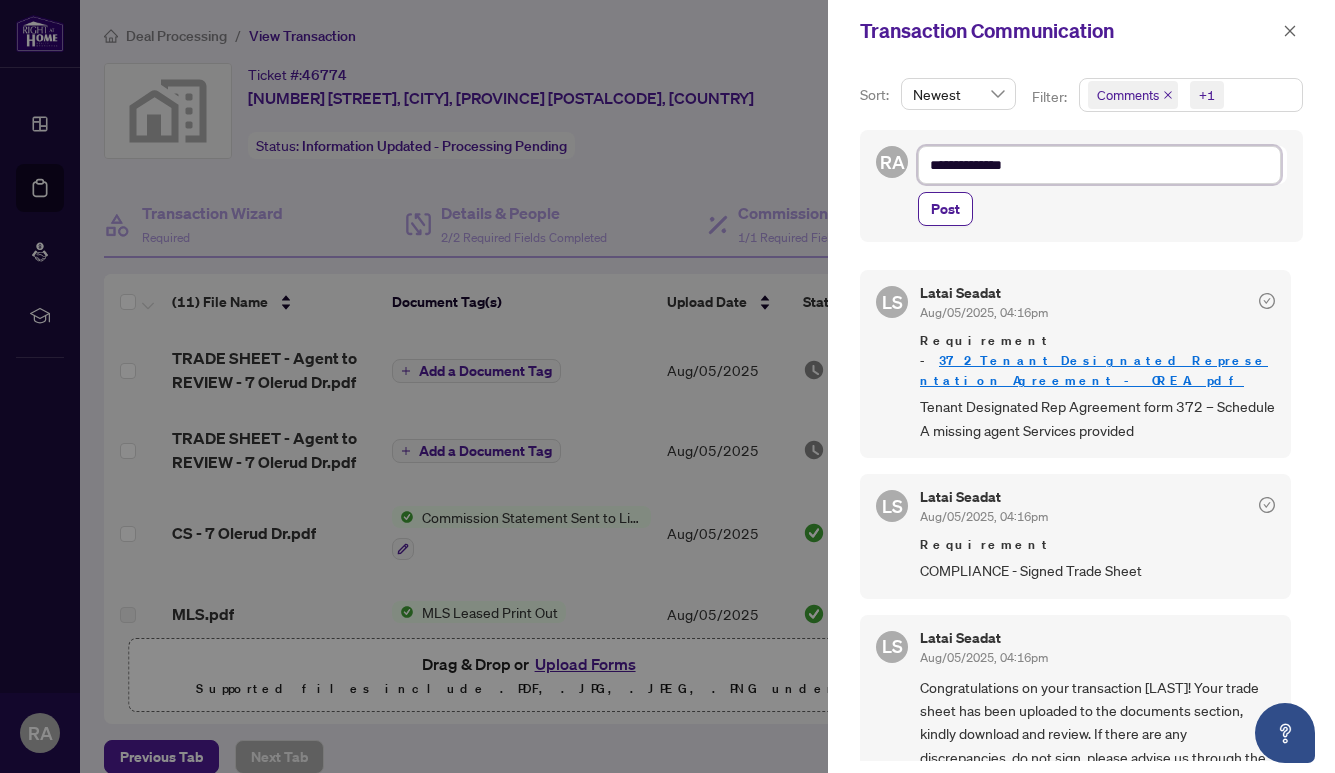 type on "**********" 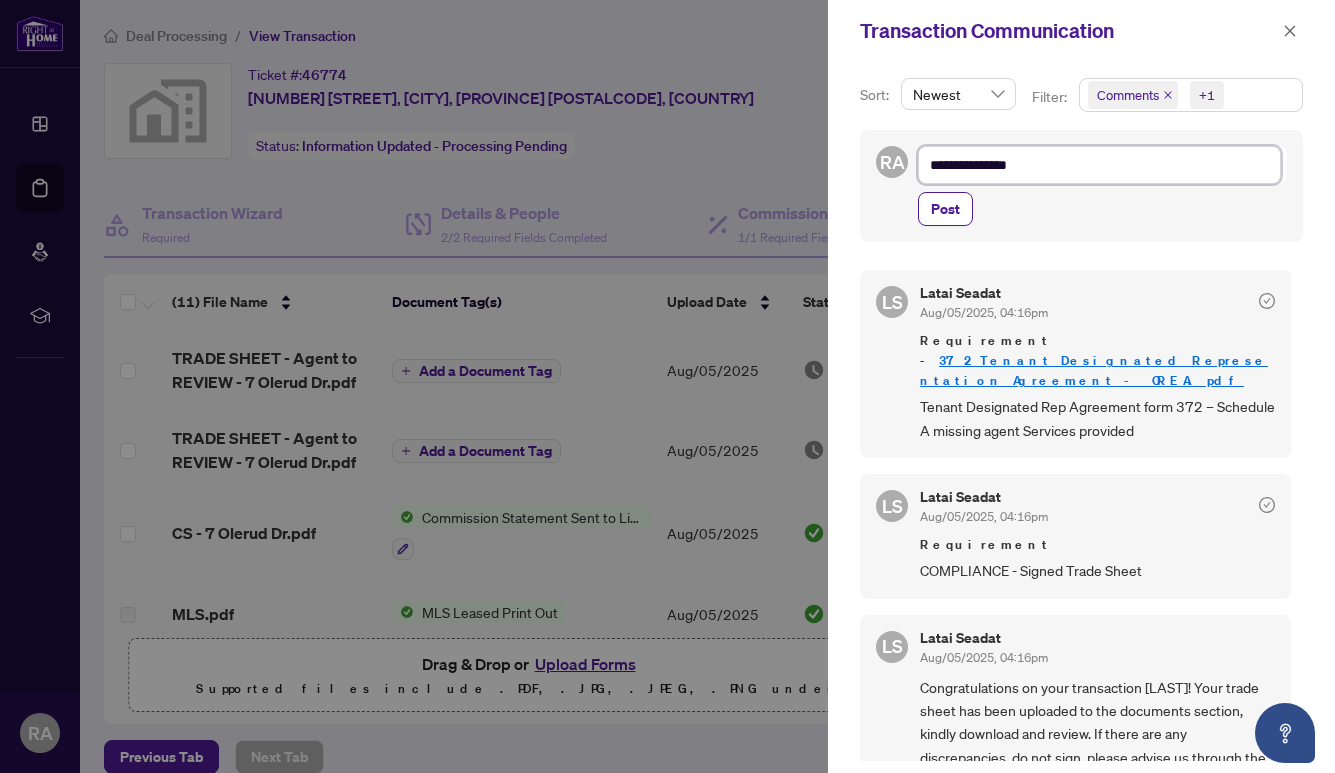 type on "**********" 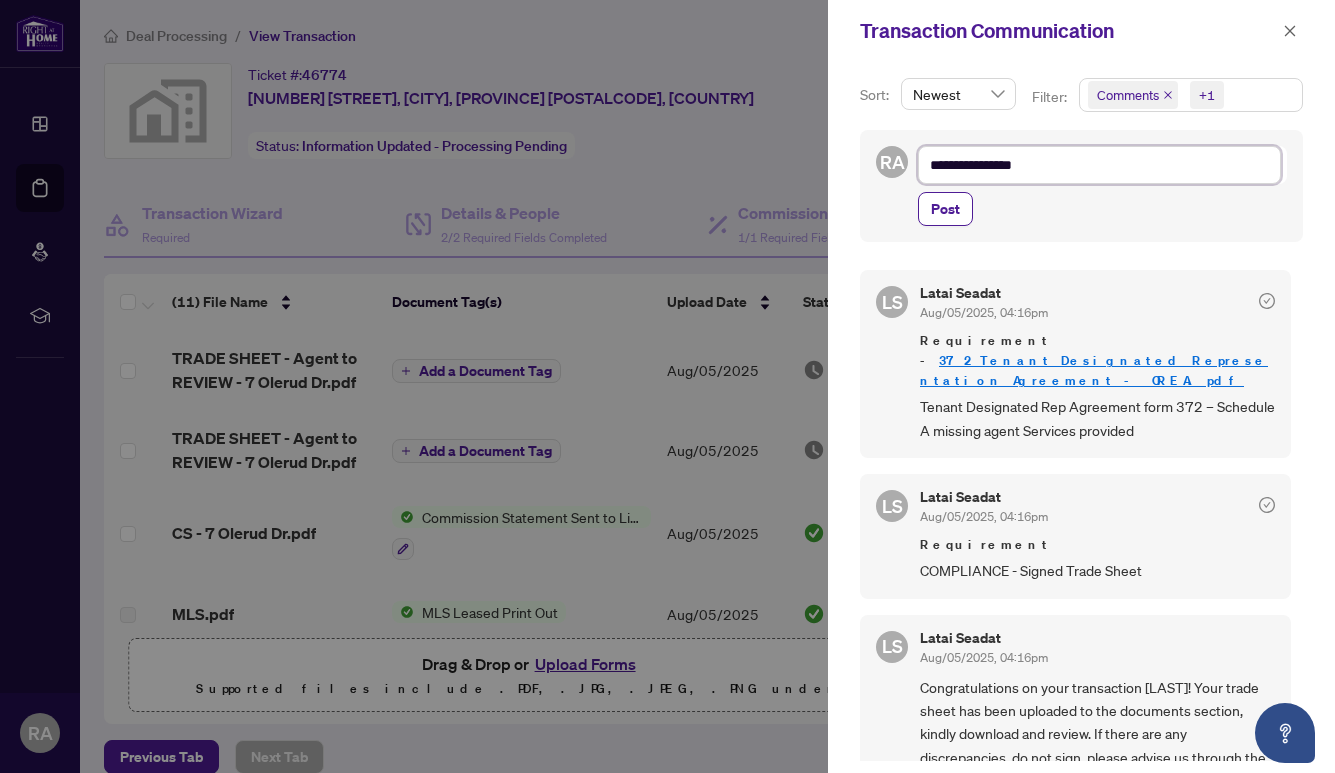 type on "**********" 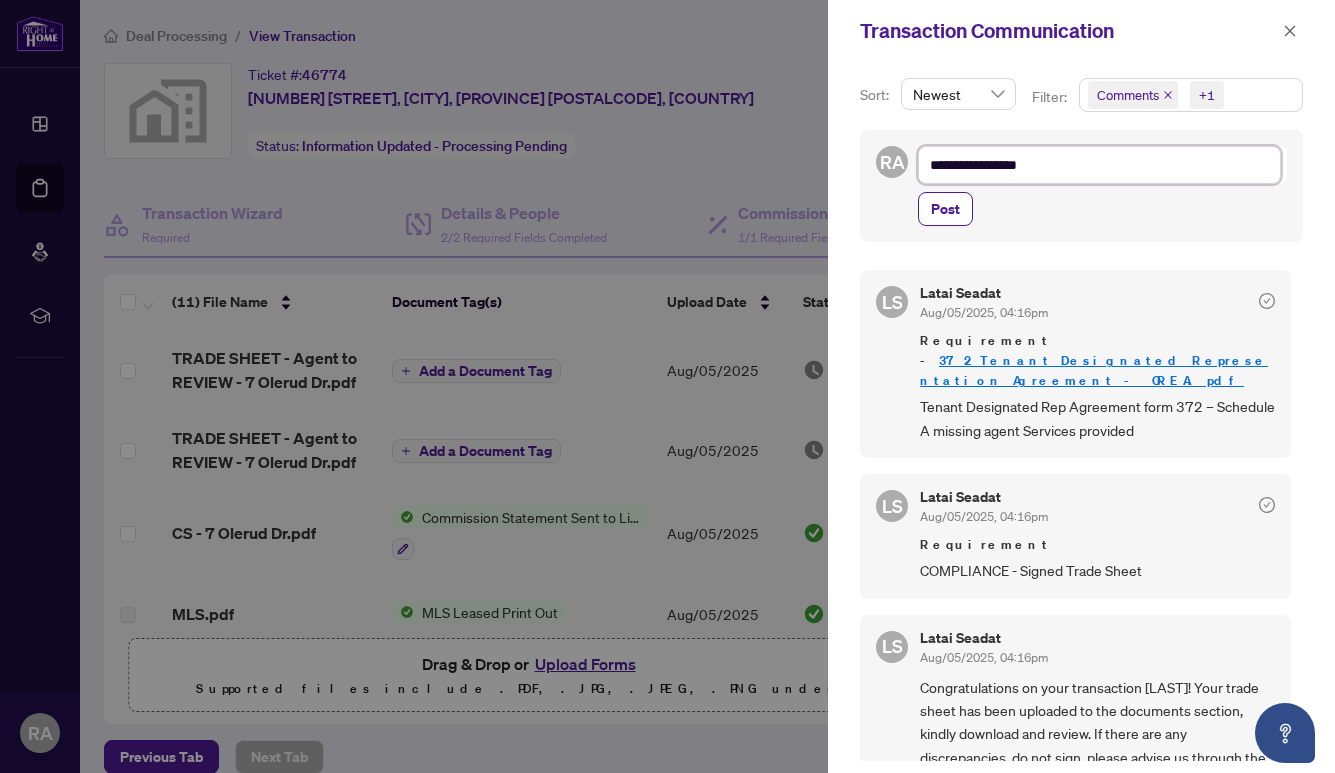 type on "**********" 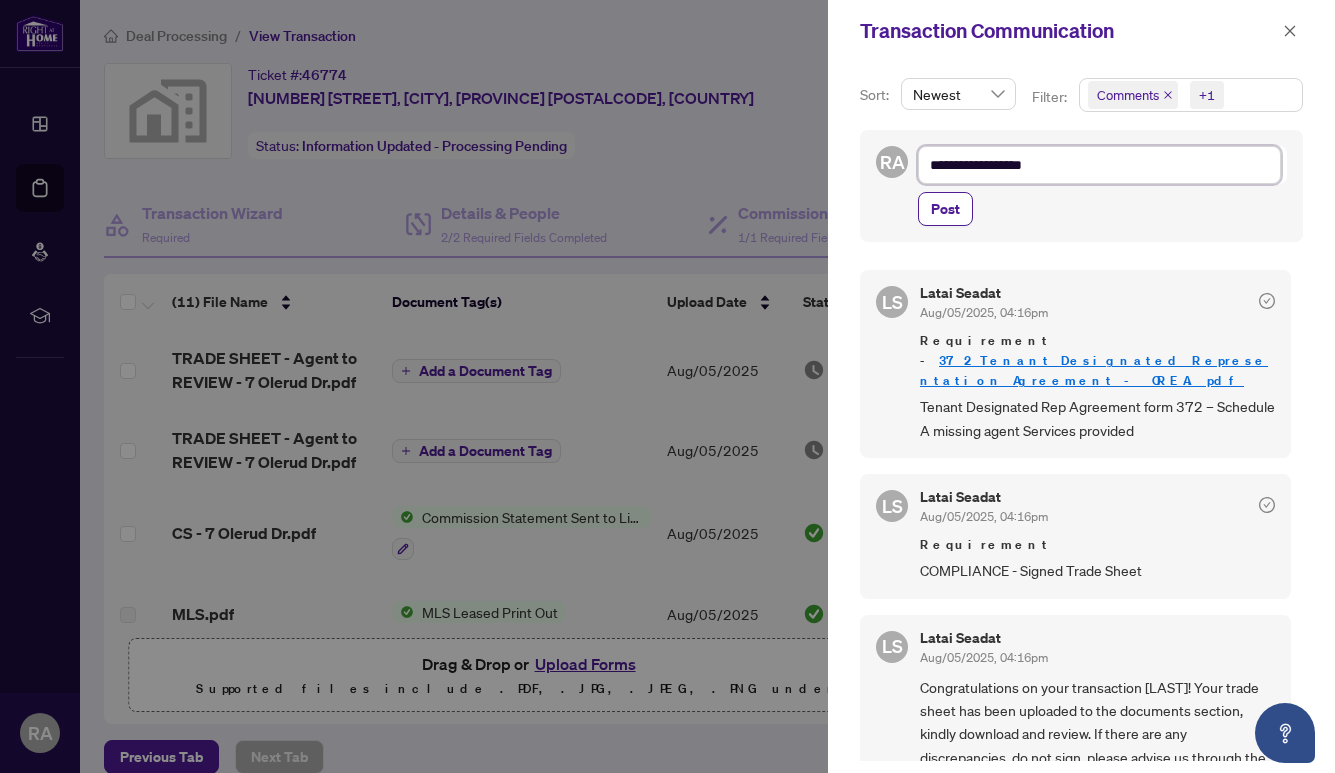 type on "**********" 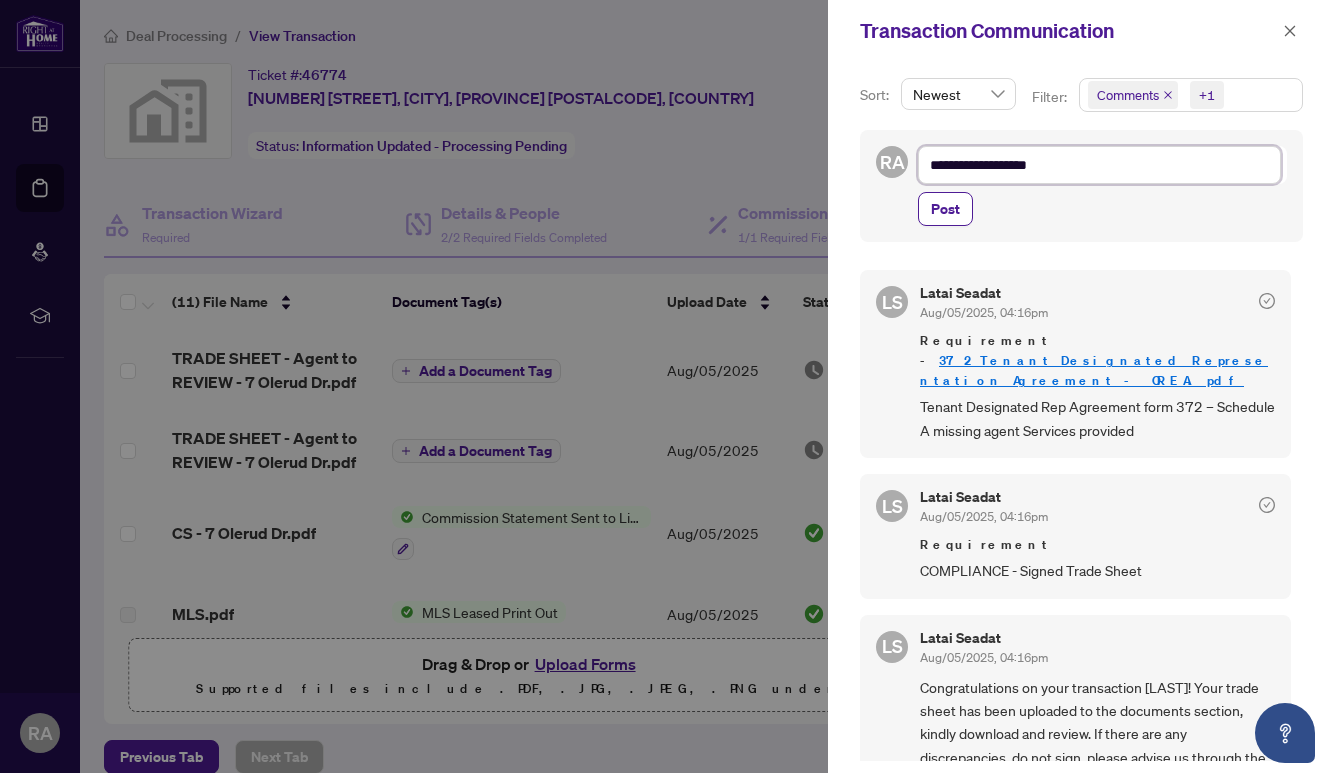 type on "**********" 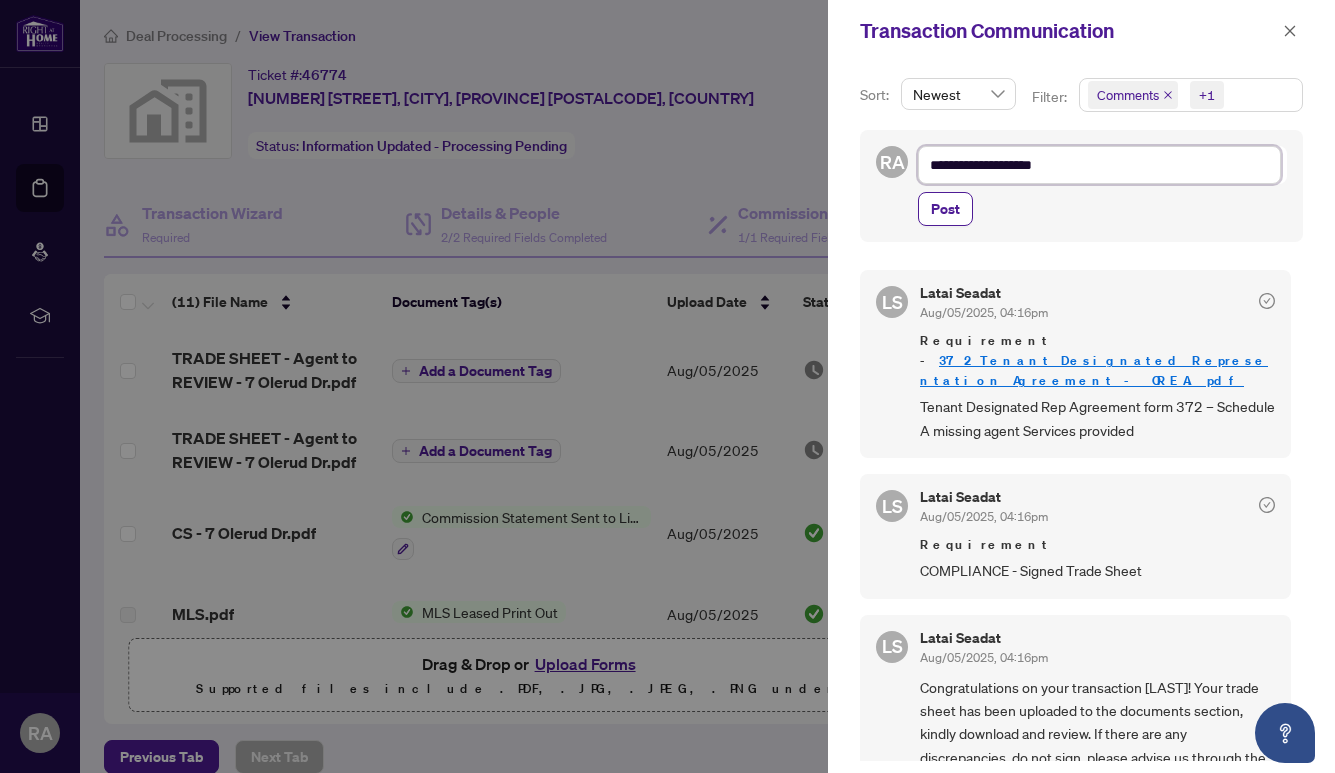 type on "**********" 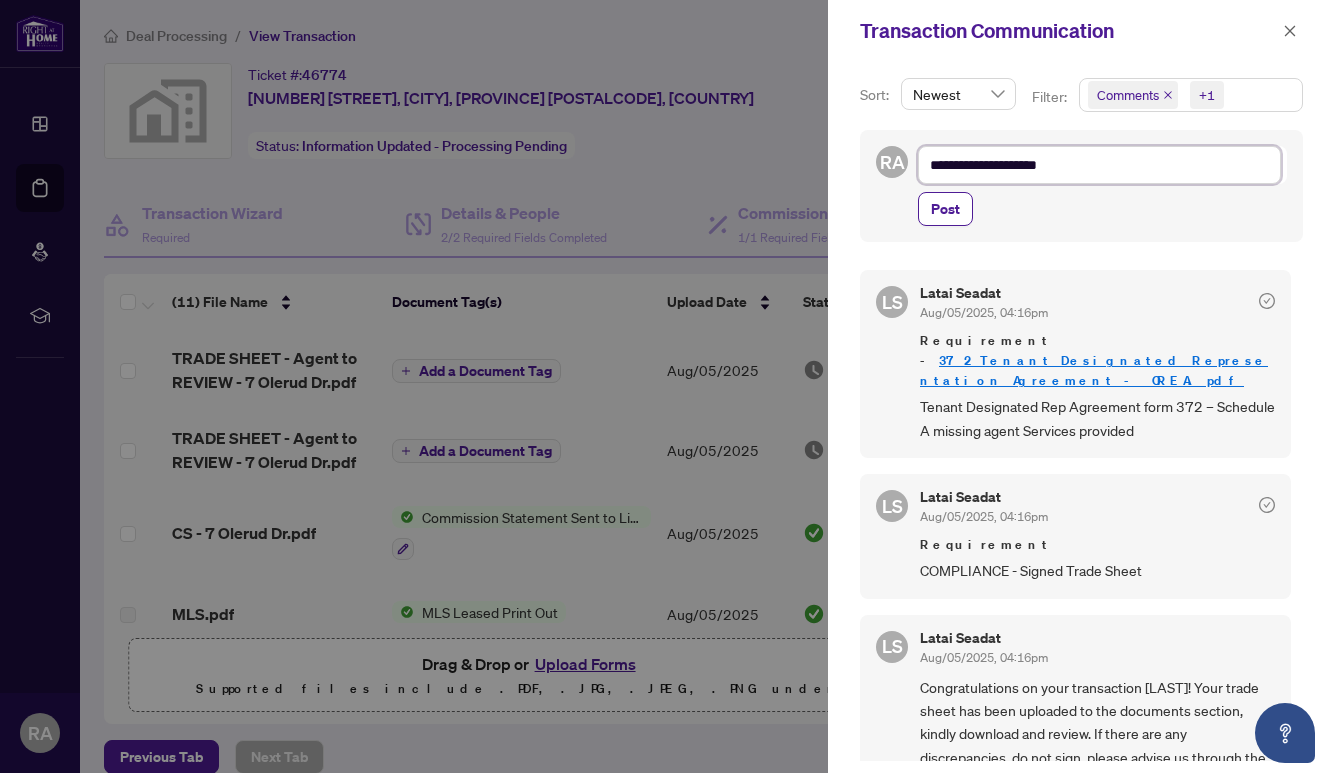 type on "**********" 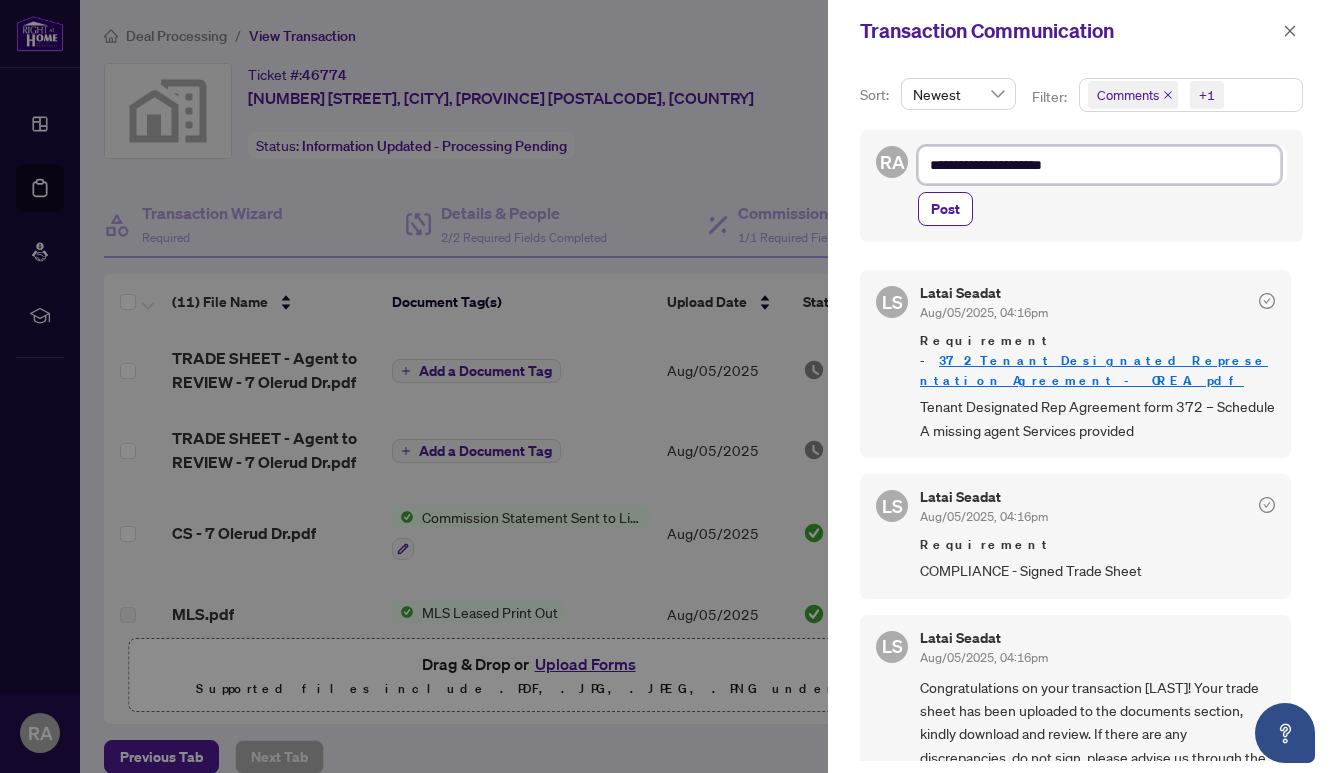 type on "**********" 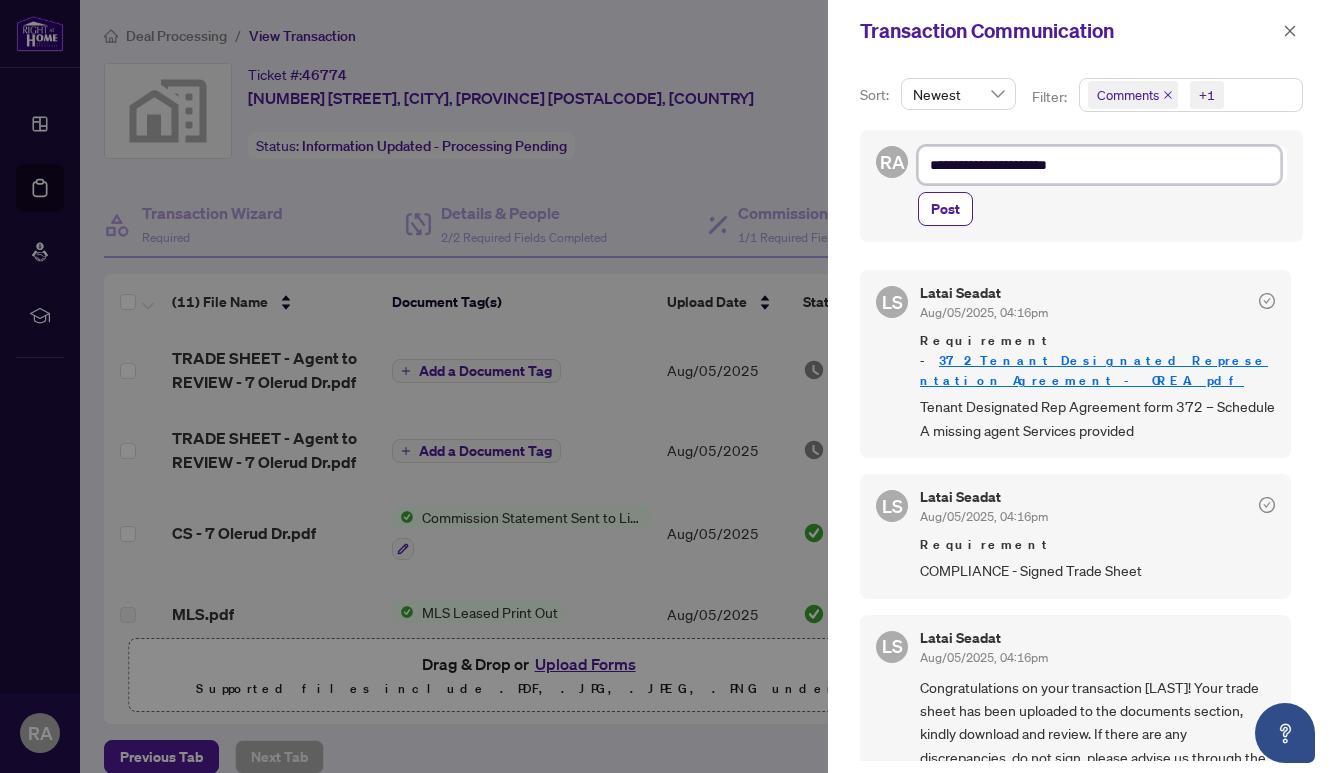 type on "**********" 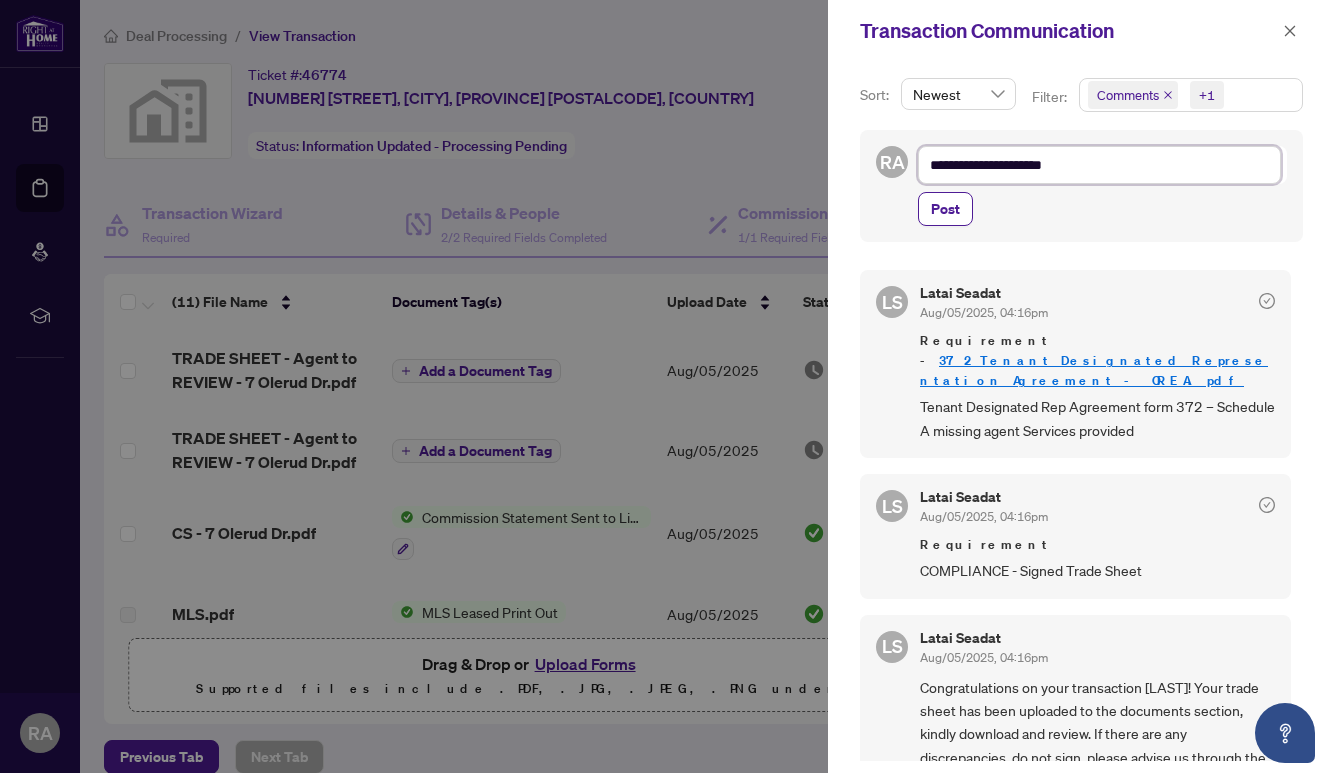 type on "**********" 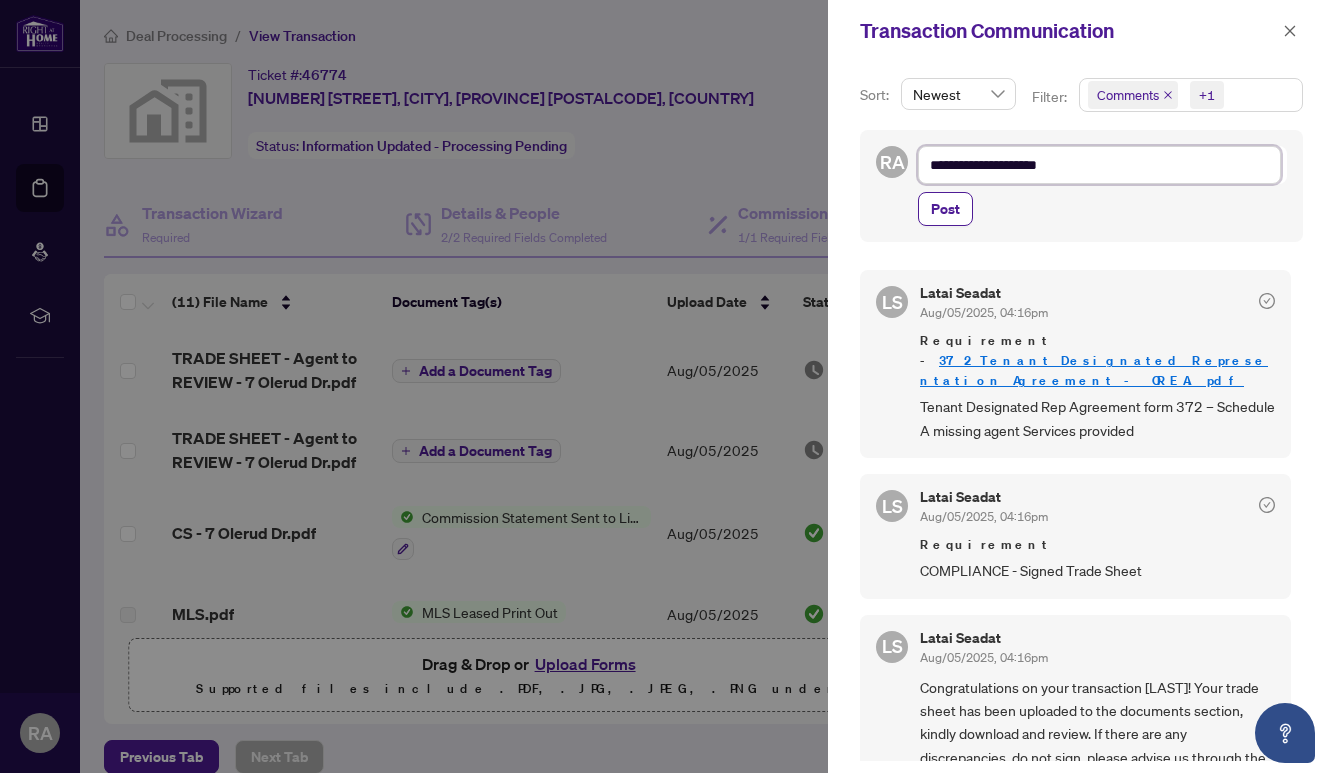 type on "**********" 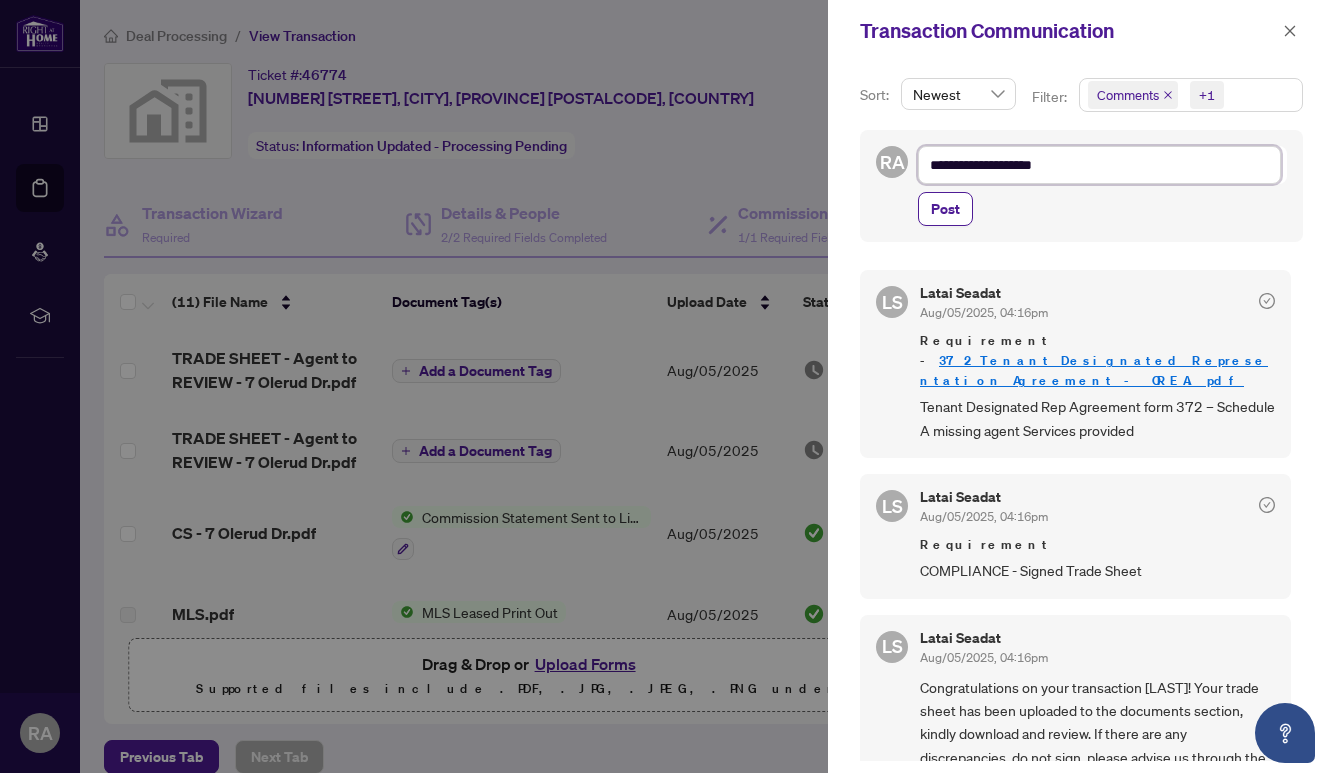 type on "**********" 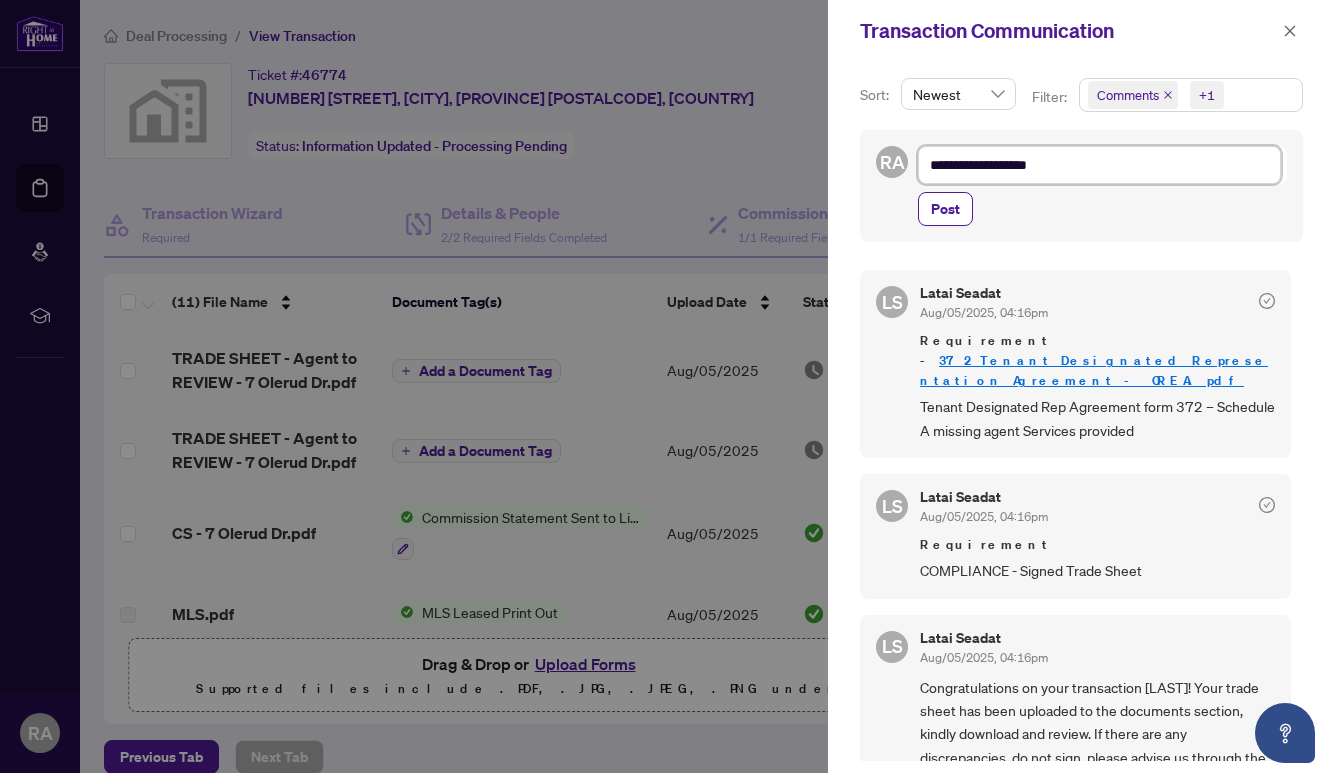 type on "**********" 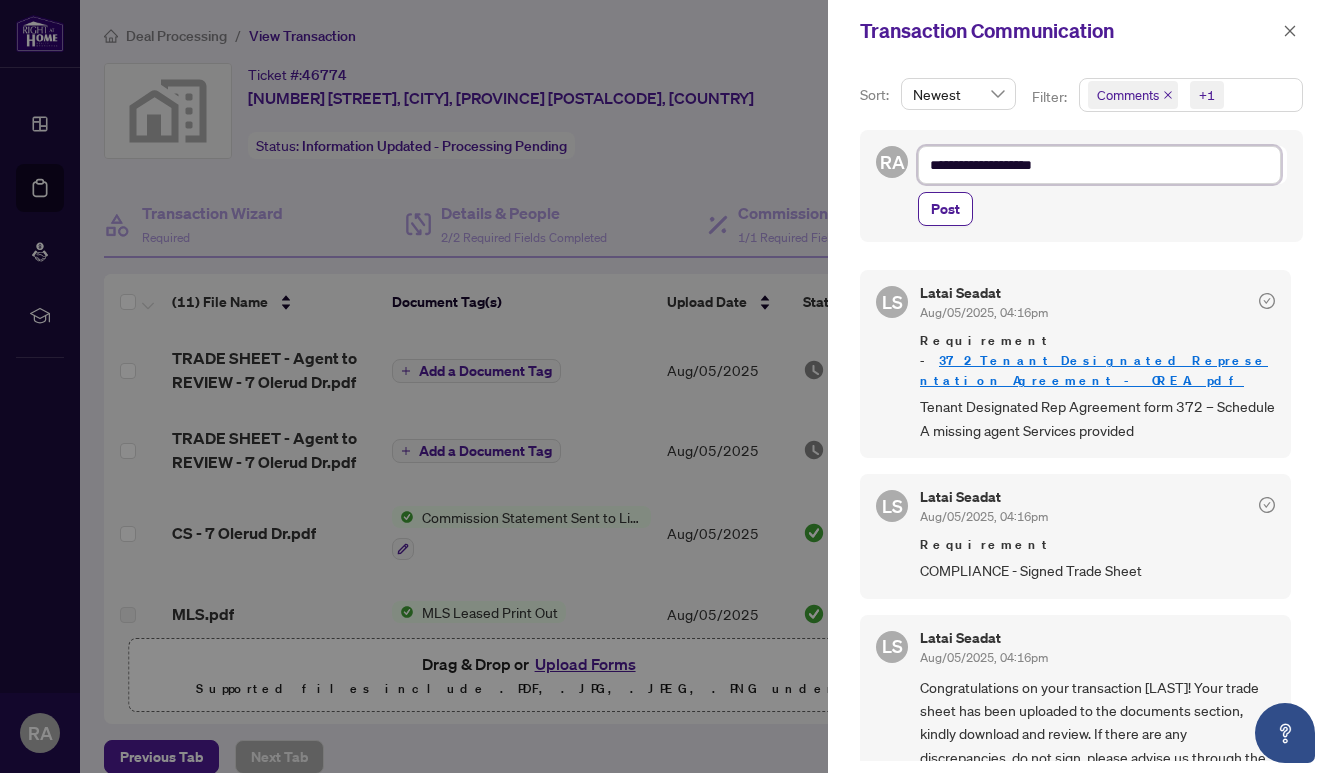 type on "**********" 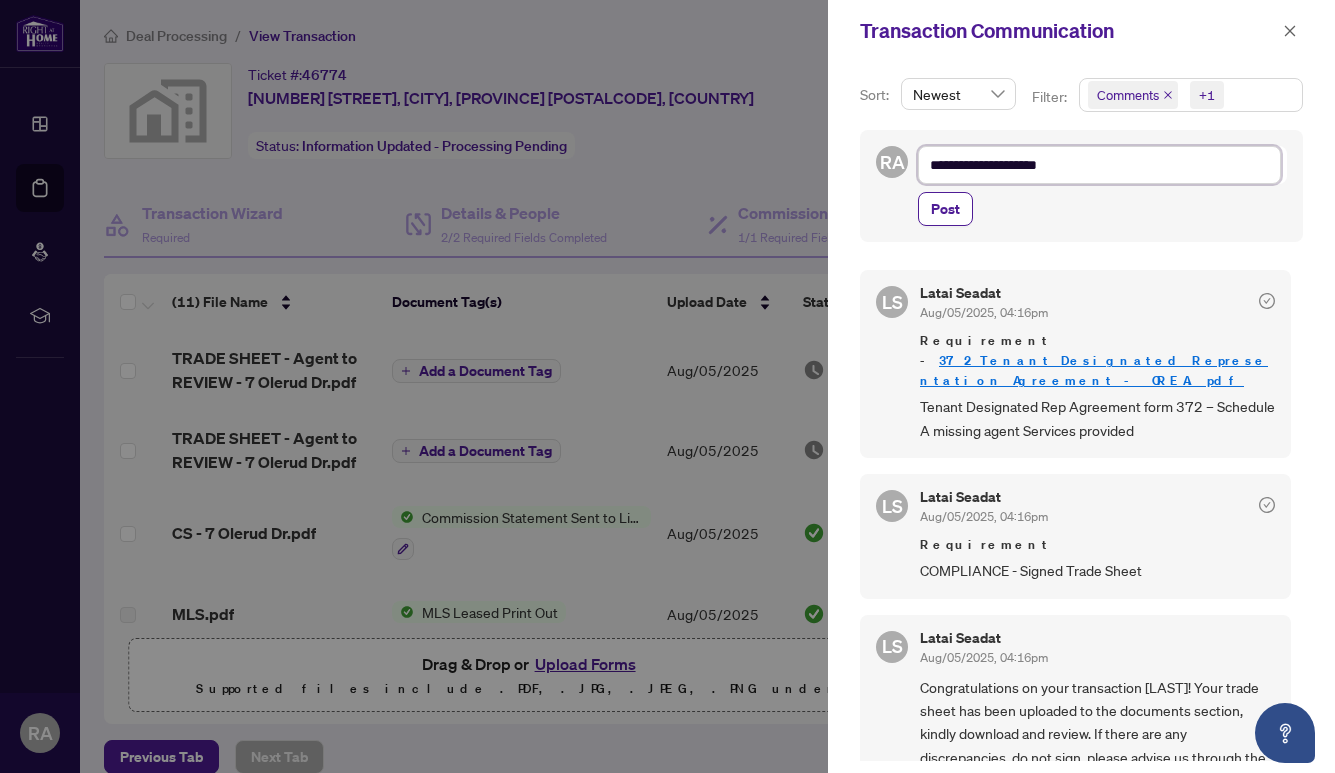 type on "**********" 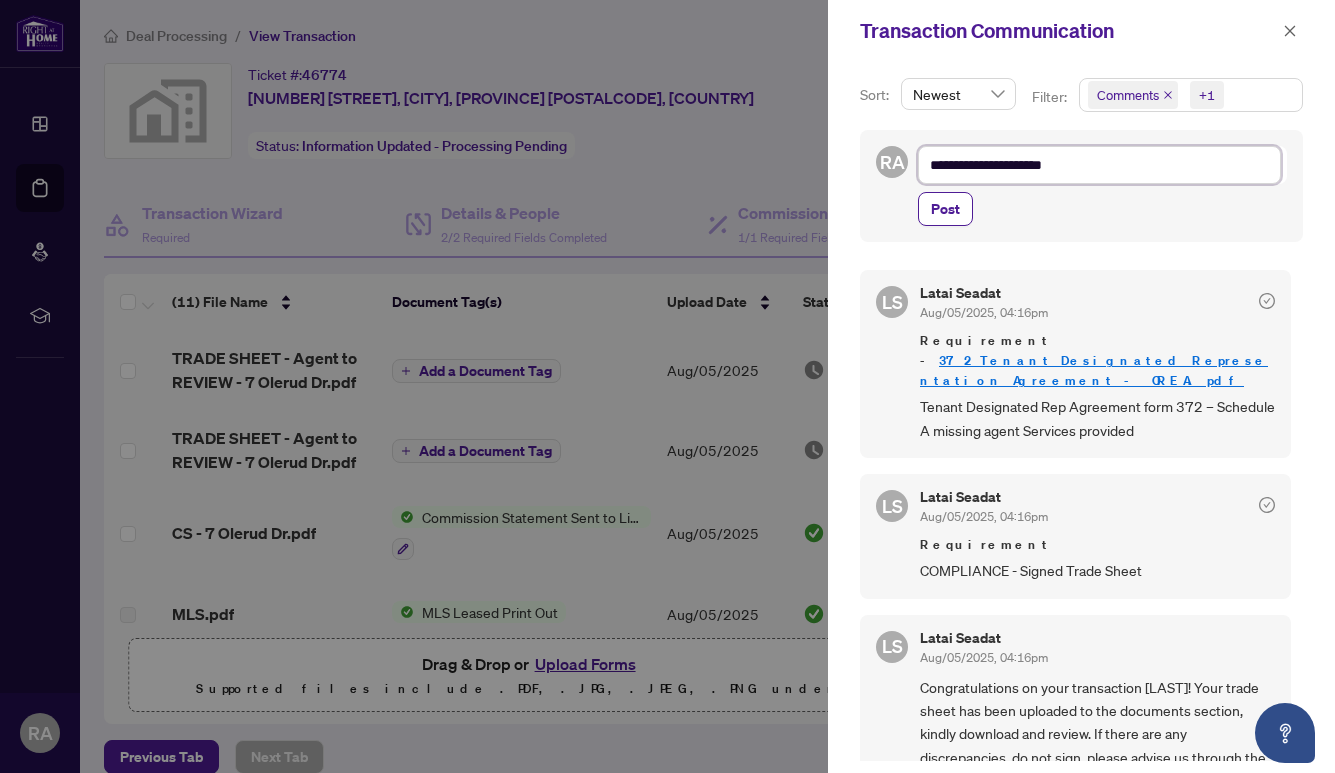 type on "**********" 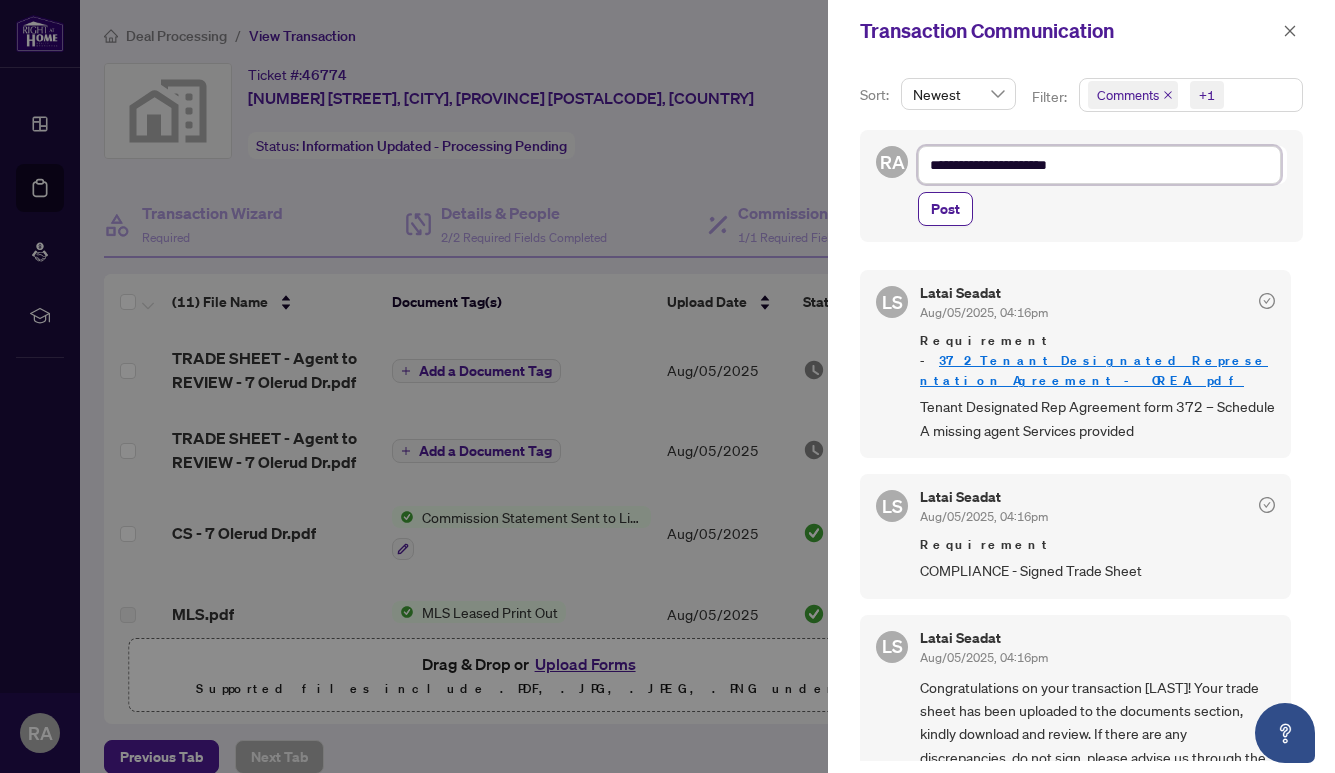 type on "**********" 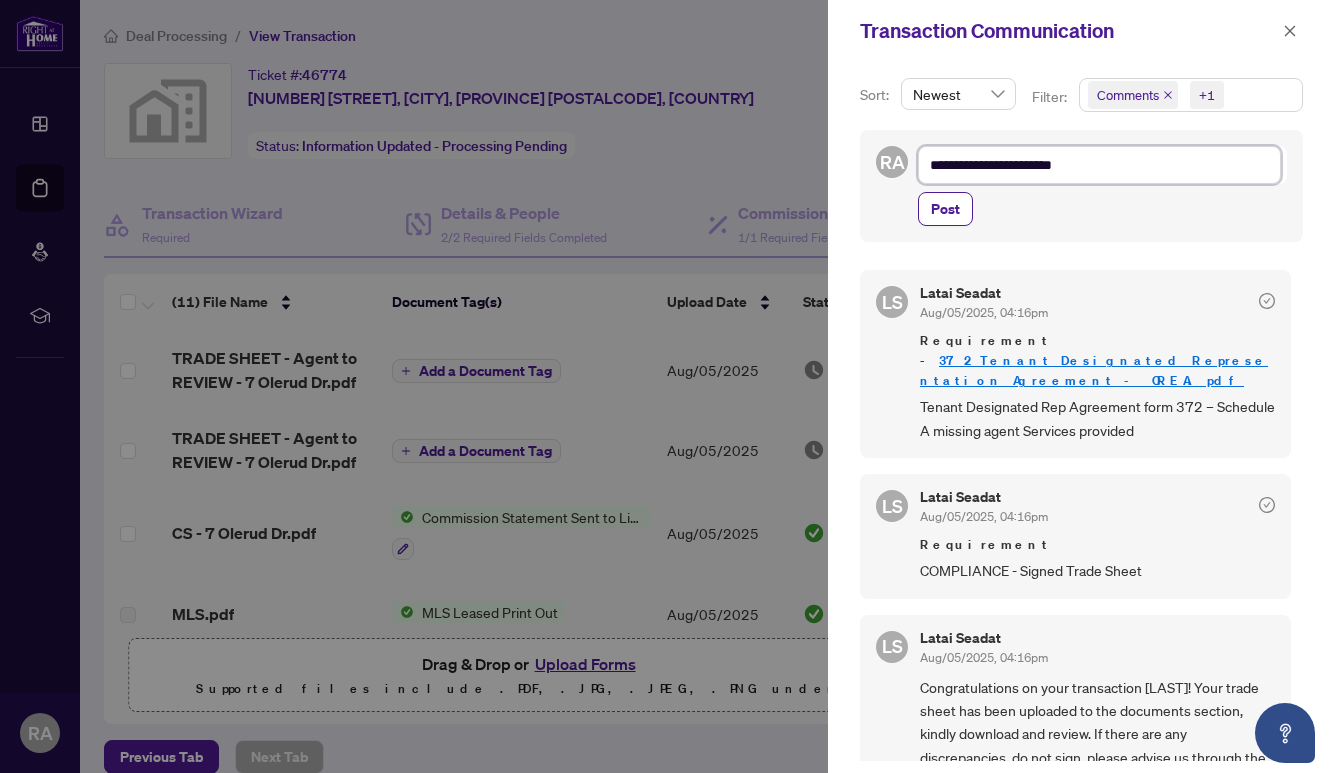 type on "**********" 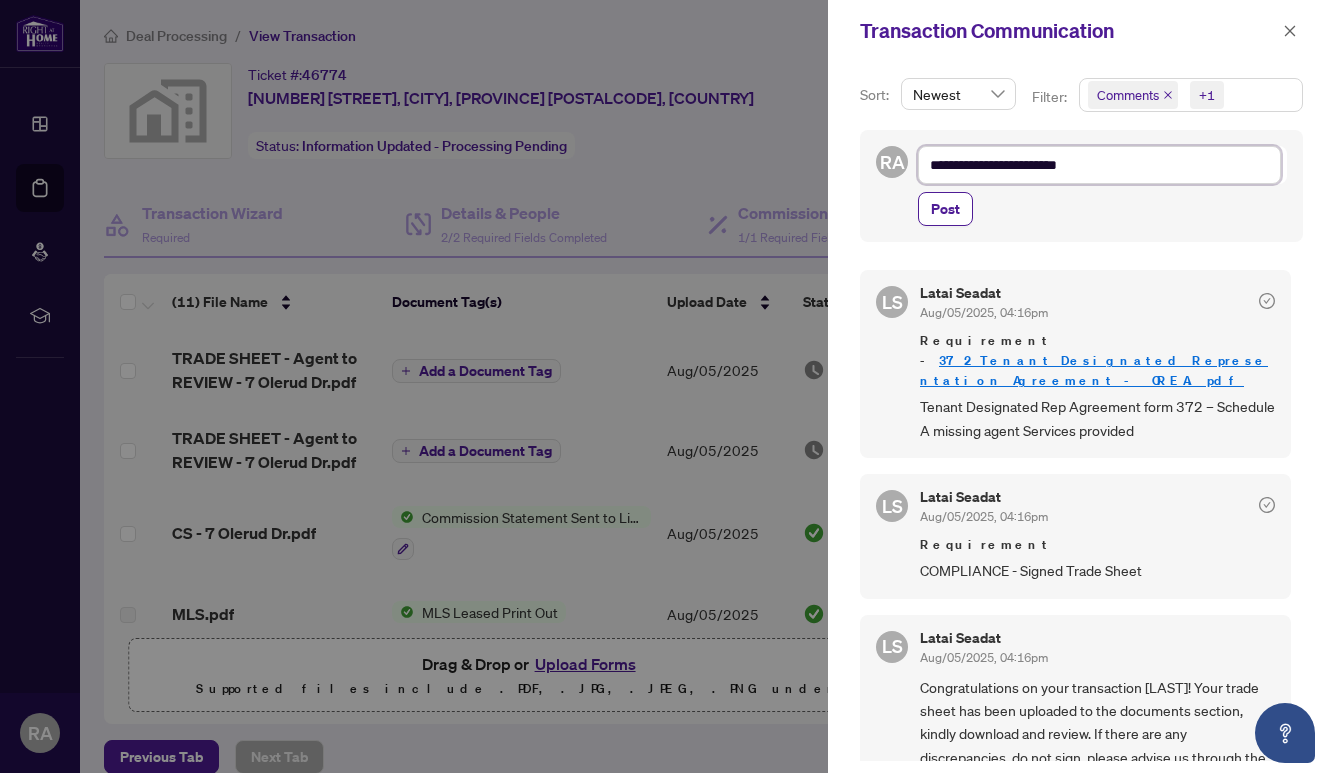 type on "**********" 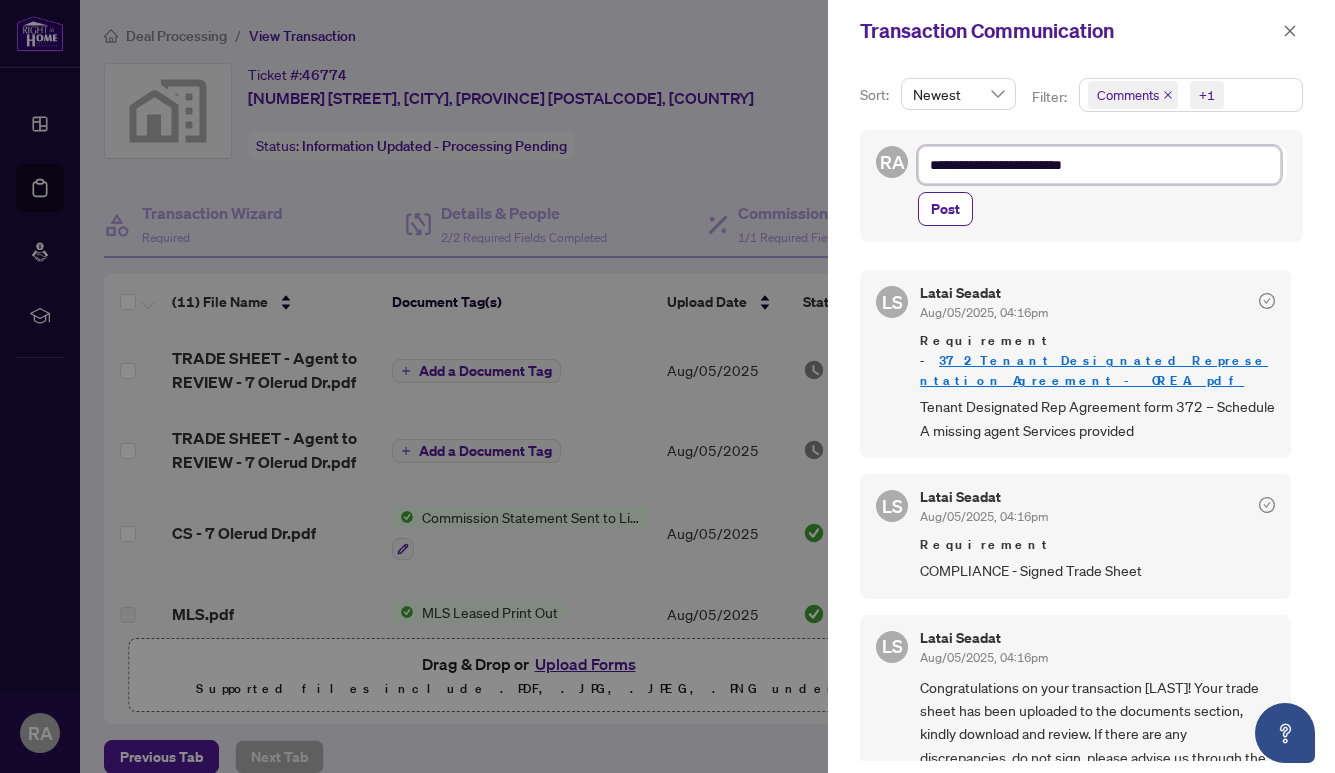 type on "**********" 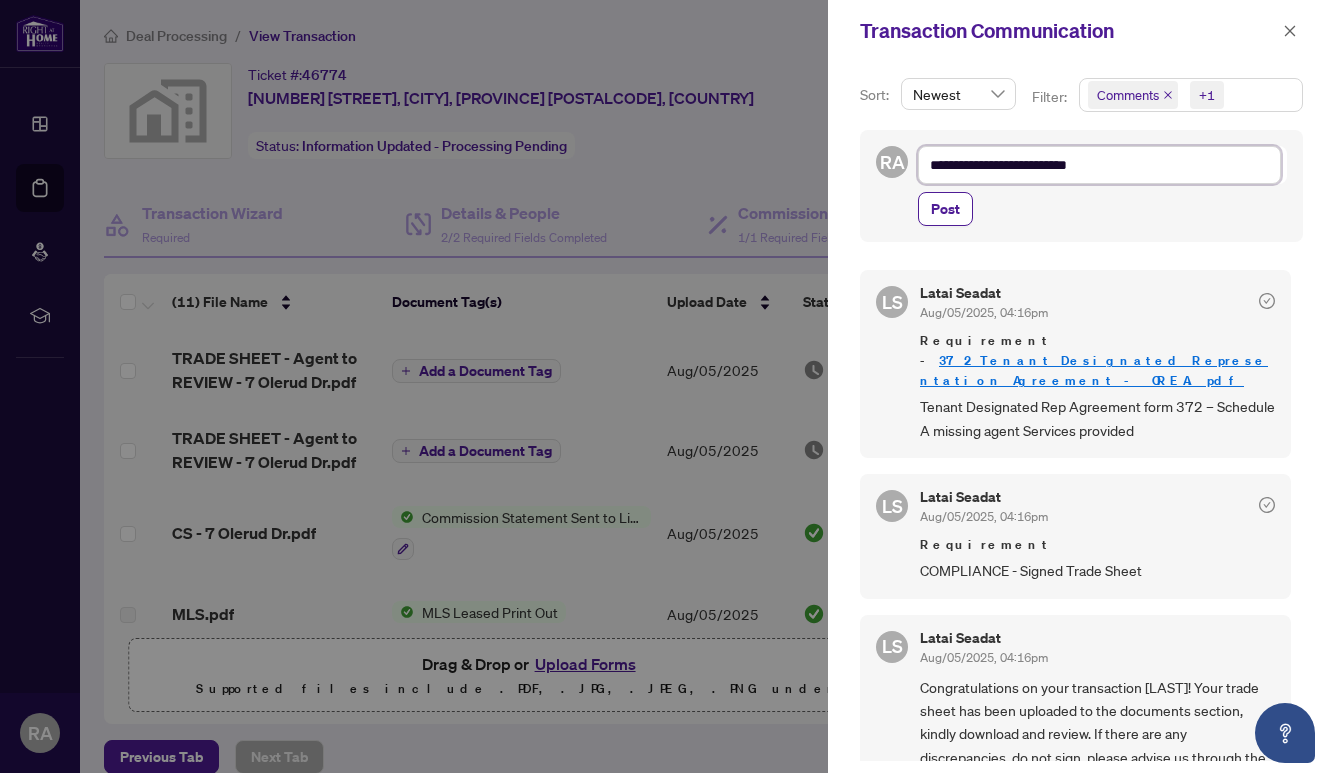 type on "**********" 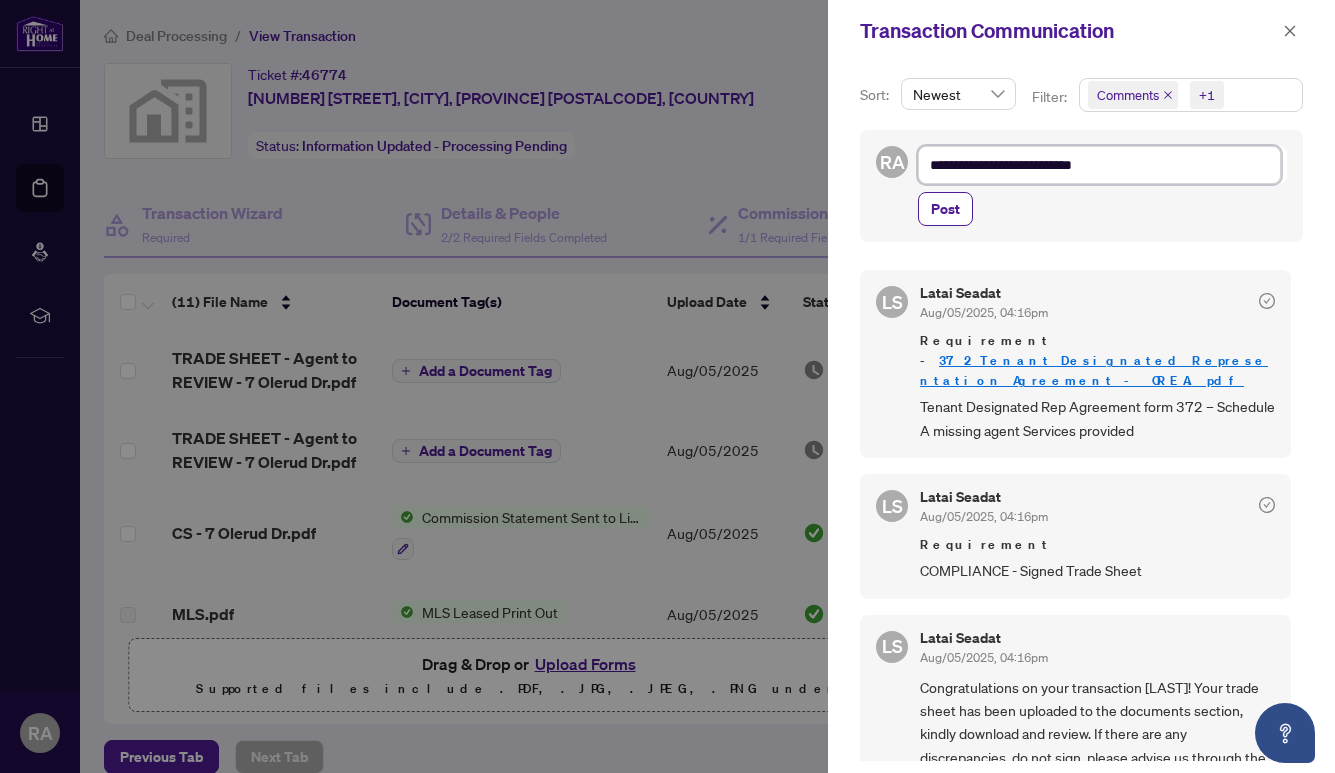 type on "**********" 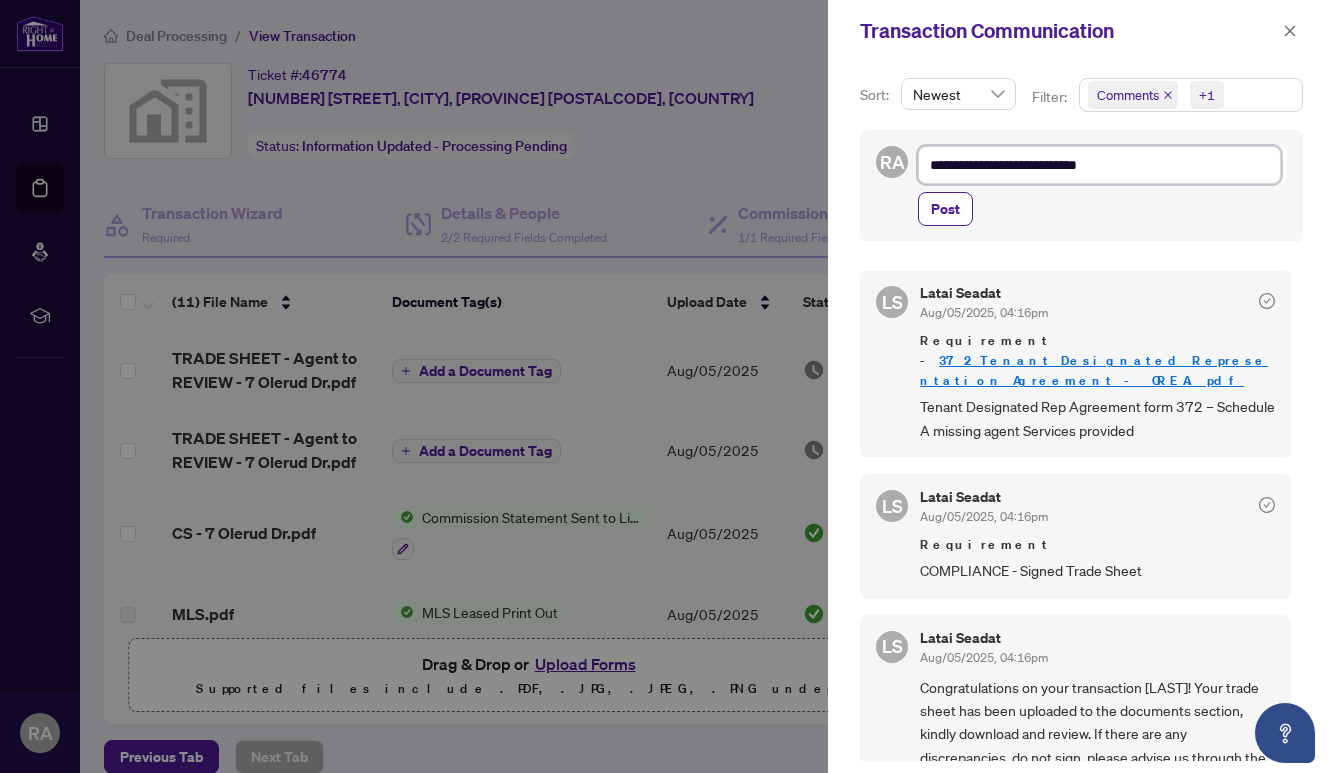 type on "**********" 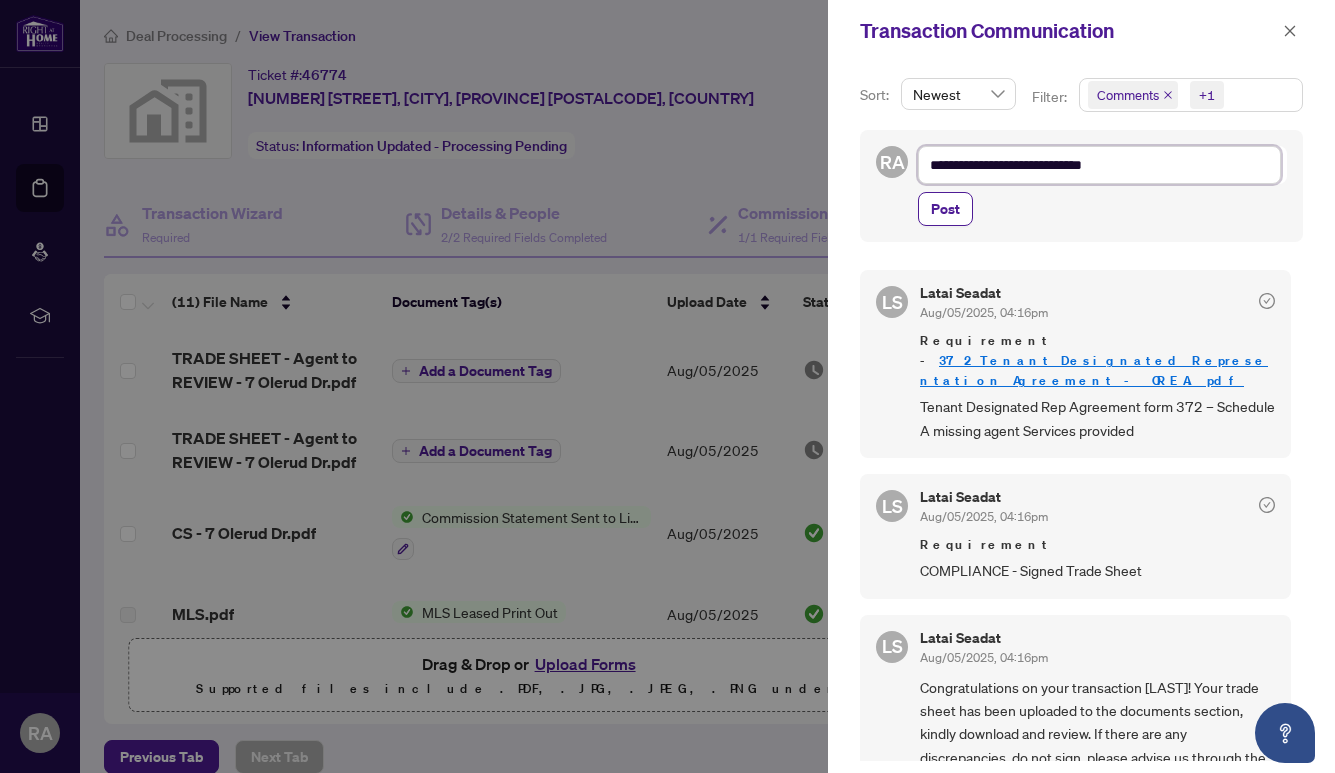 type on "**********" 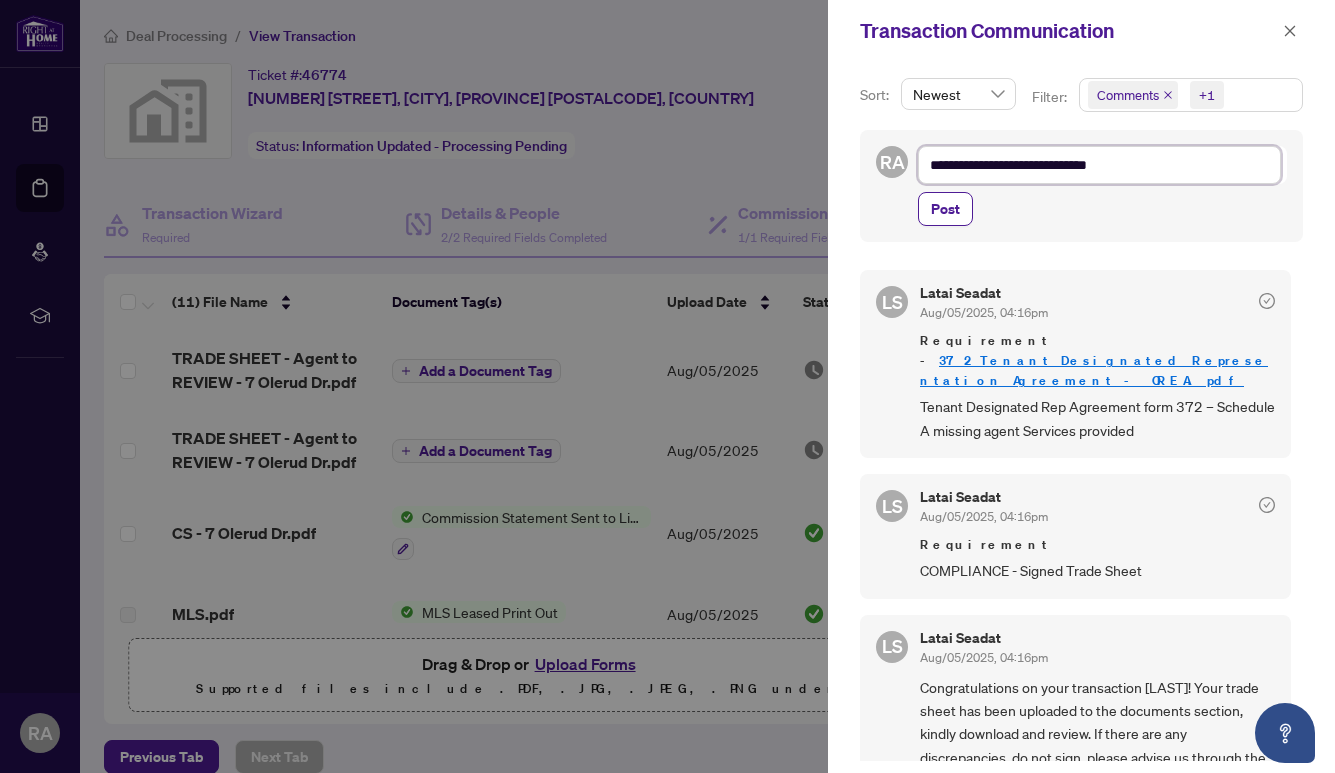 type on "**********" 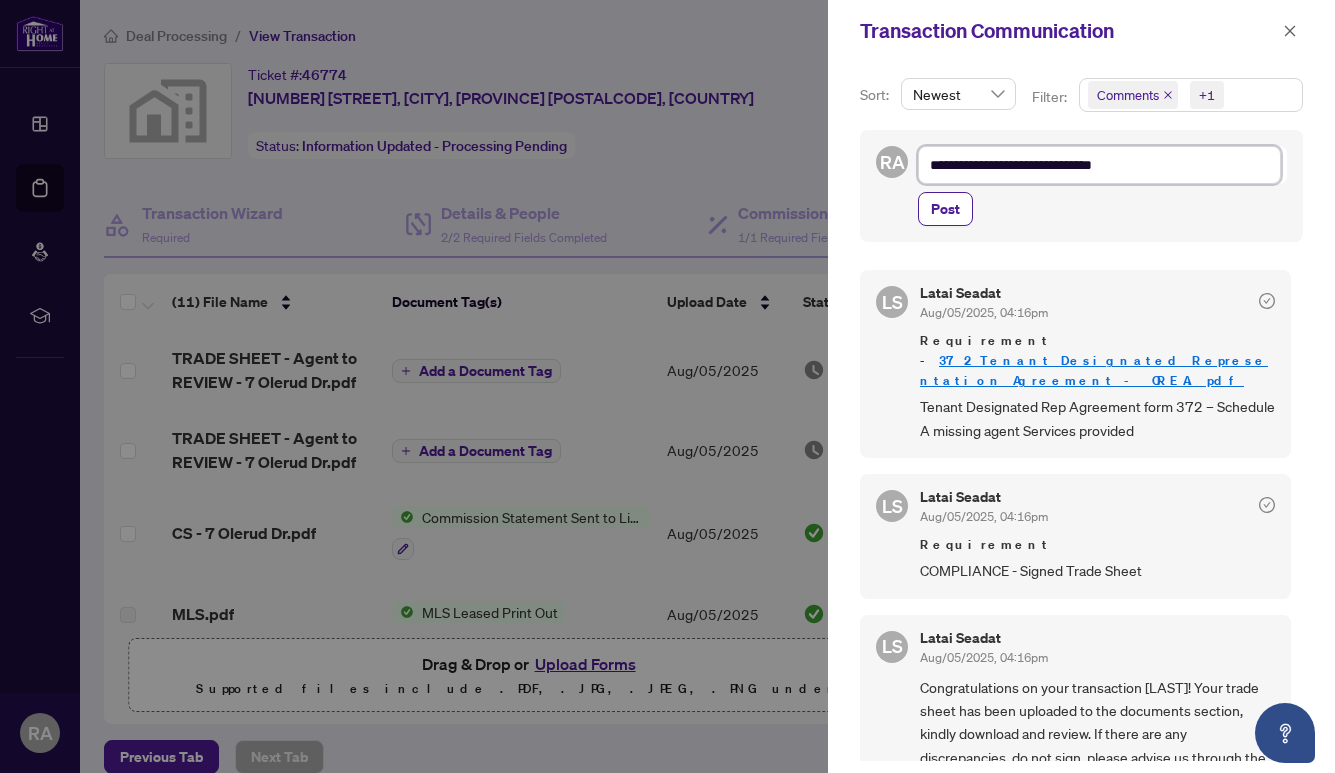 type on "**********" 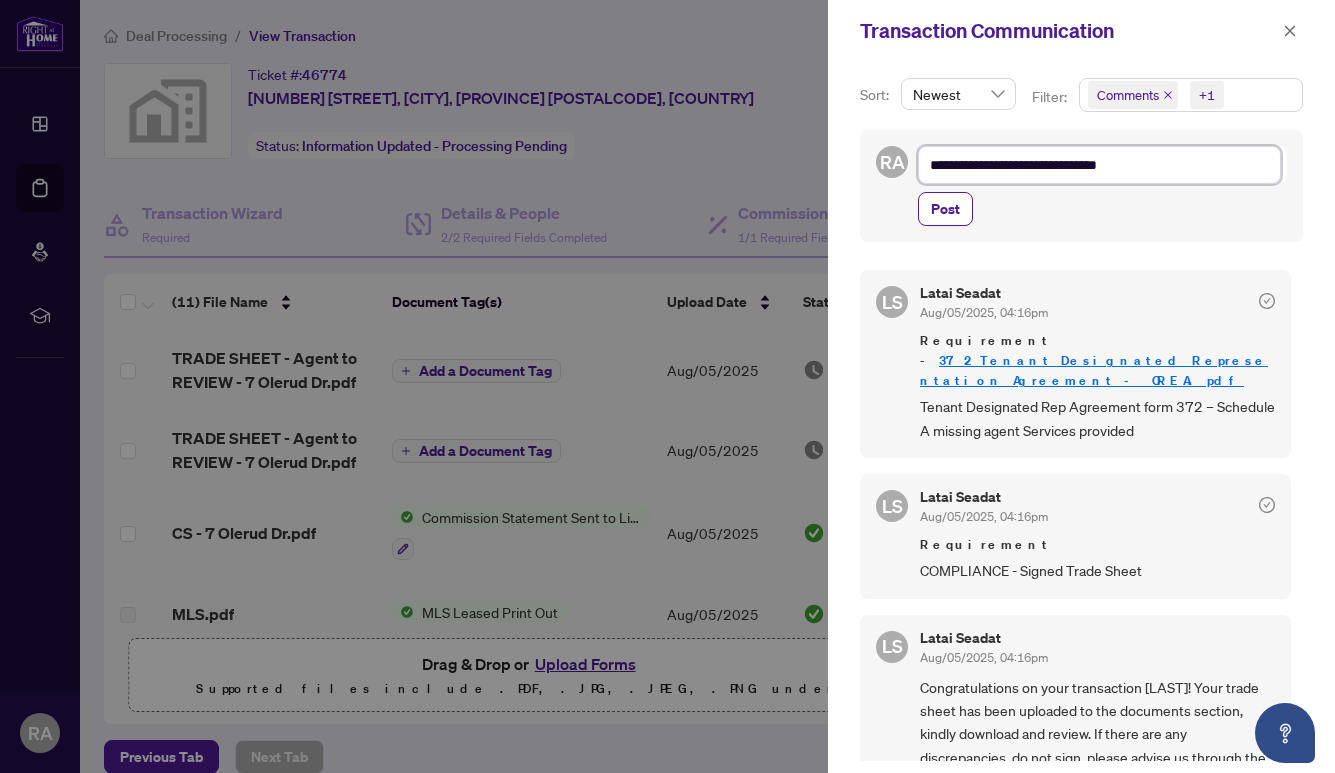 type on "**********" 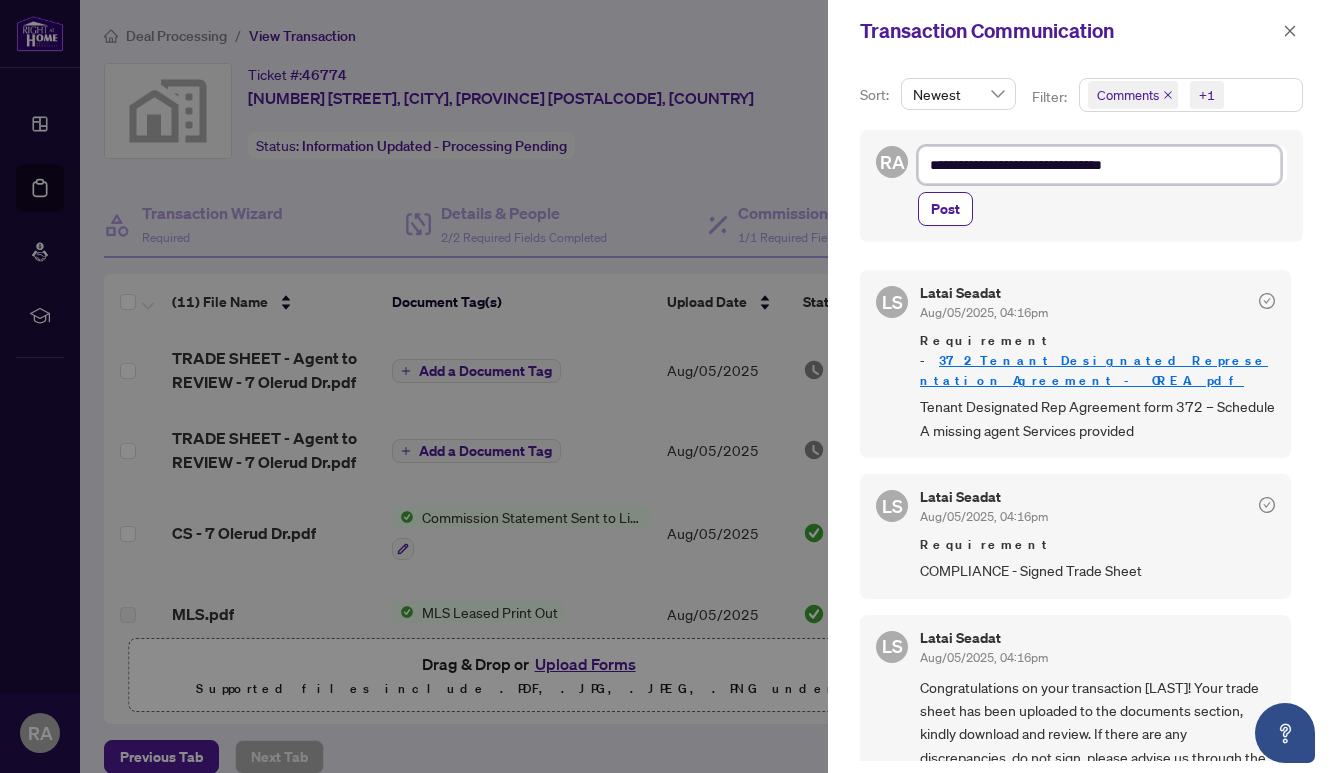 type on "**********" 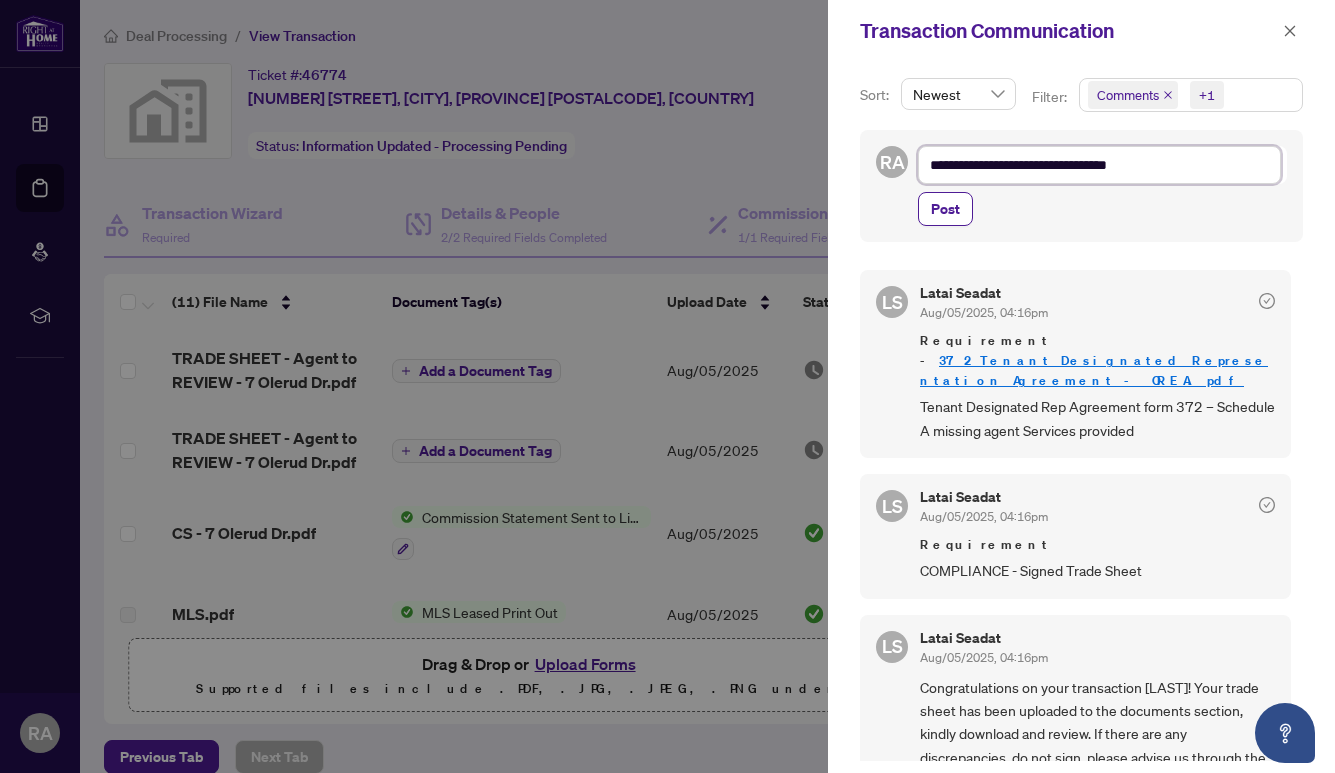 type on "**********" 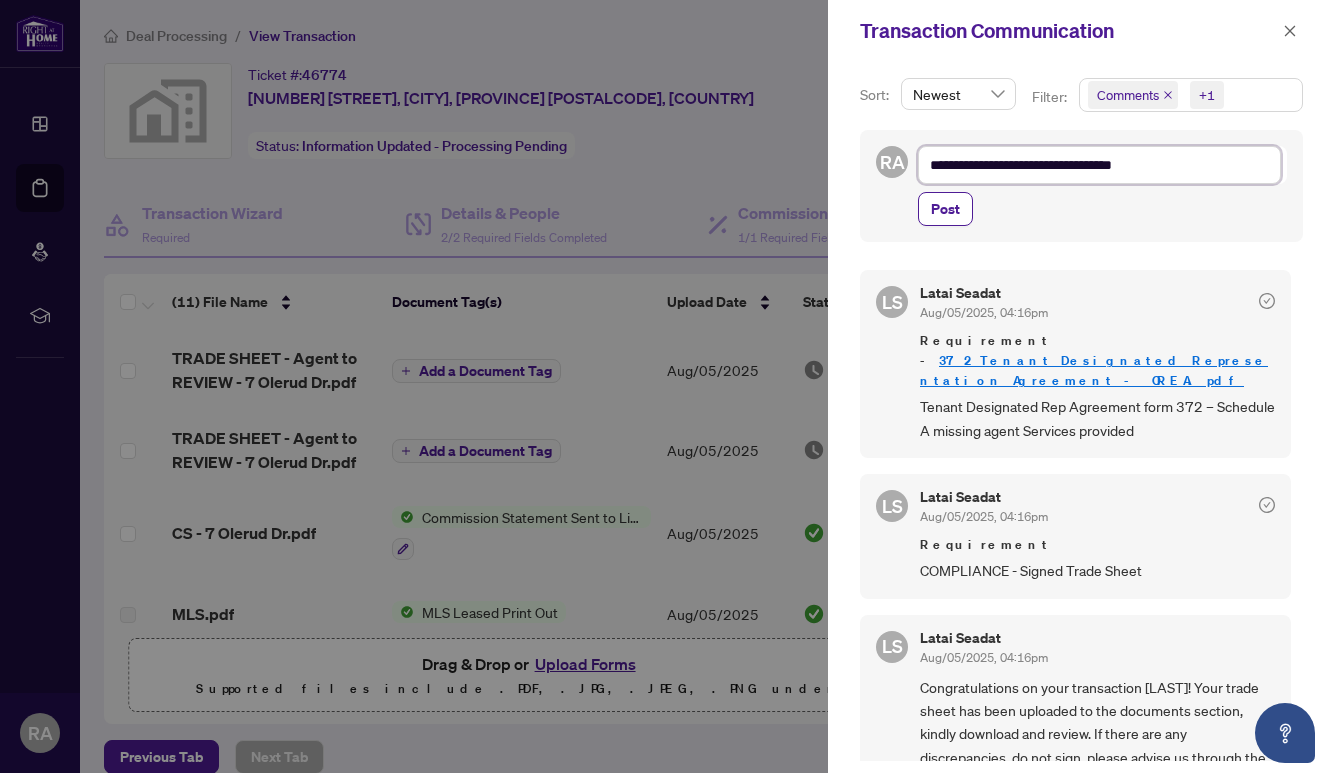type on "**********" 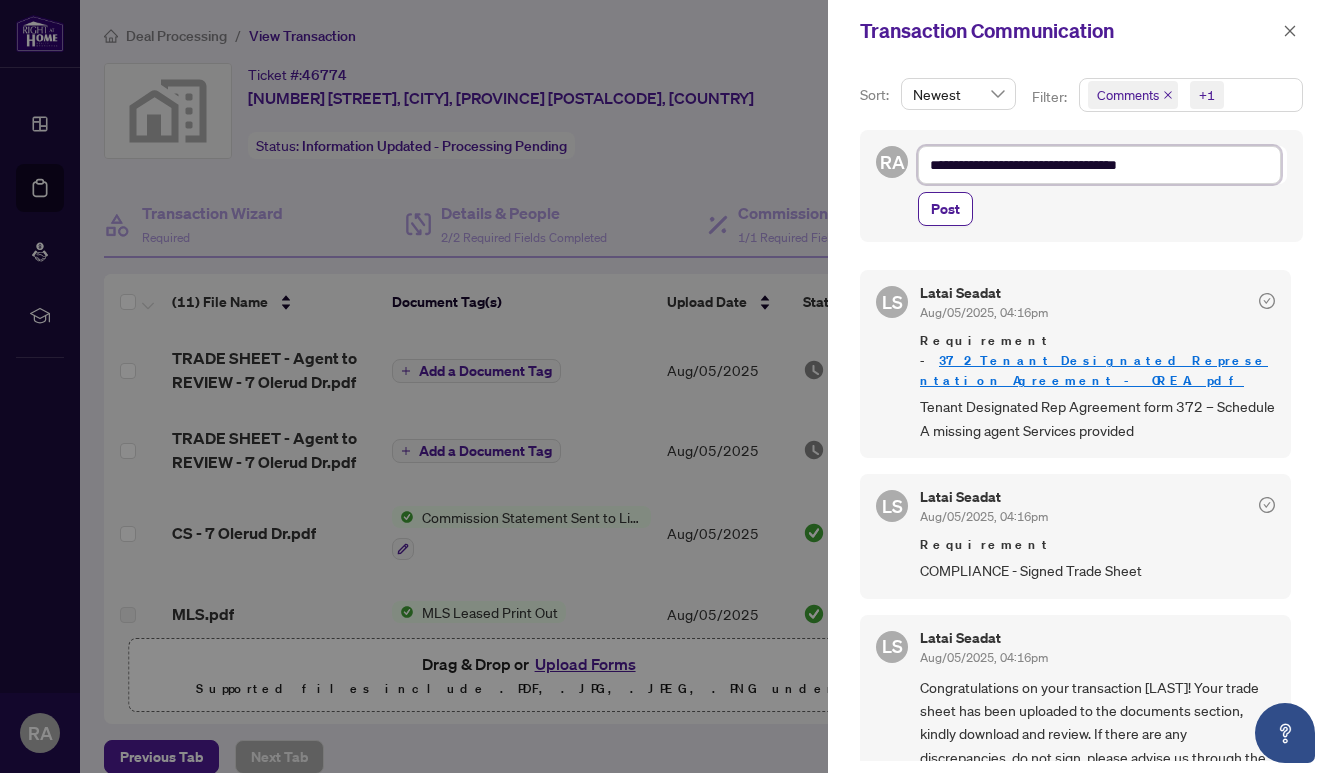 type on "**********" 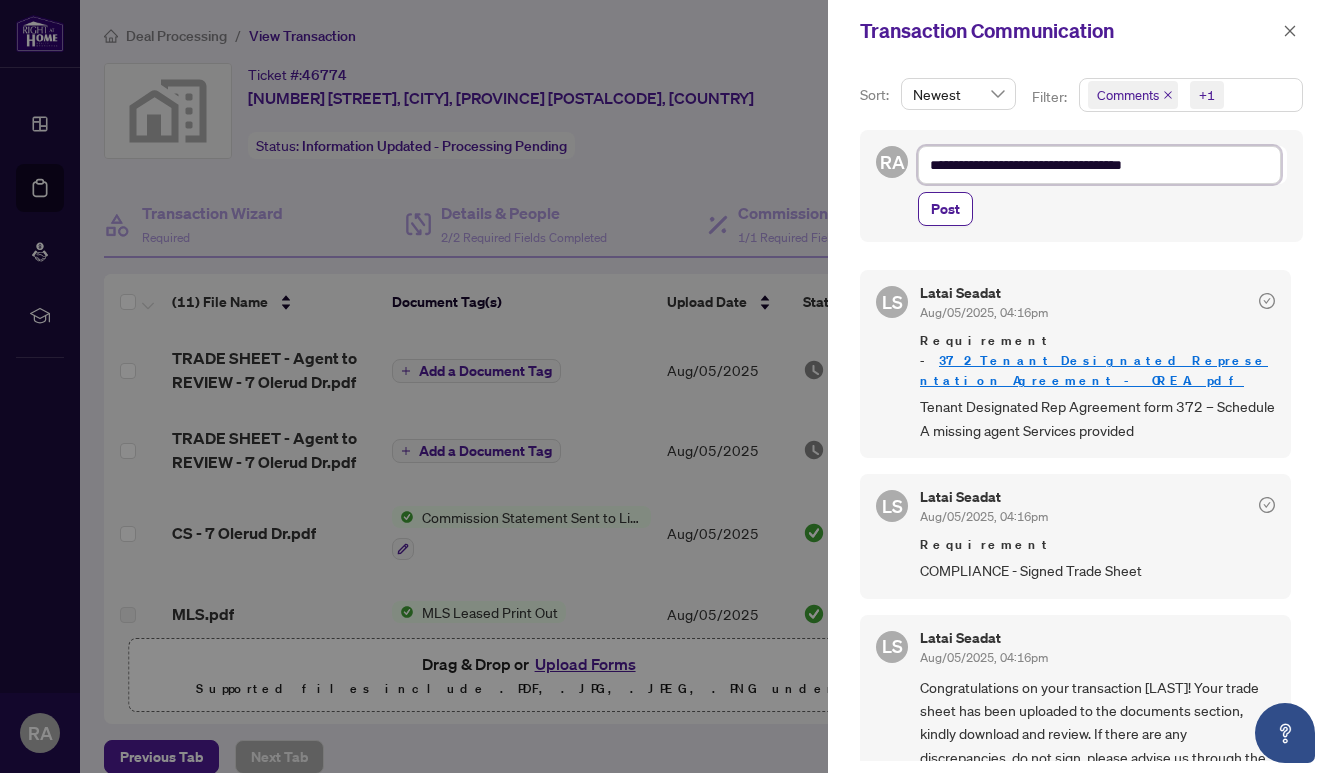 type on "**********" 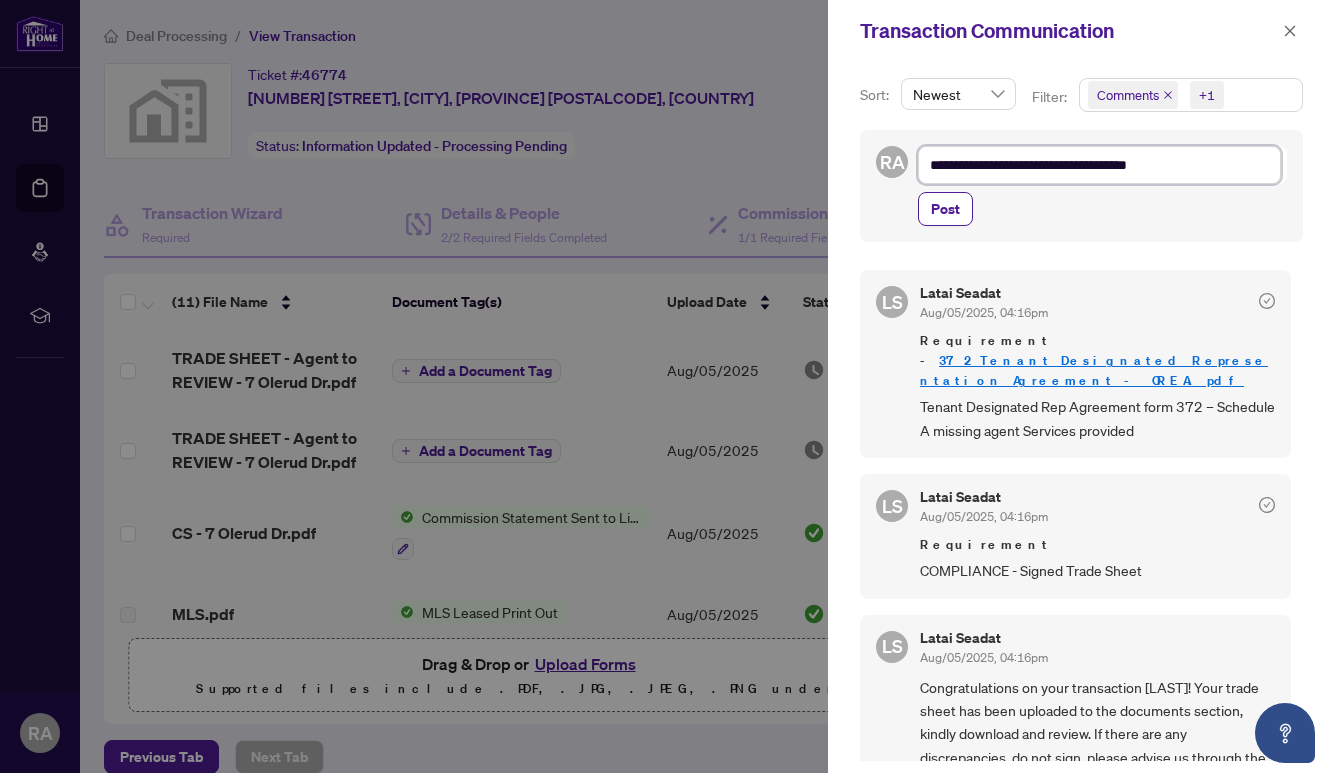 type on "**********" 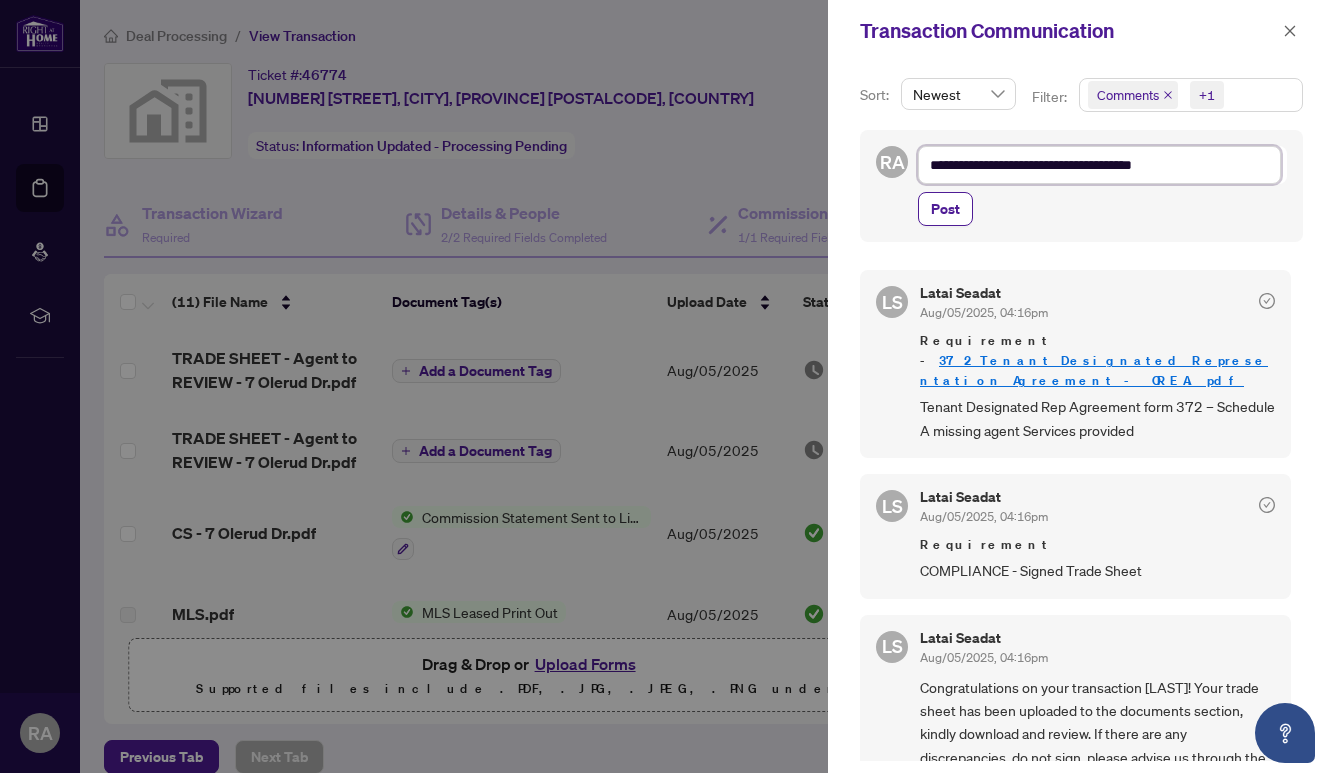 type on "**********" 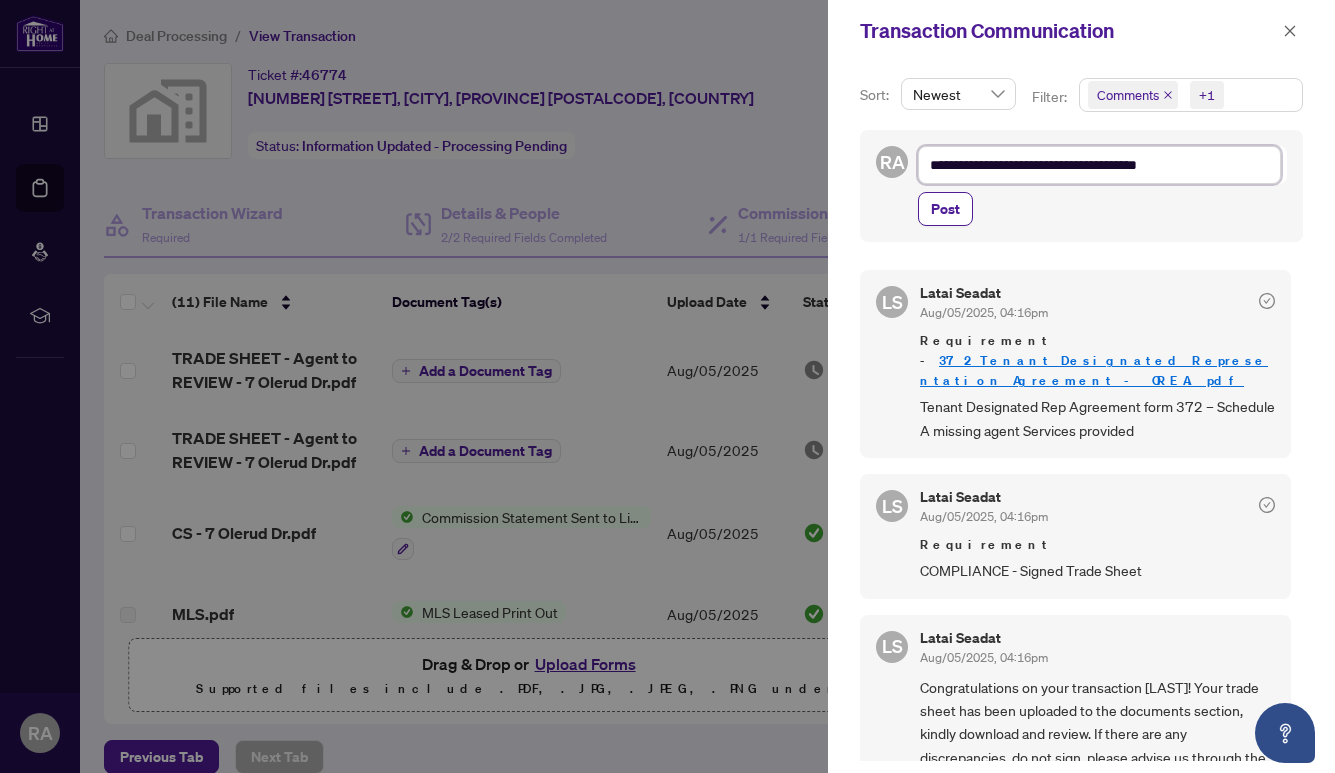 type on "**********" 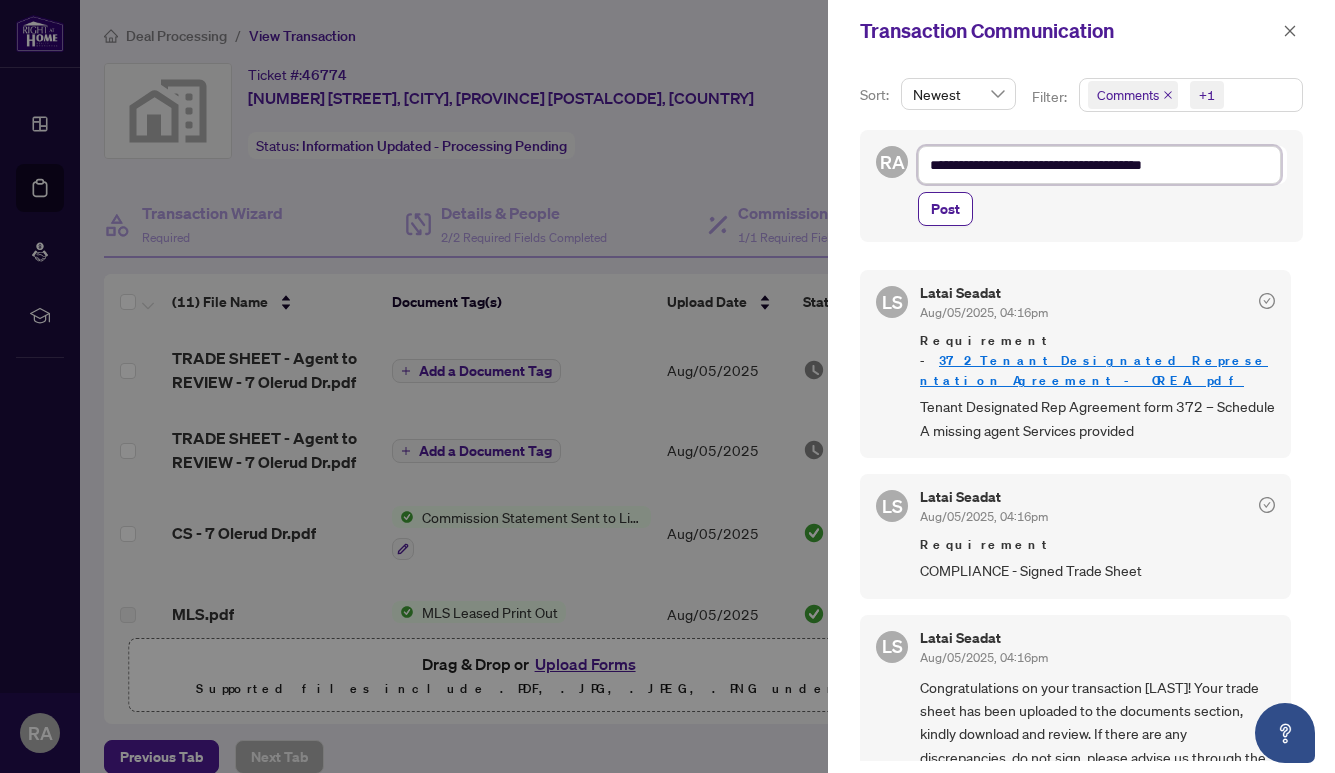 type on "**********" 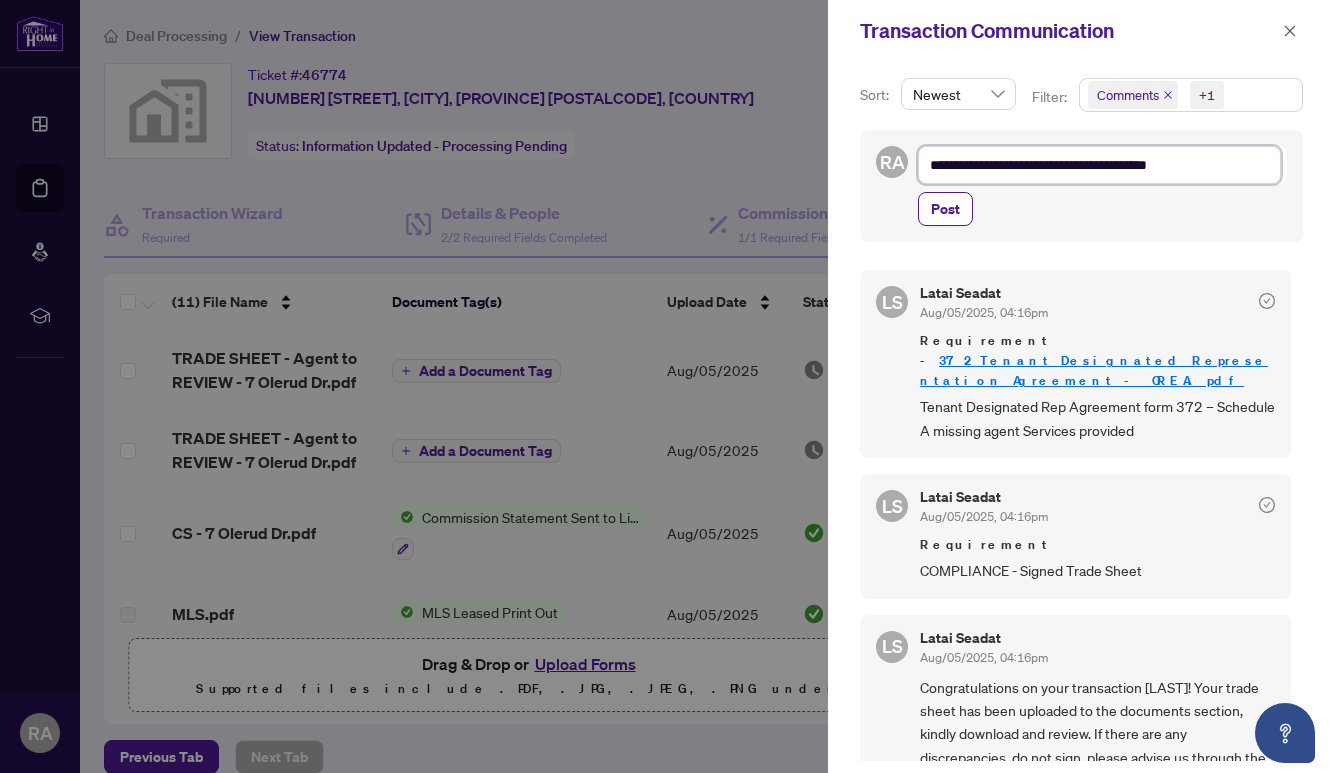 type on "**********" 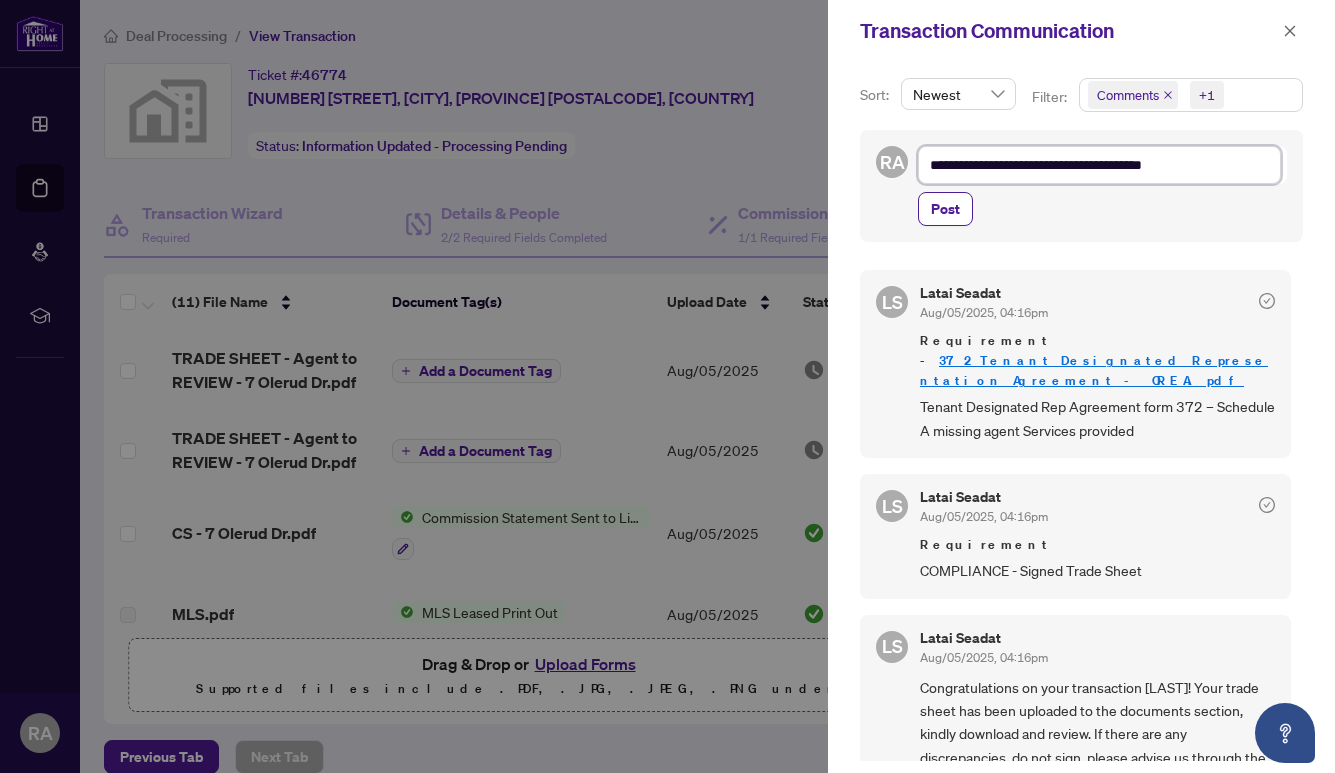 type on "**********" 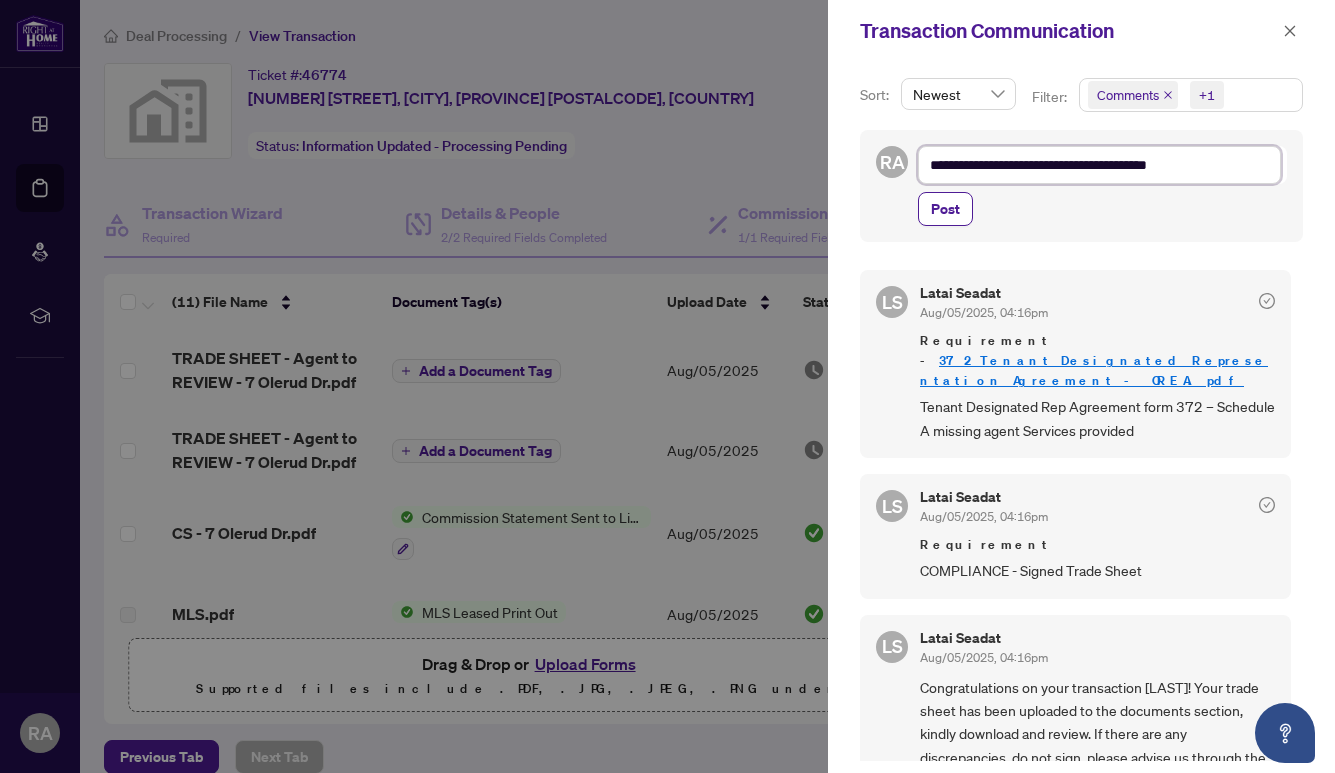 type on "**********" 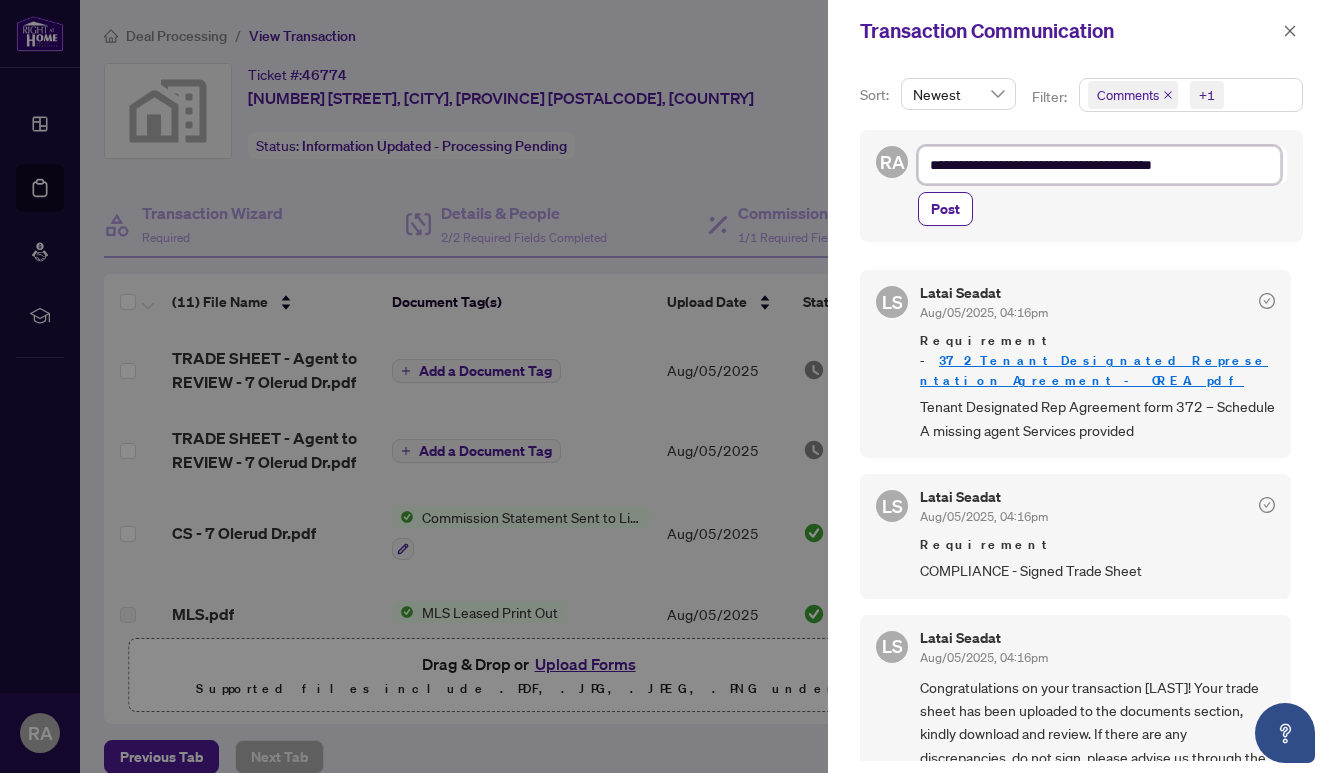 type on "**********" 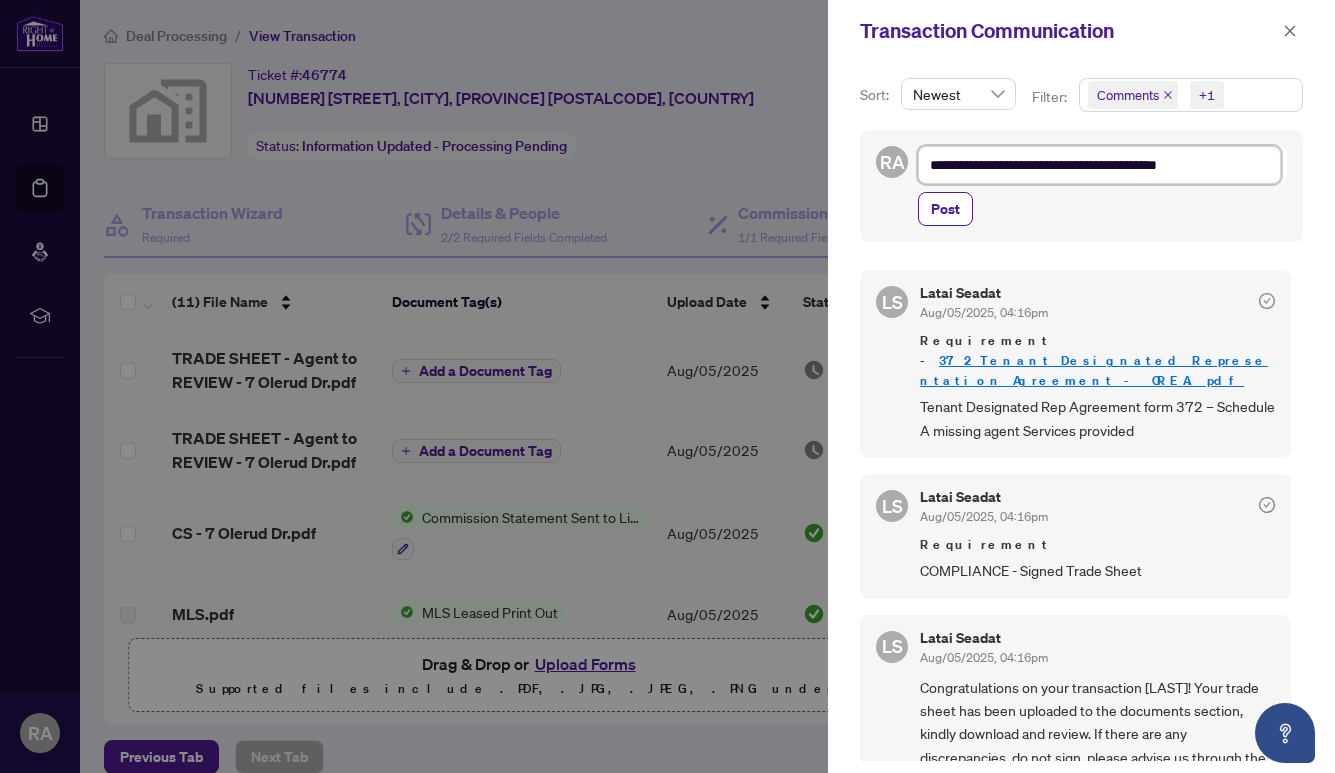 type on "**********" 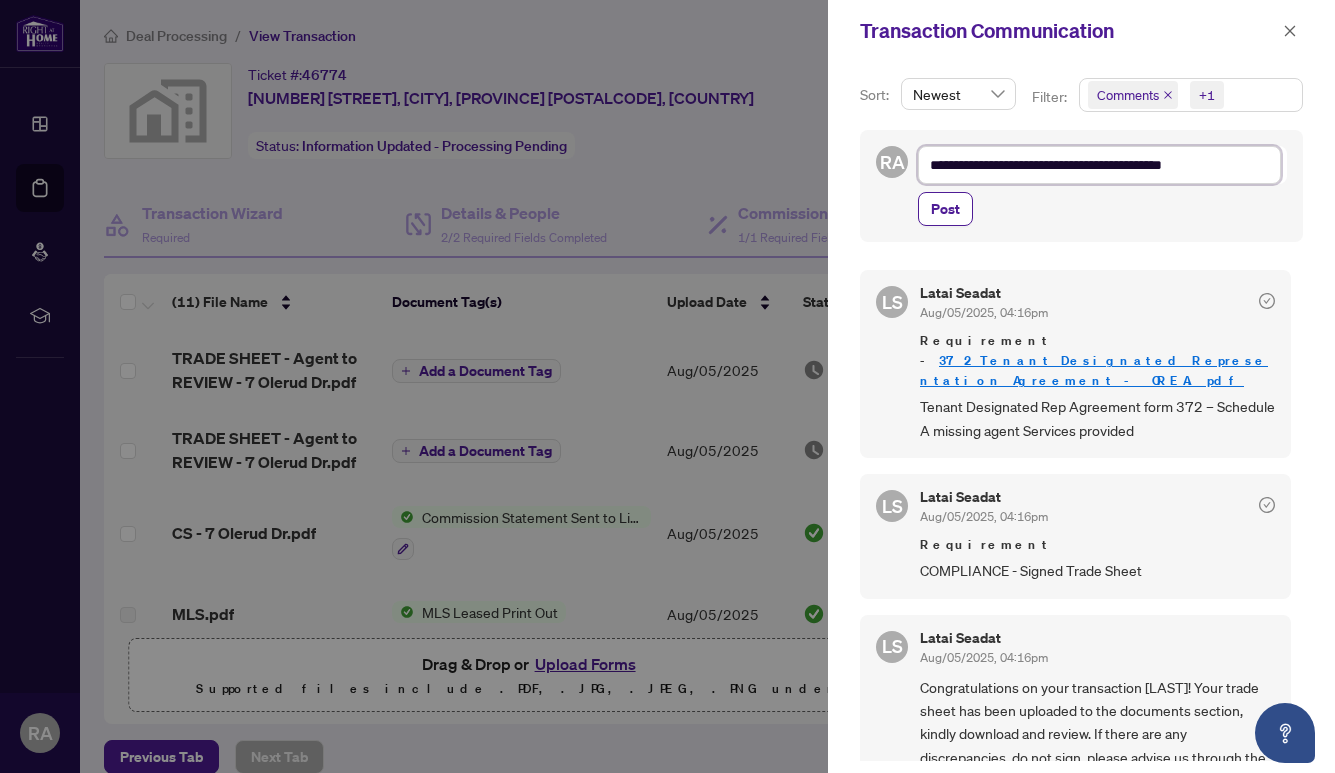 type on "**********" 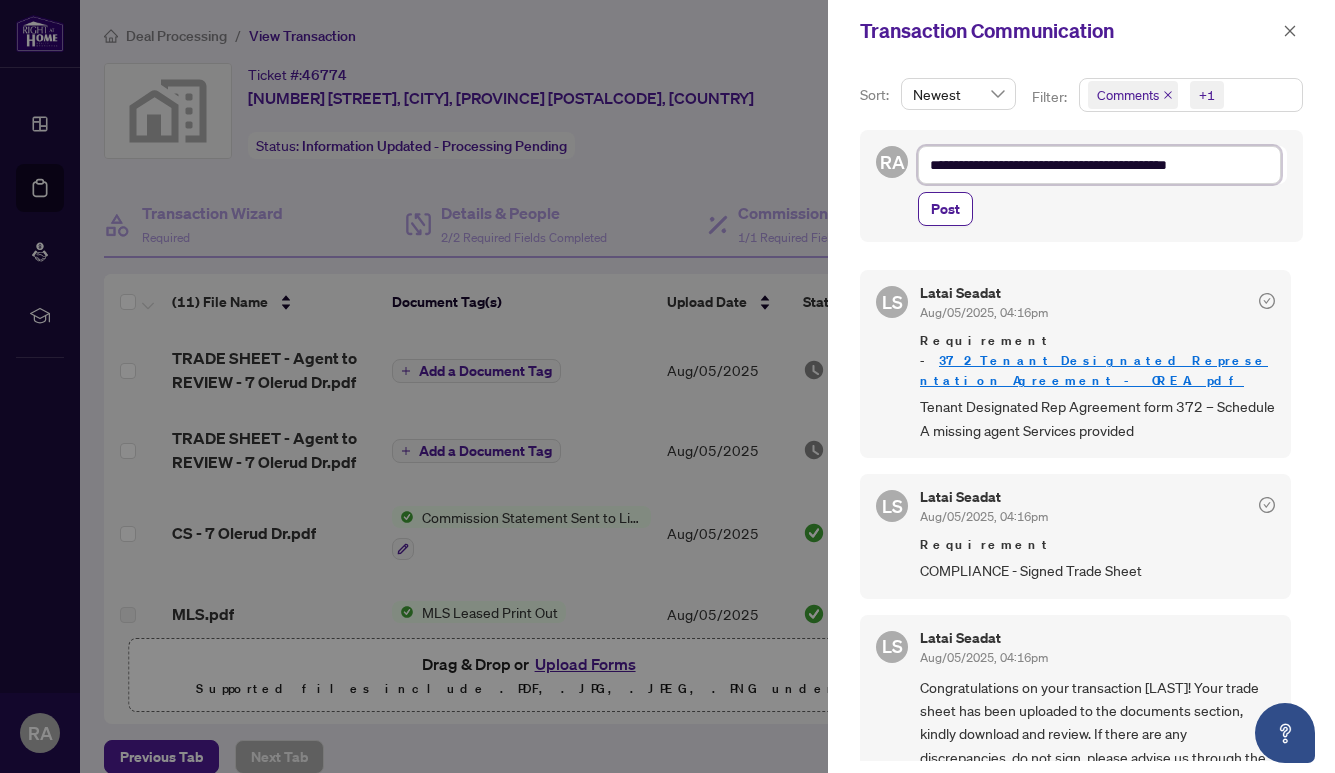 type on "**********" 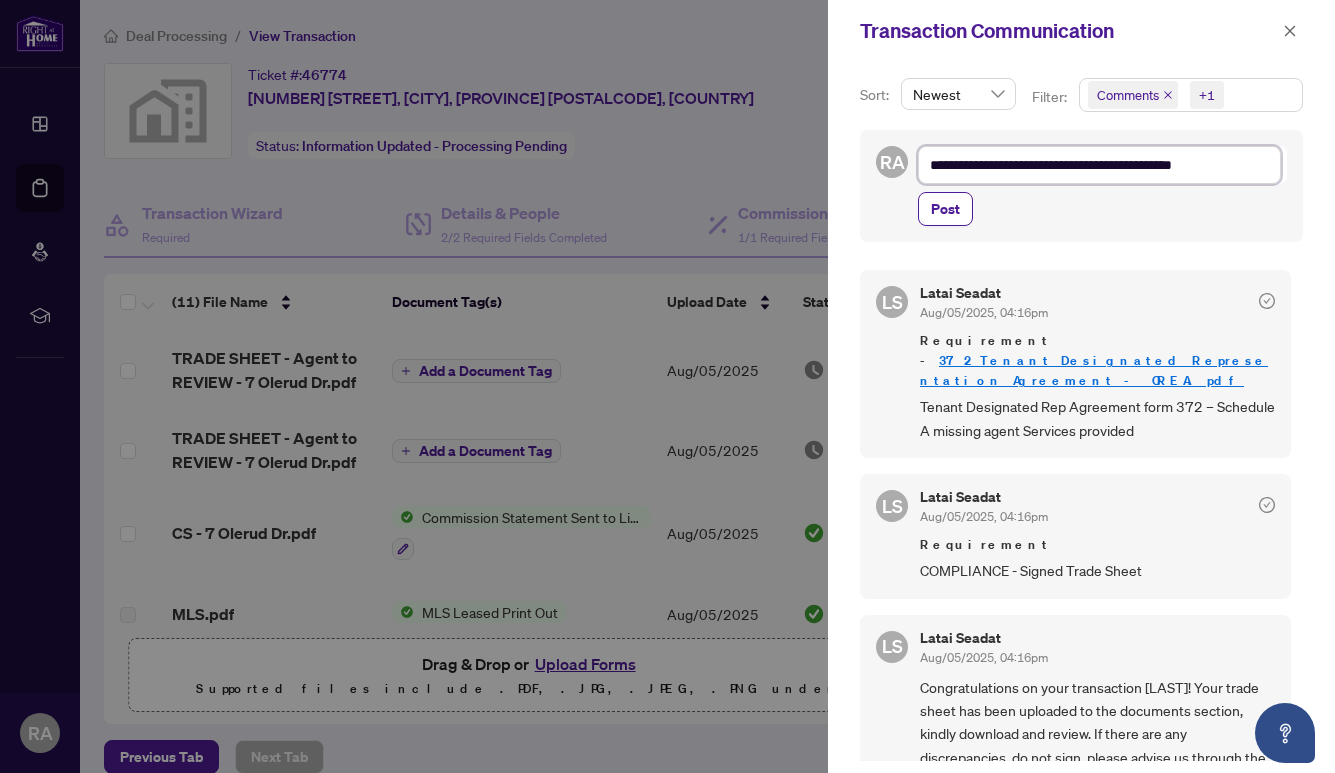 type on "**********" 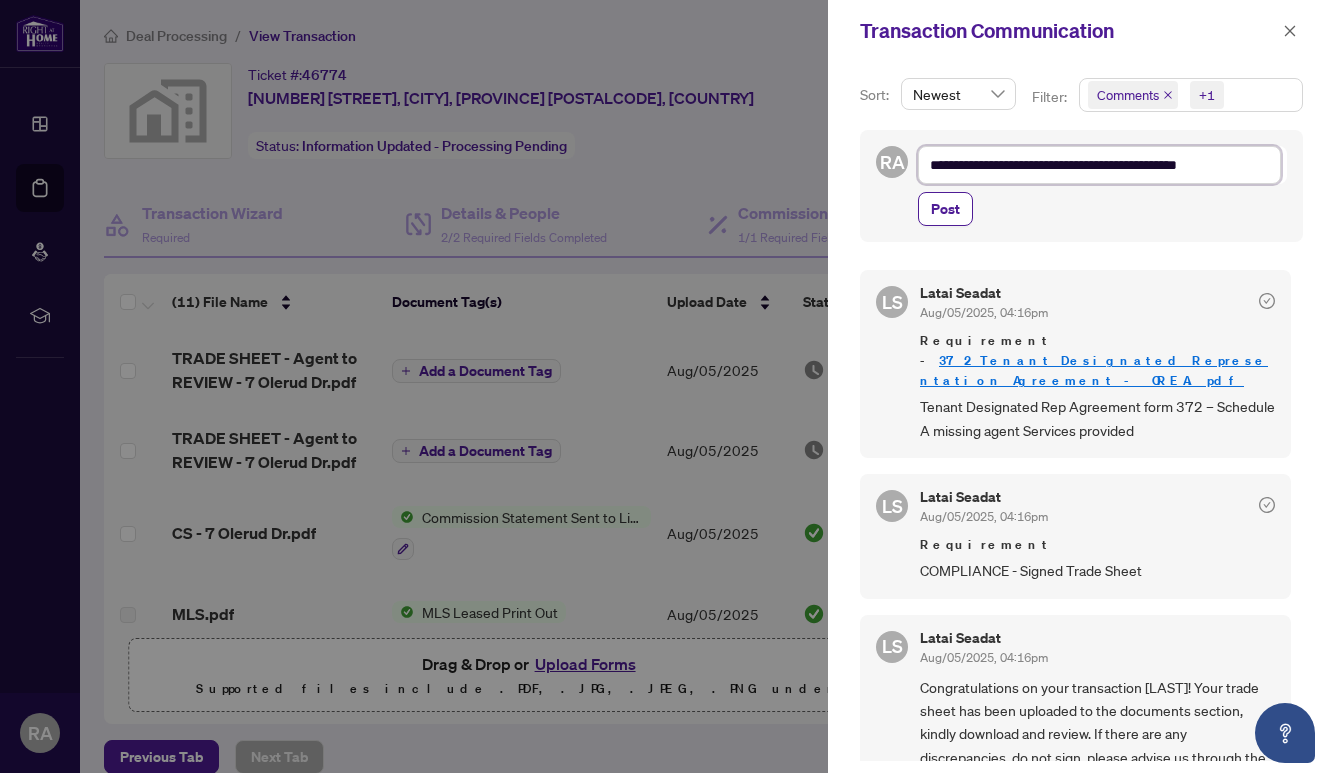 type on "**********" 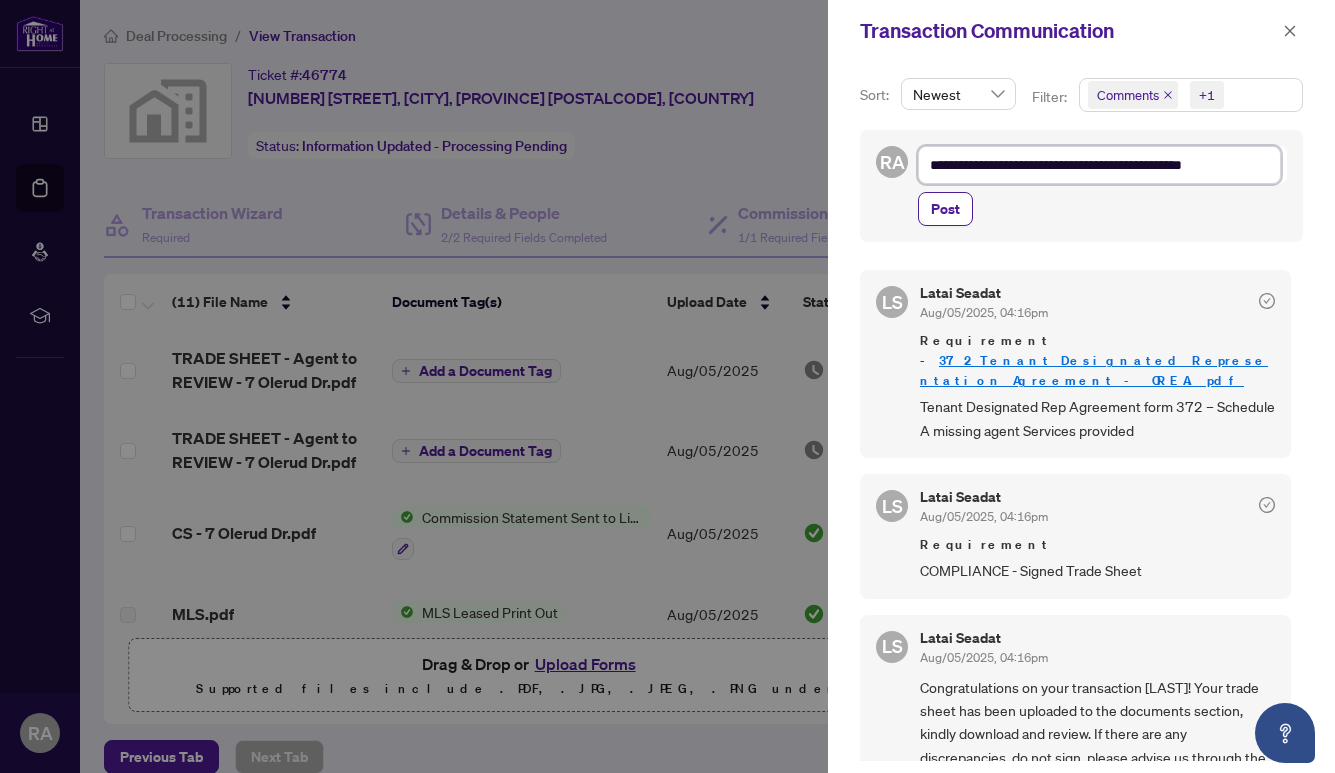 type on "**********" 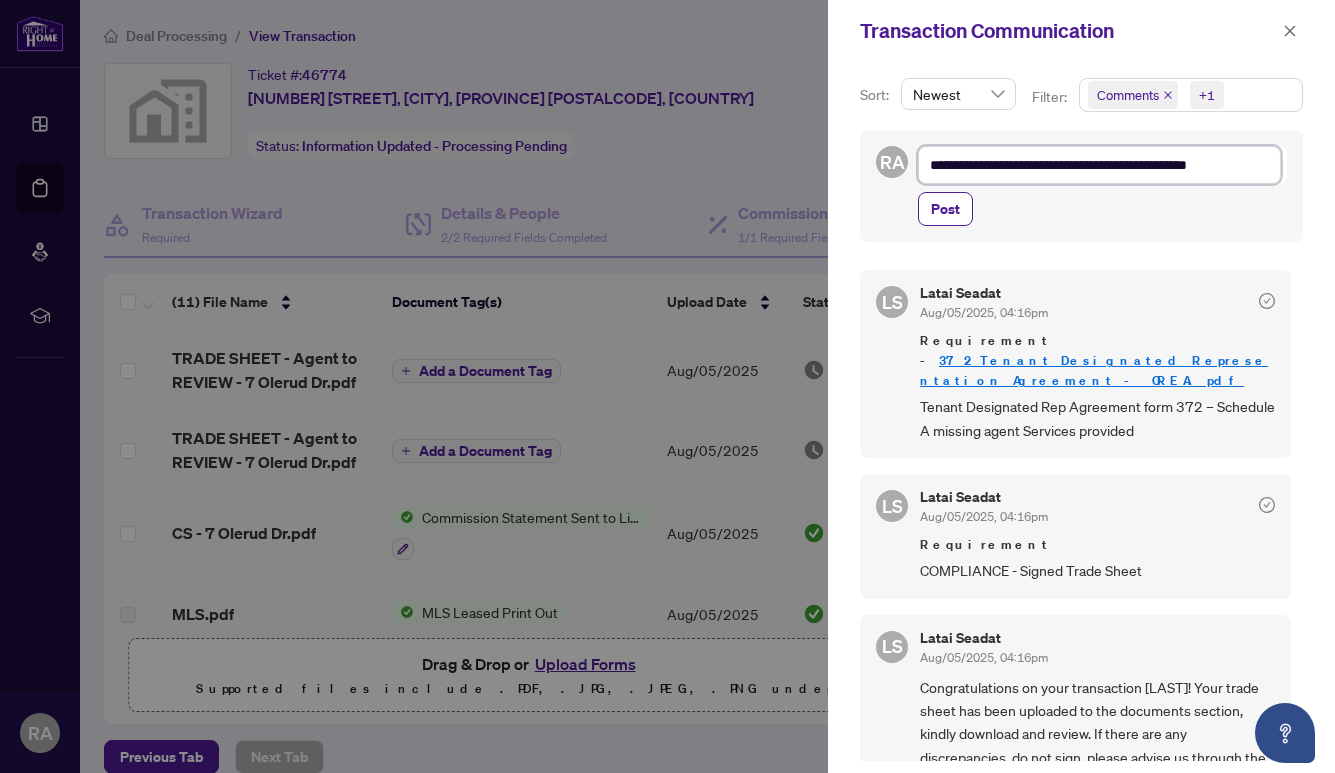 type on "**********" 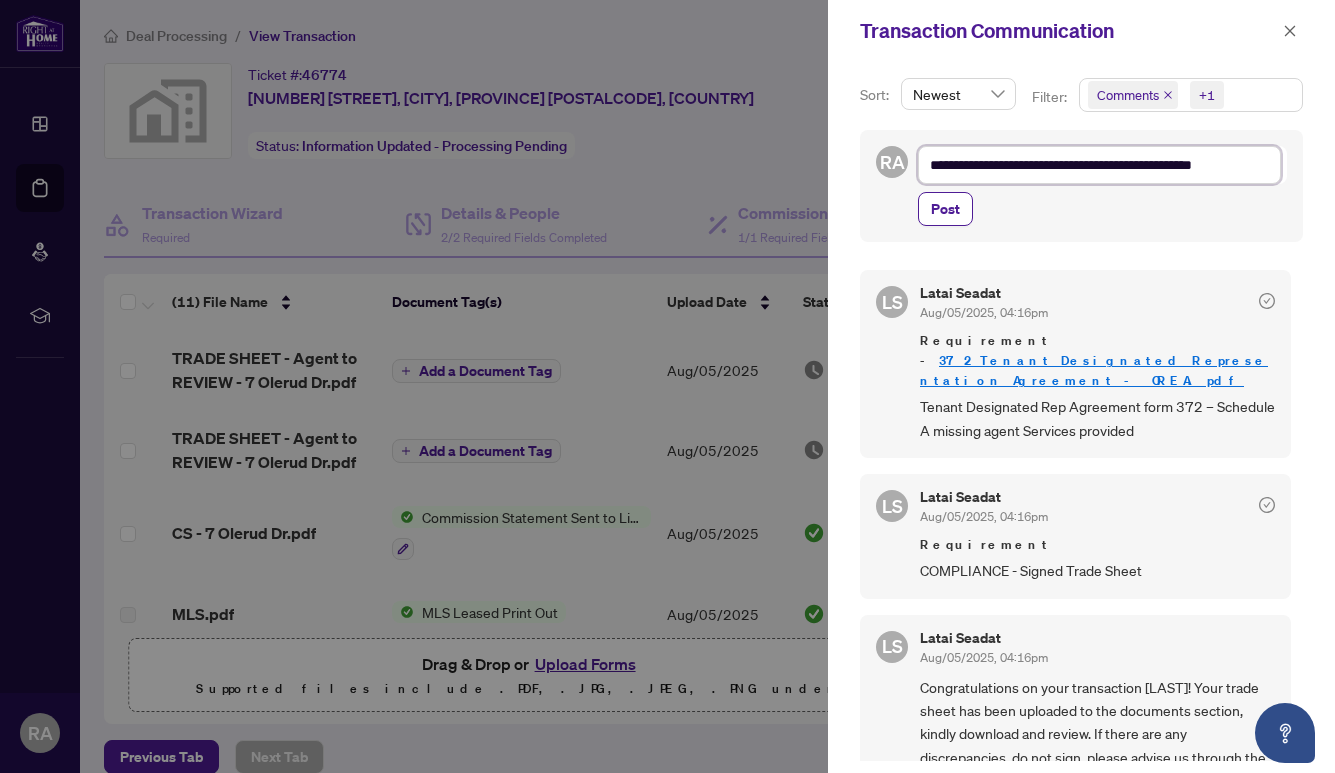 type on "**********" 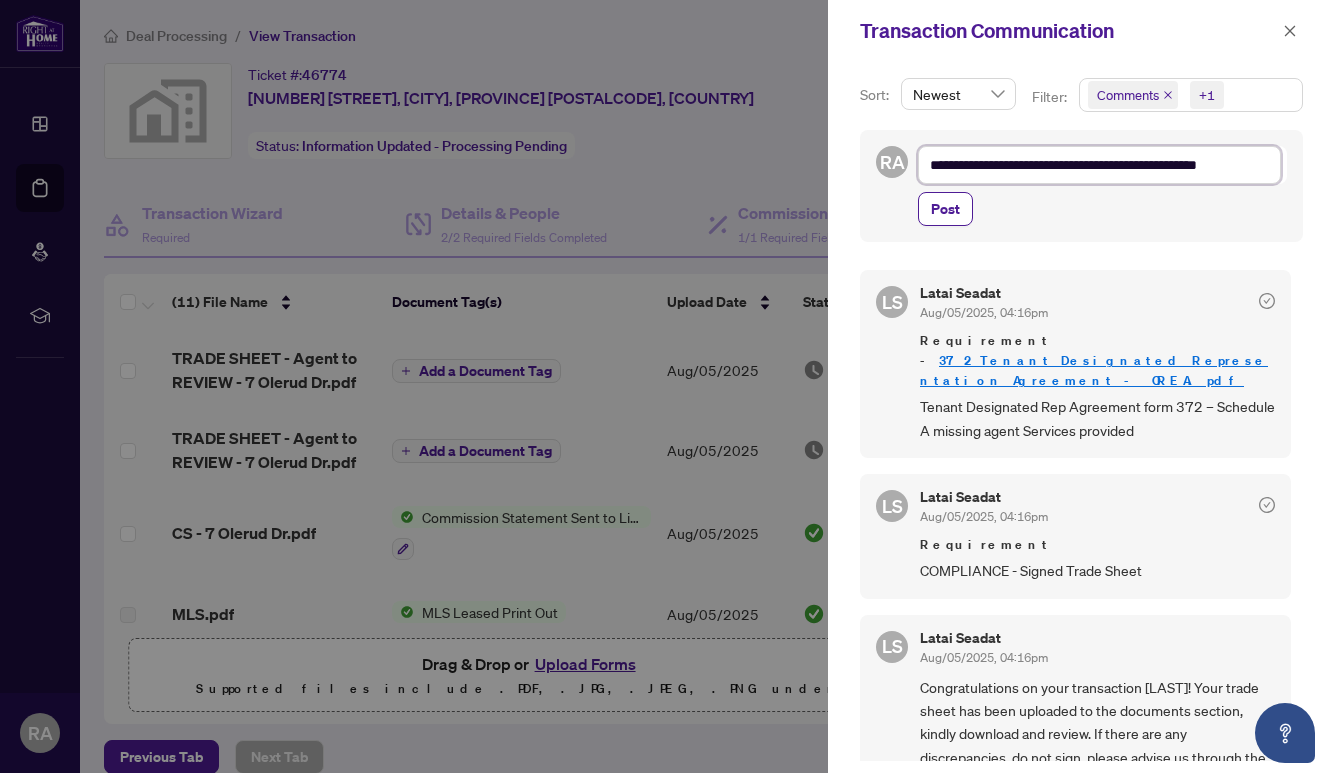 type on "**********" 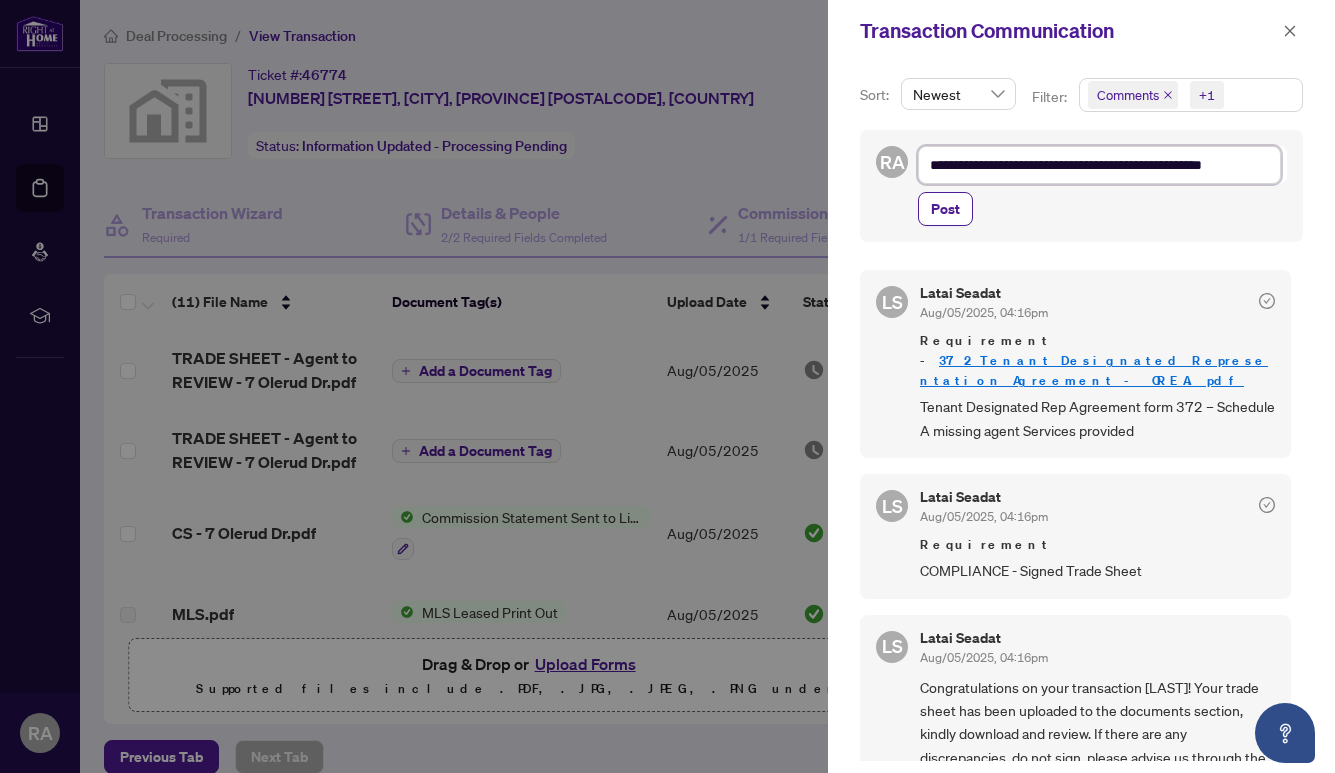 type on "**********" 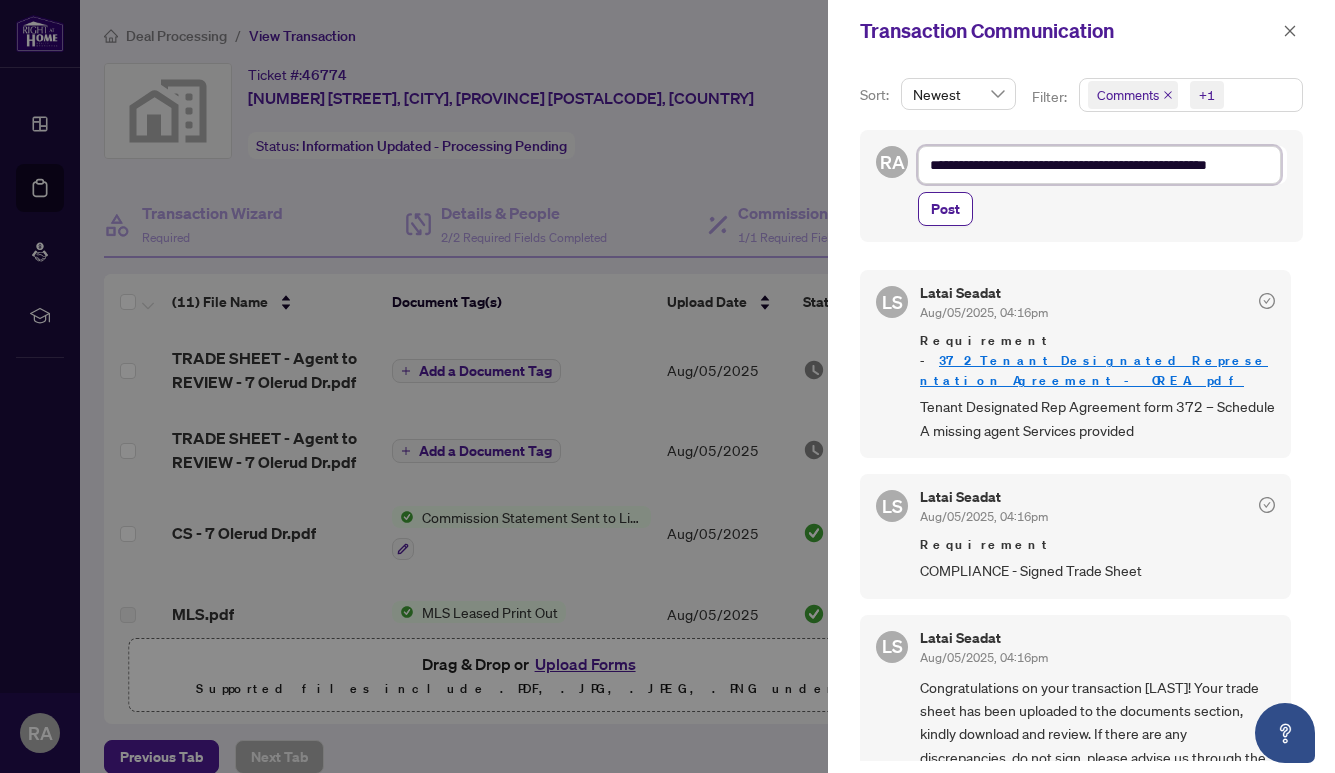 type on "**********" 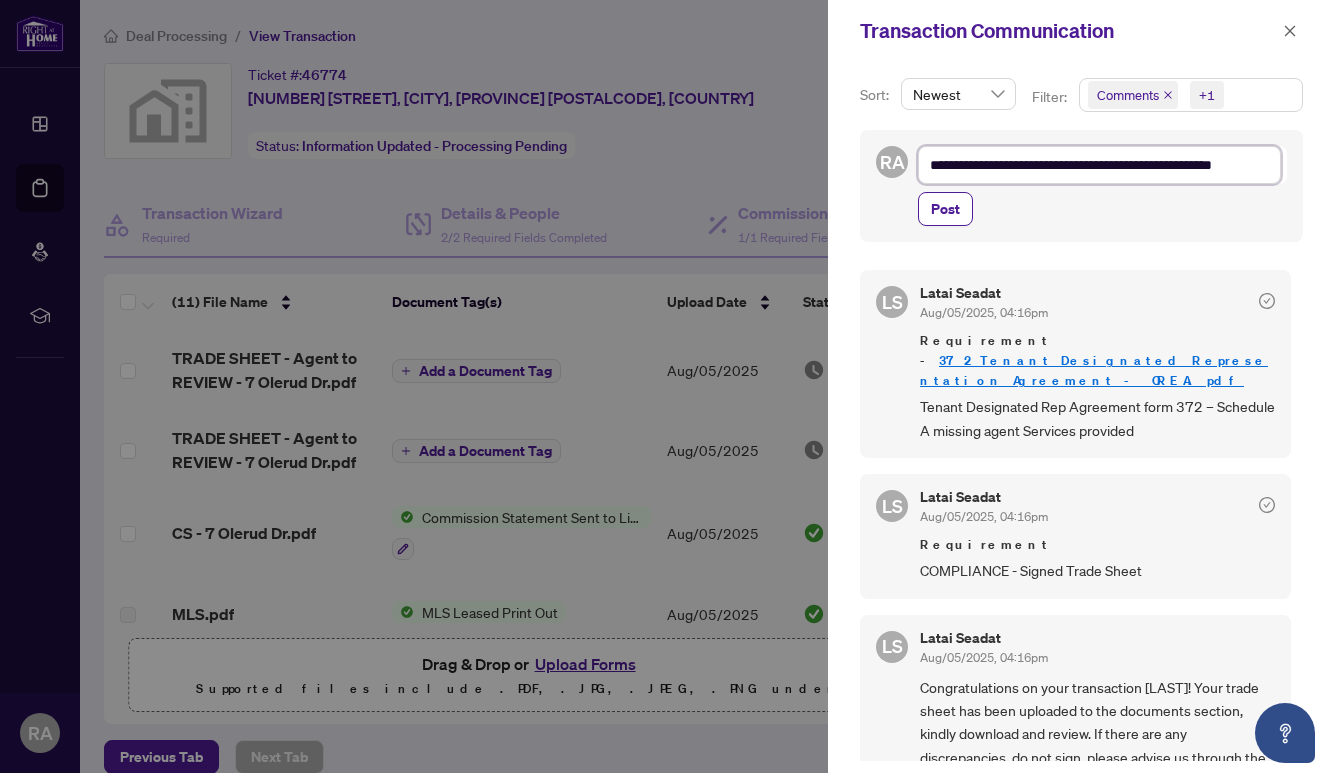 type on "**********" 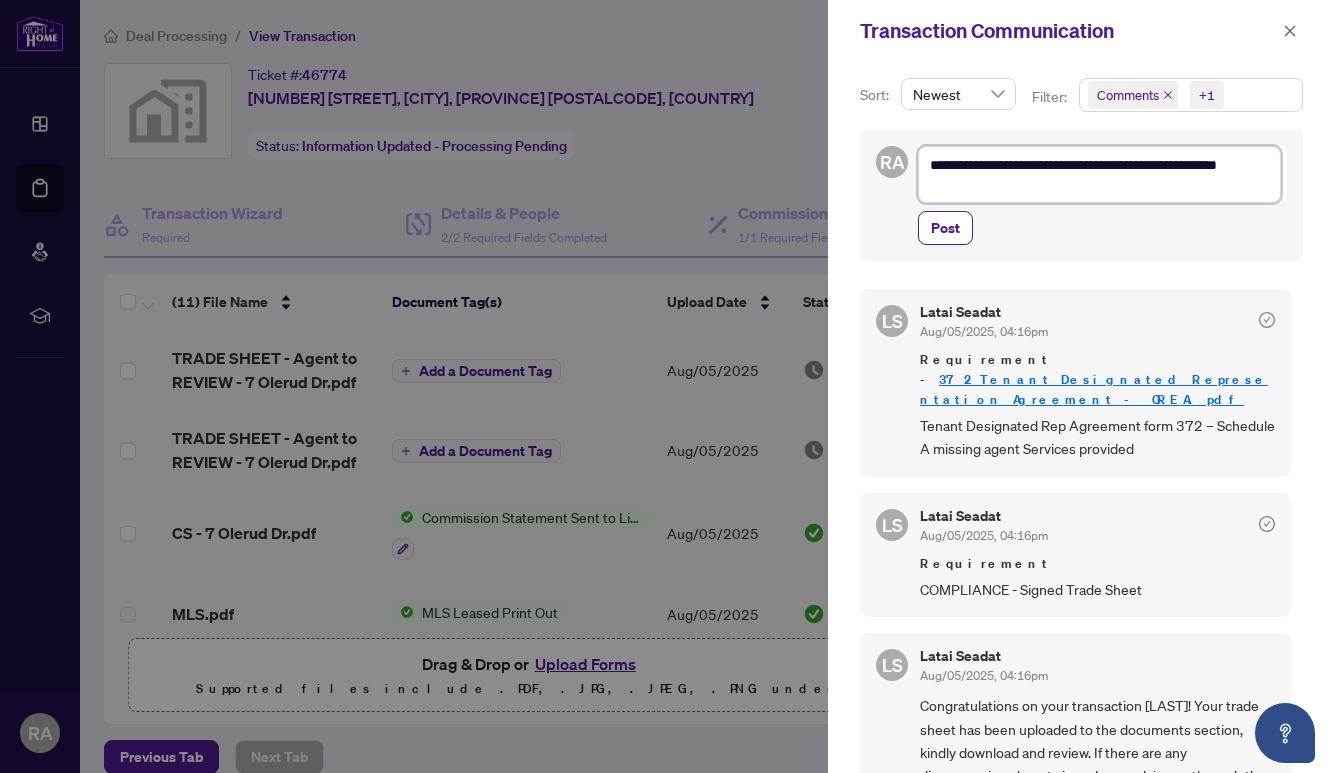 scroll, scrollTop: 1, scrollLeft: 0, axis: vertical 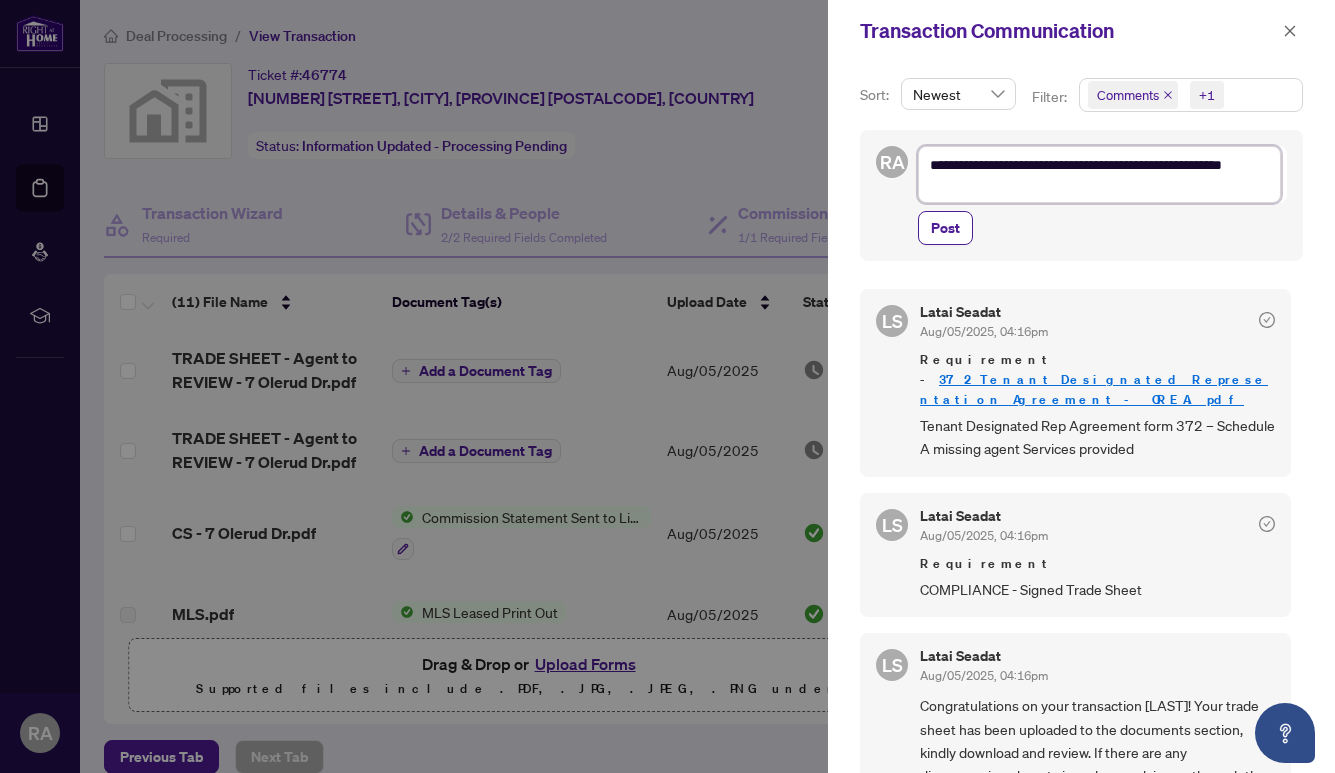 type on "**********" 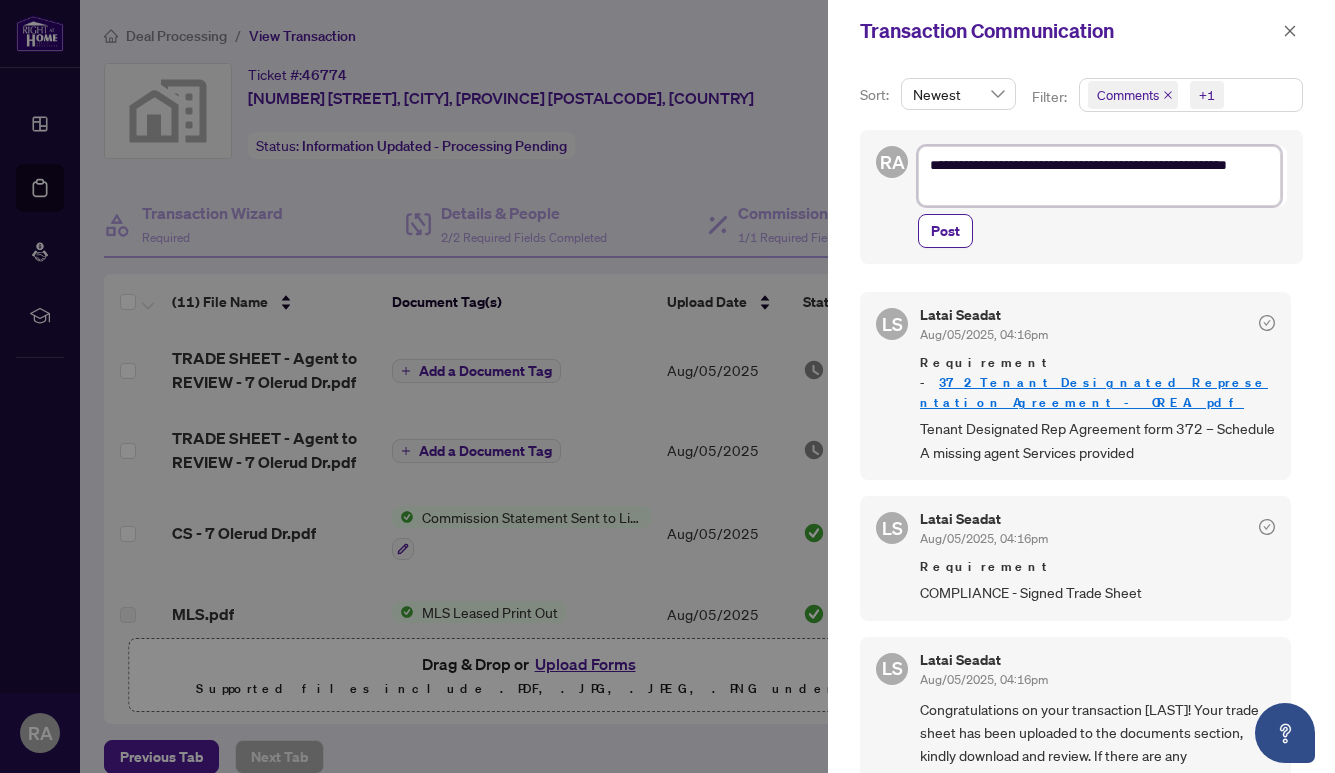 type on "**********" 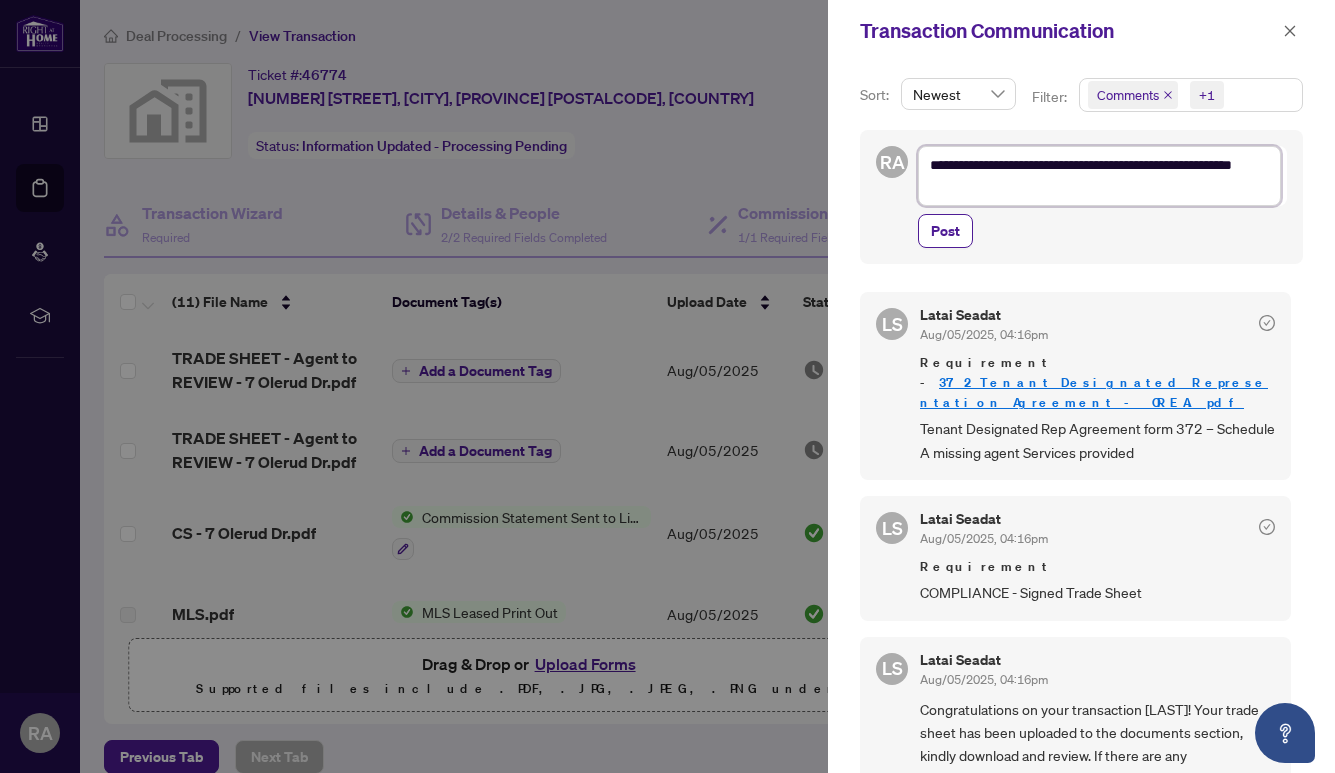 type on "**********" 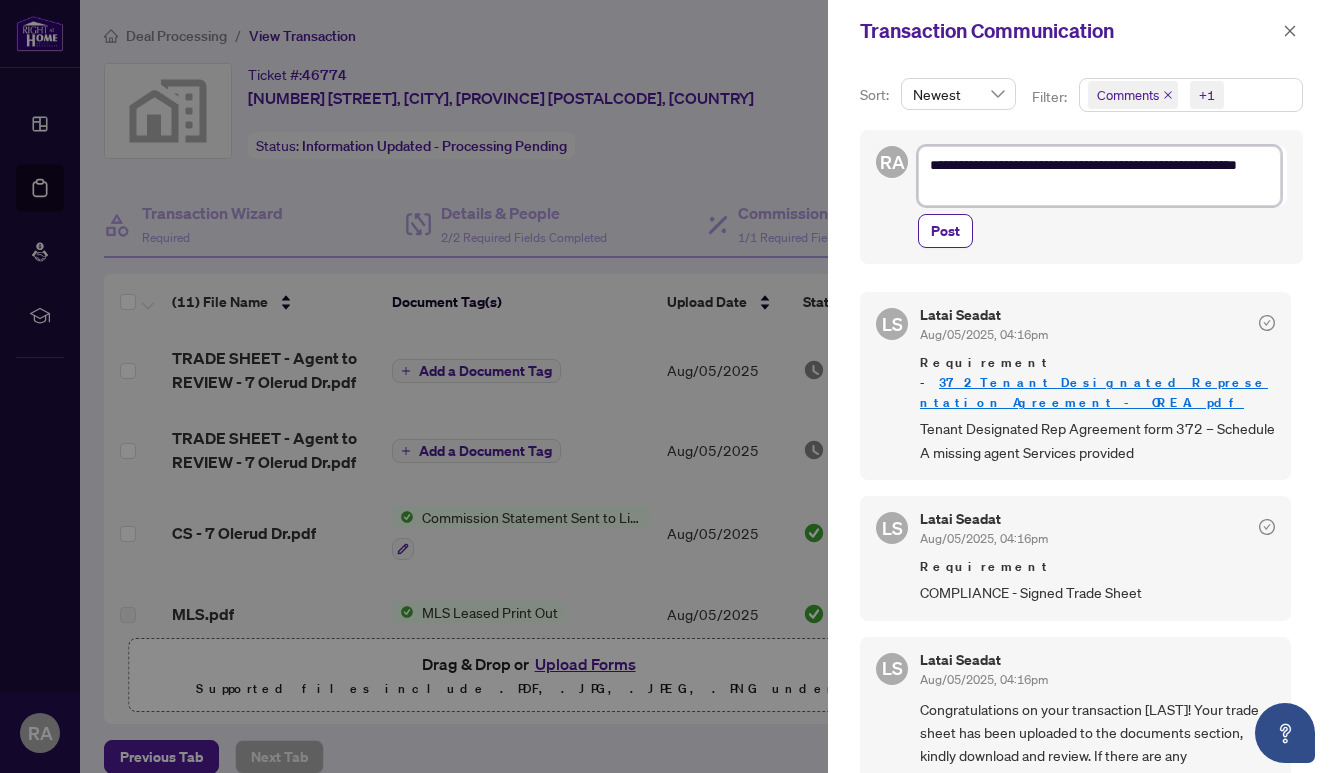 type on "**********" 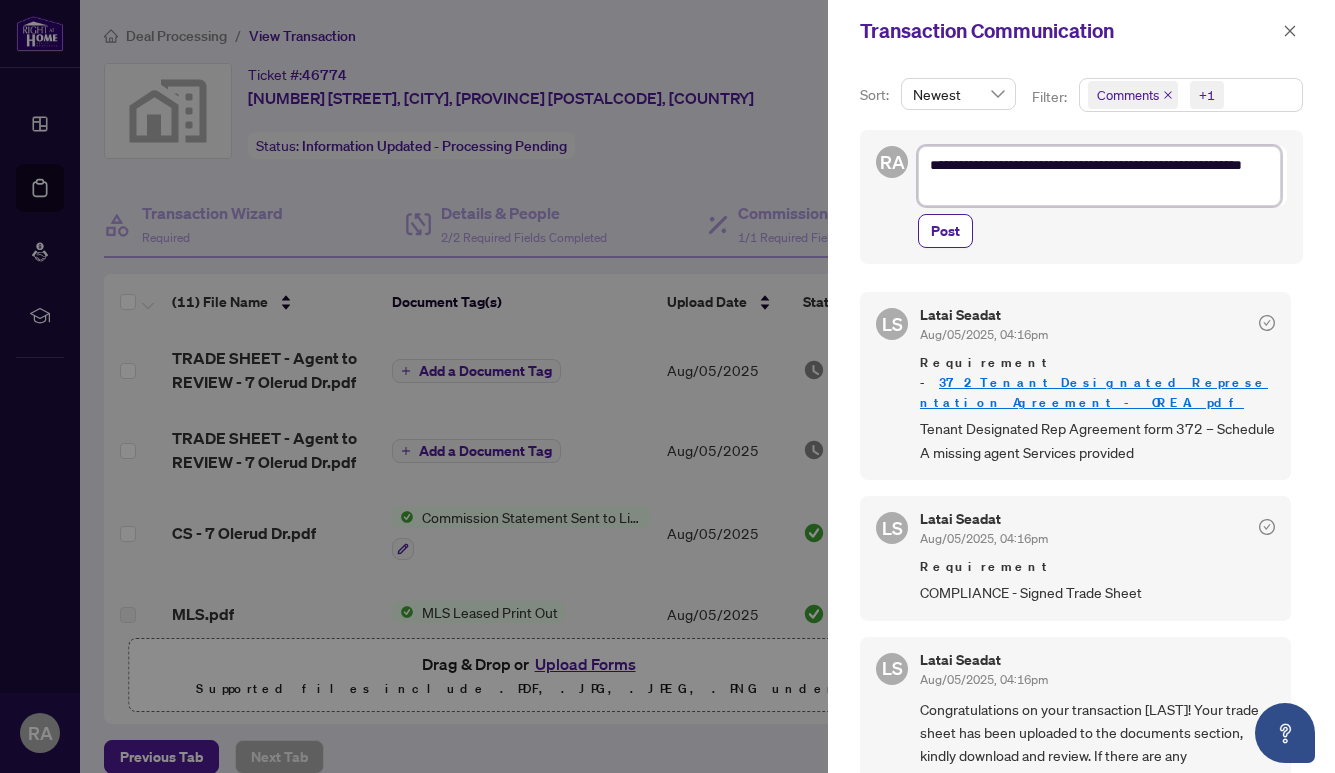 type on "**********" 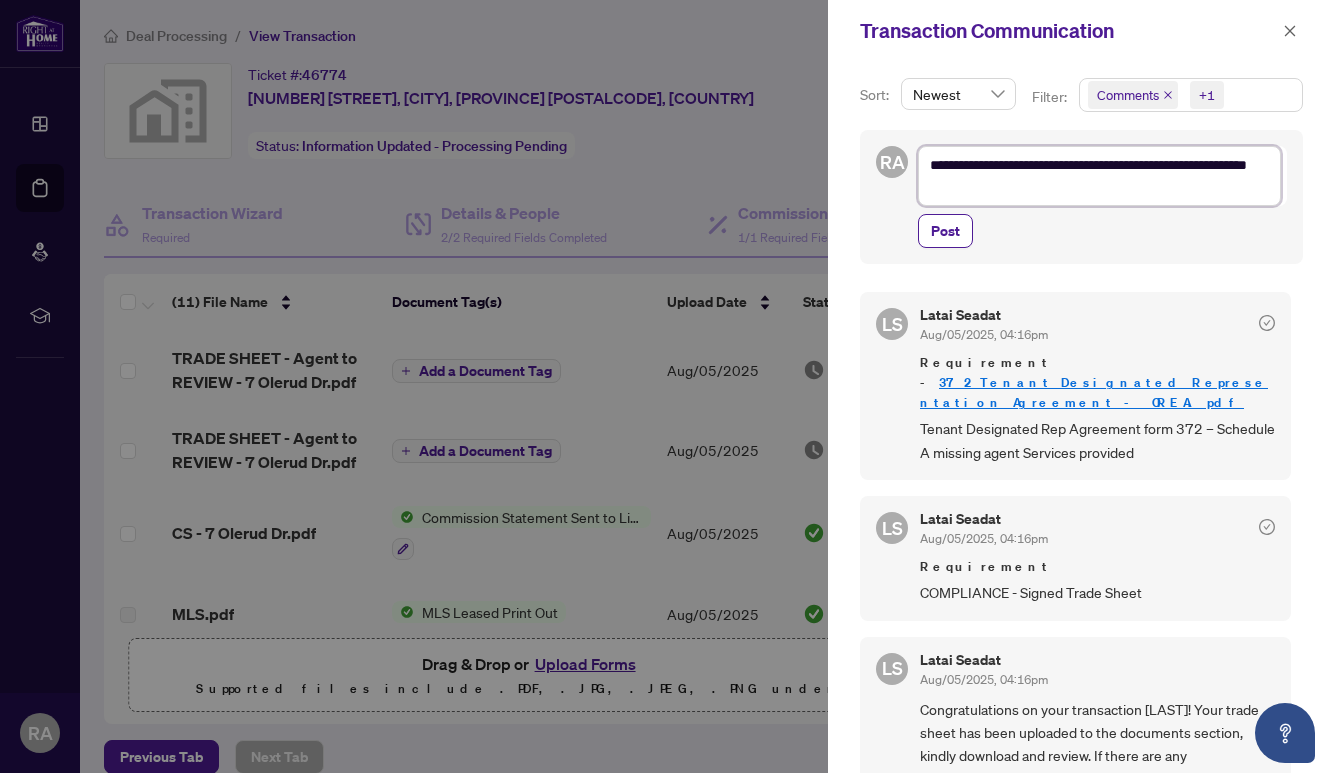 type on "**********" 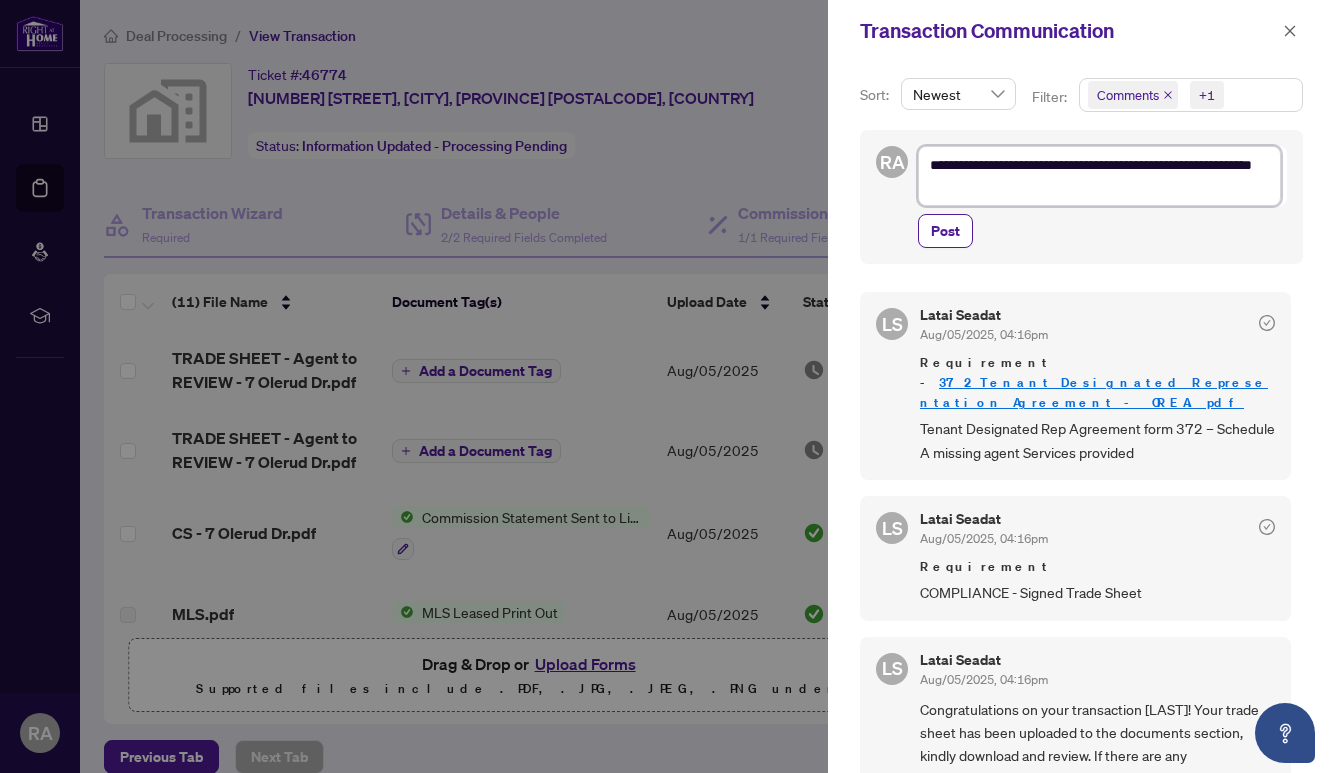 type on "**********" 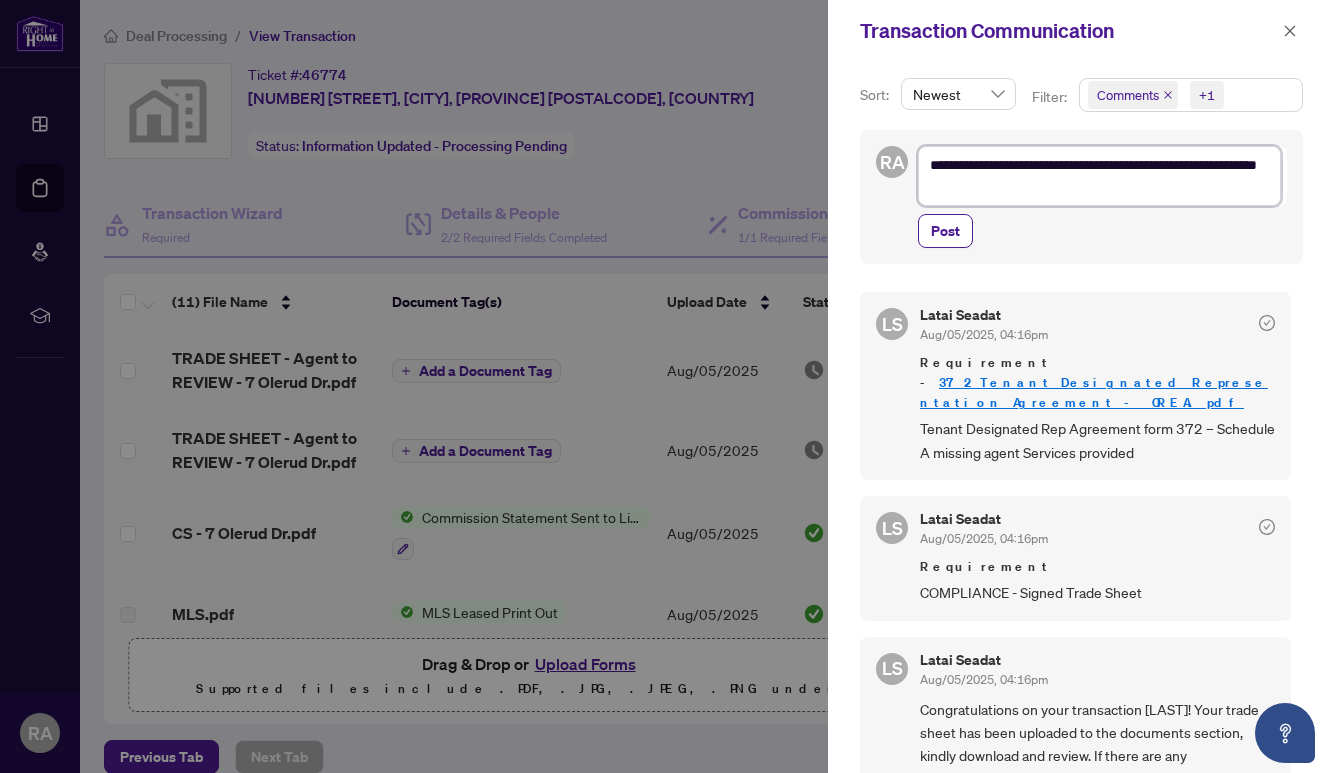 type on "**********" 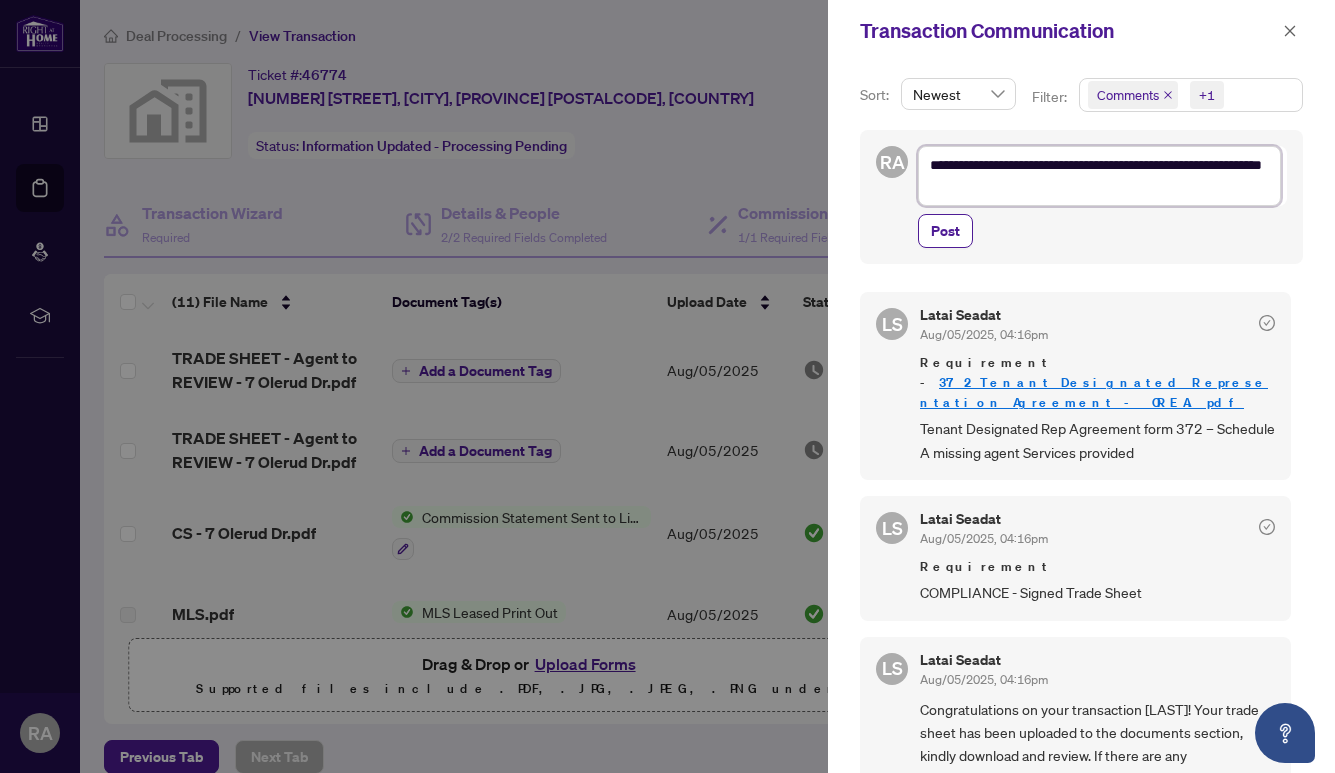 type on "**********" 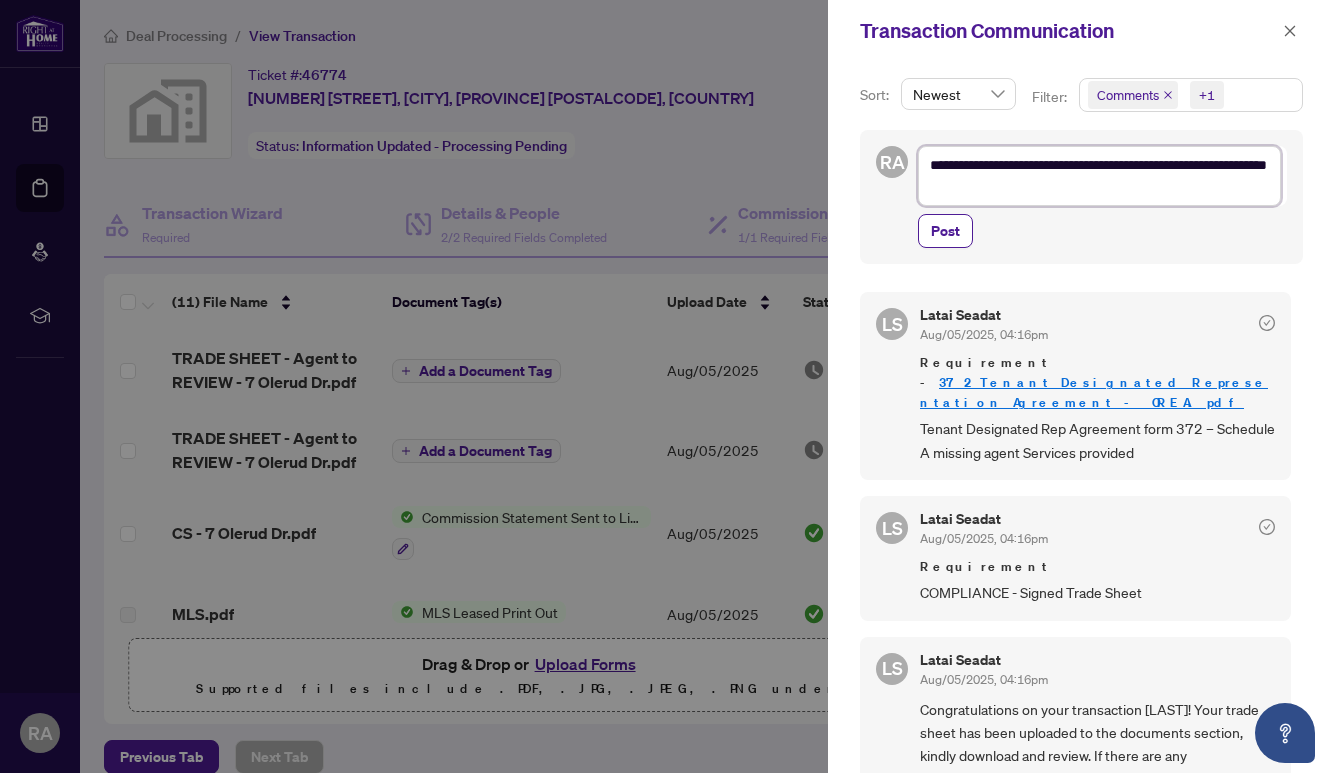 type on "**********" 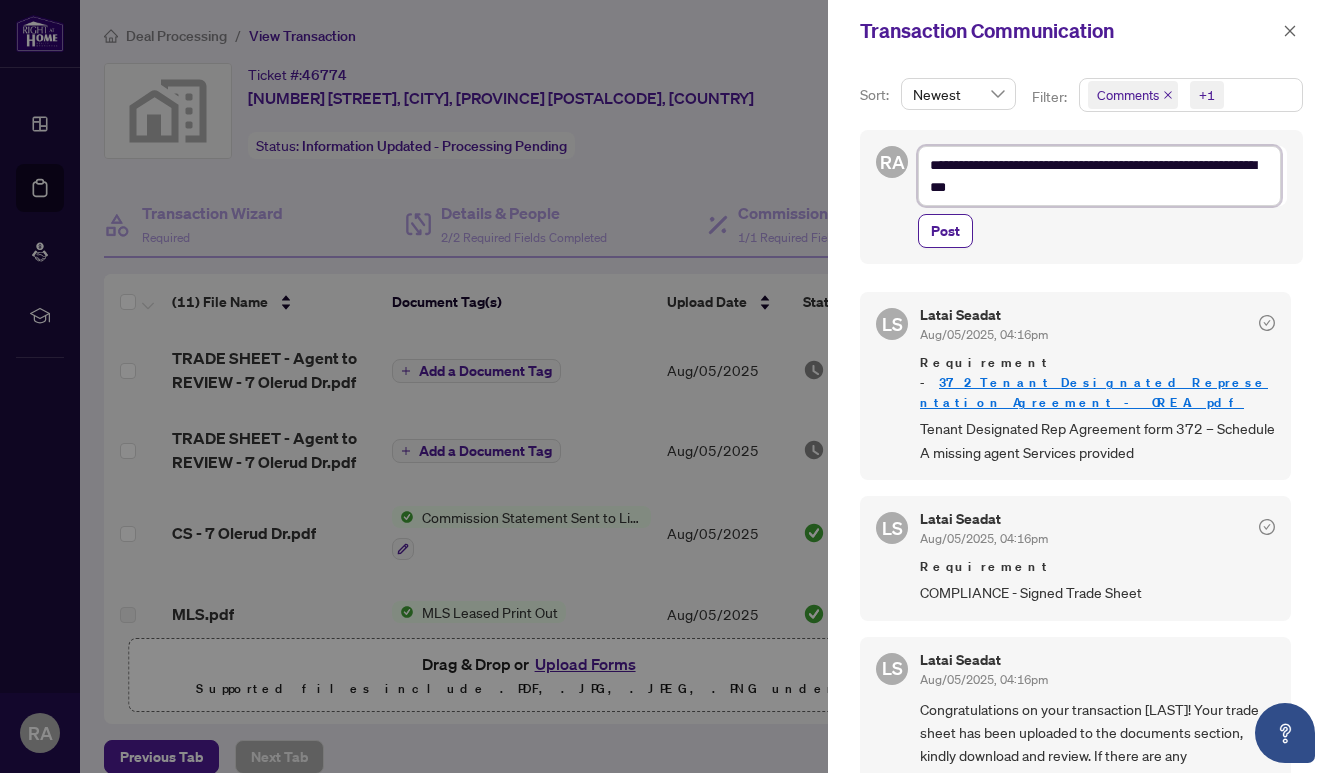 type on "**********" 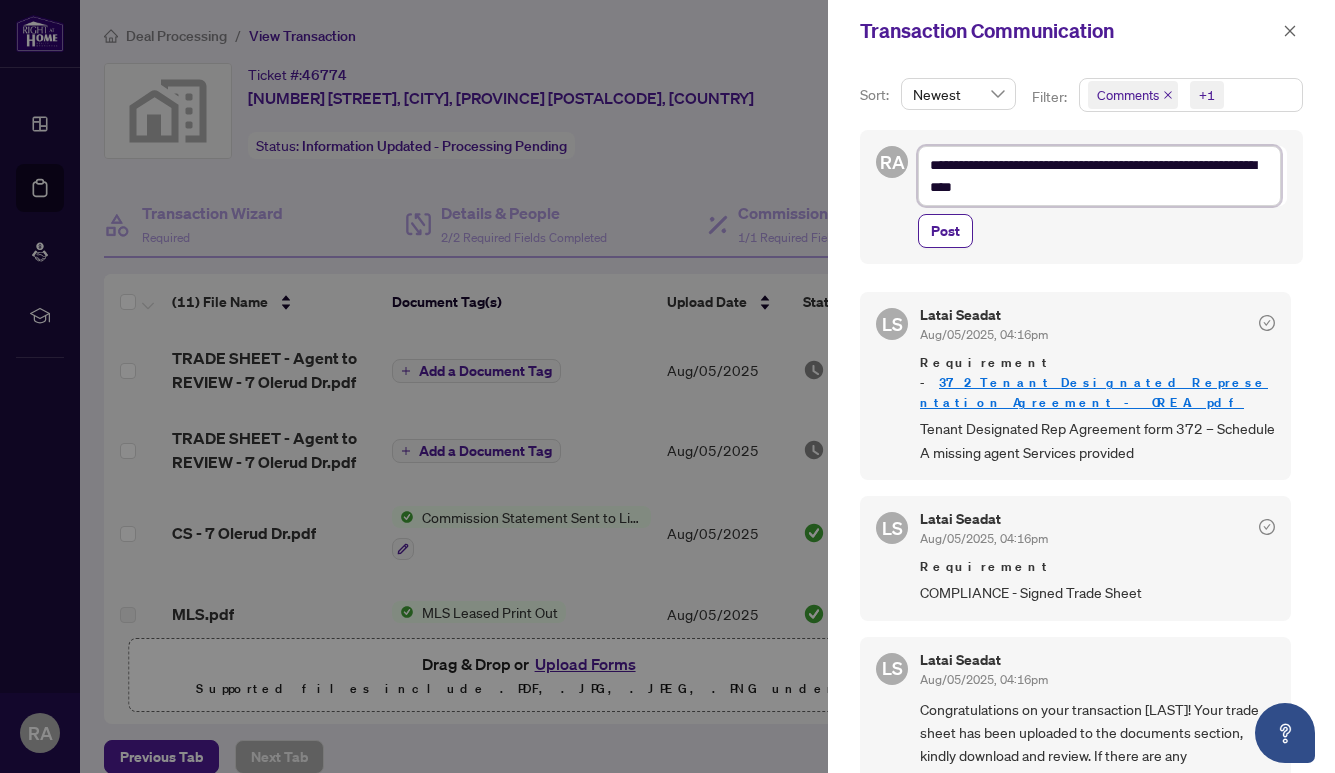 type on "**********" 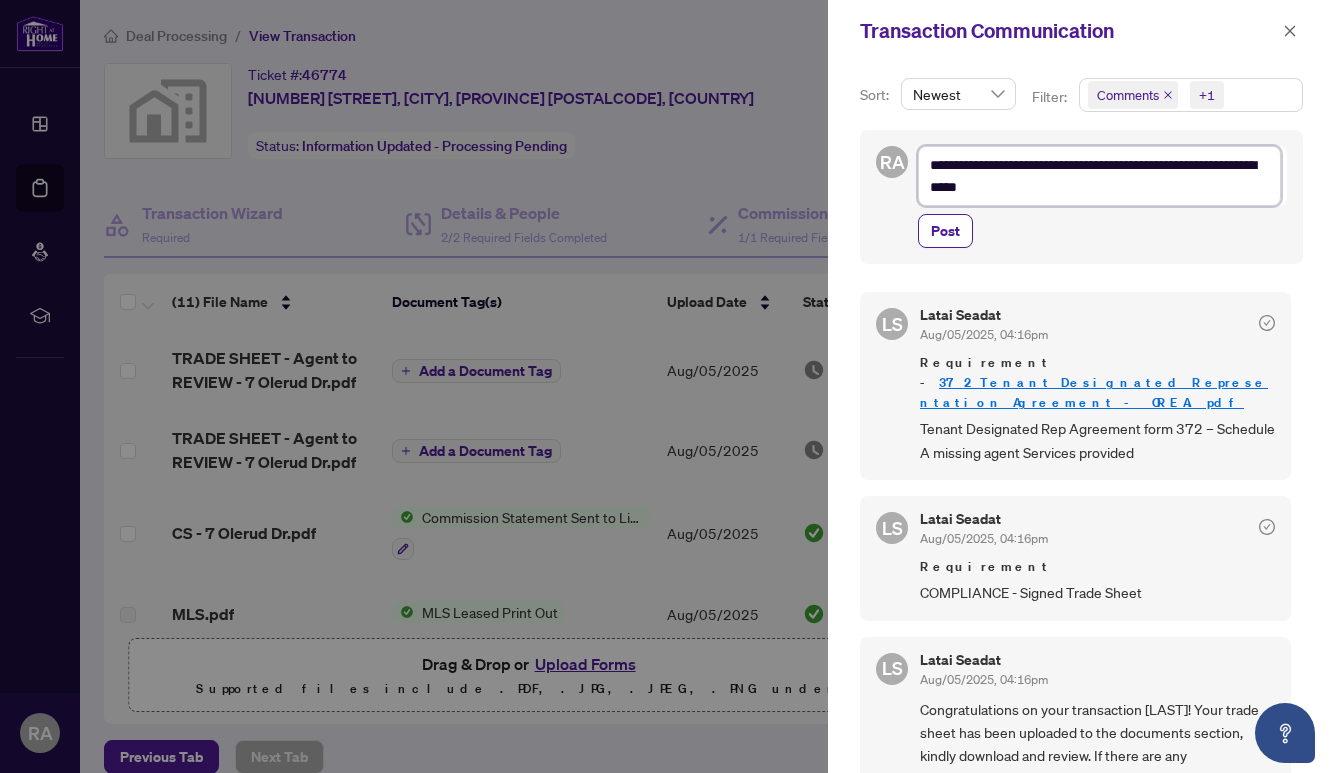 type on "**********" 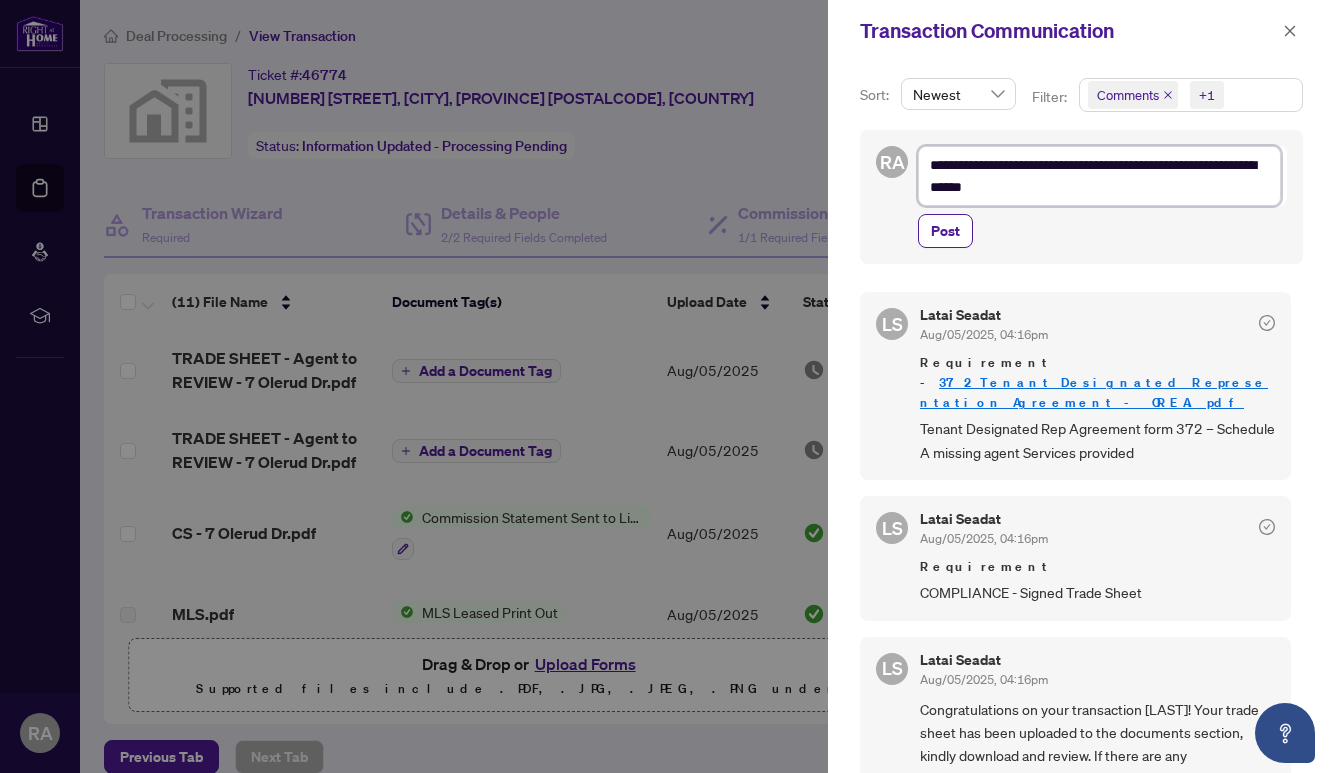 type on "**********" 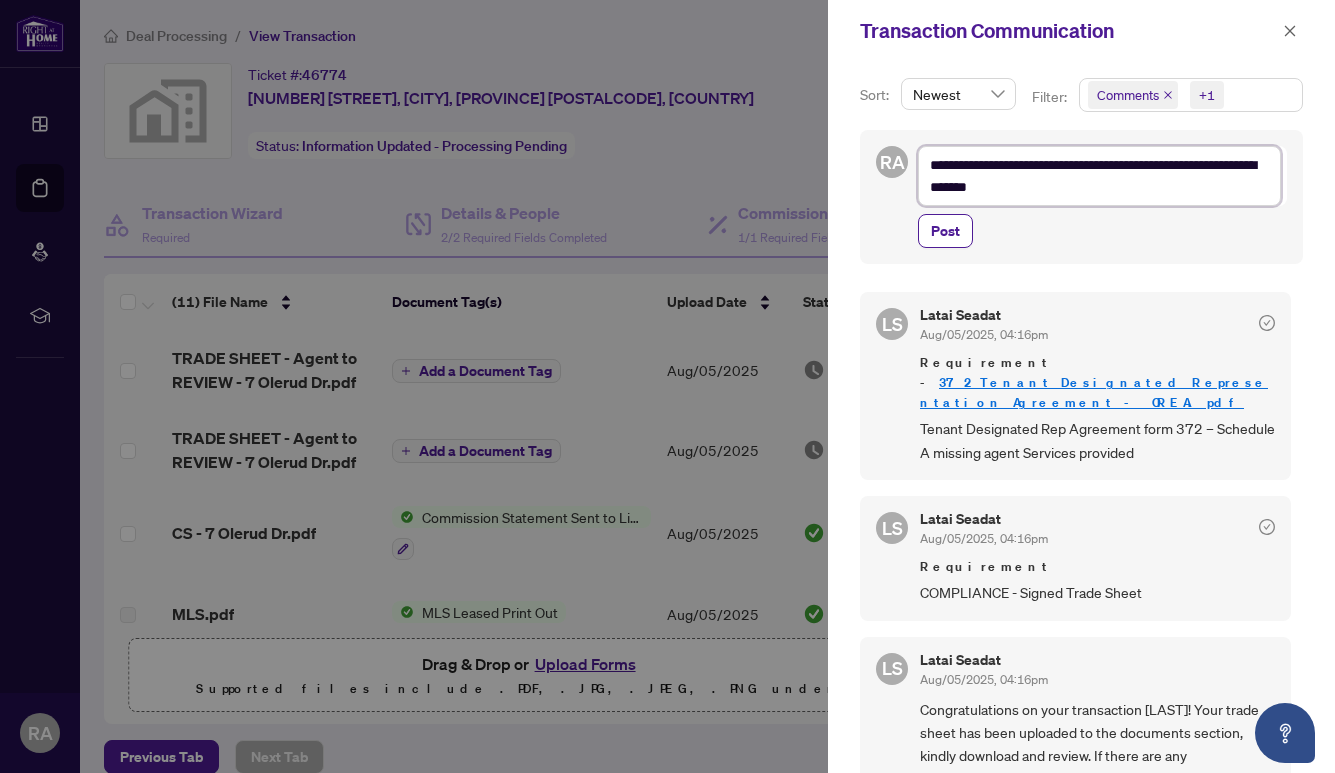 type on "**********" 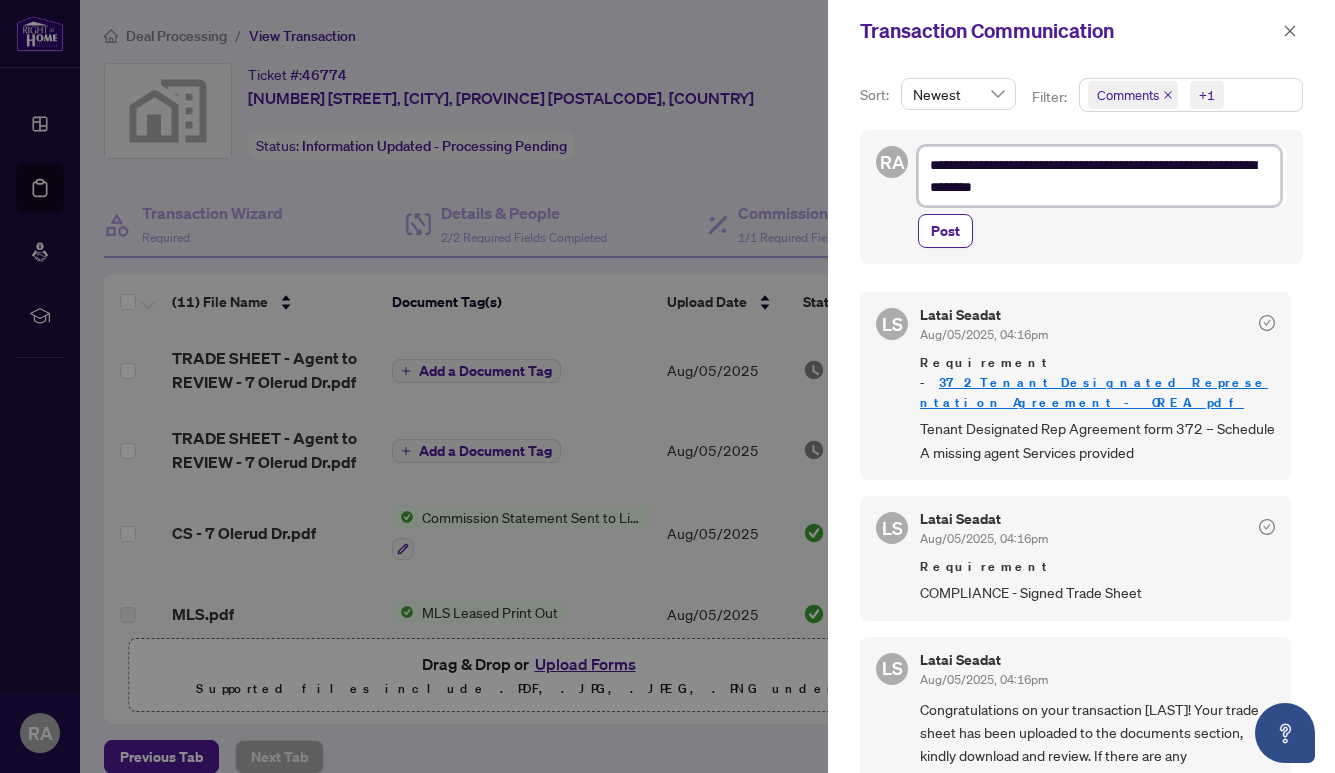 type on "**********" 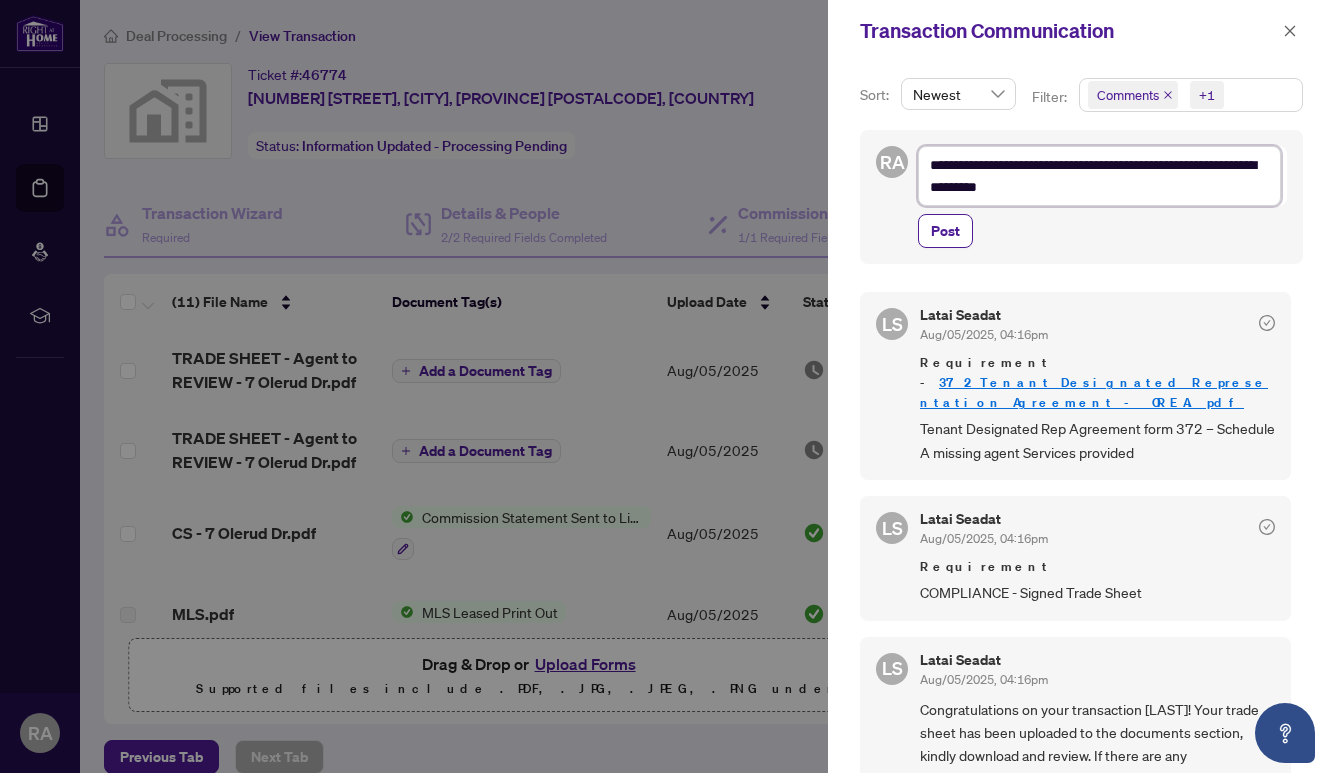 type on "**********" 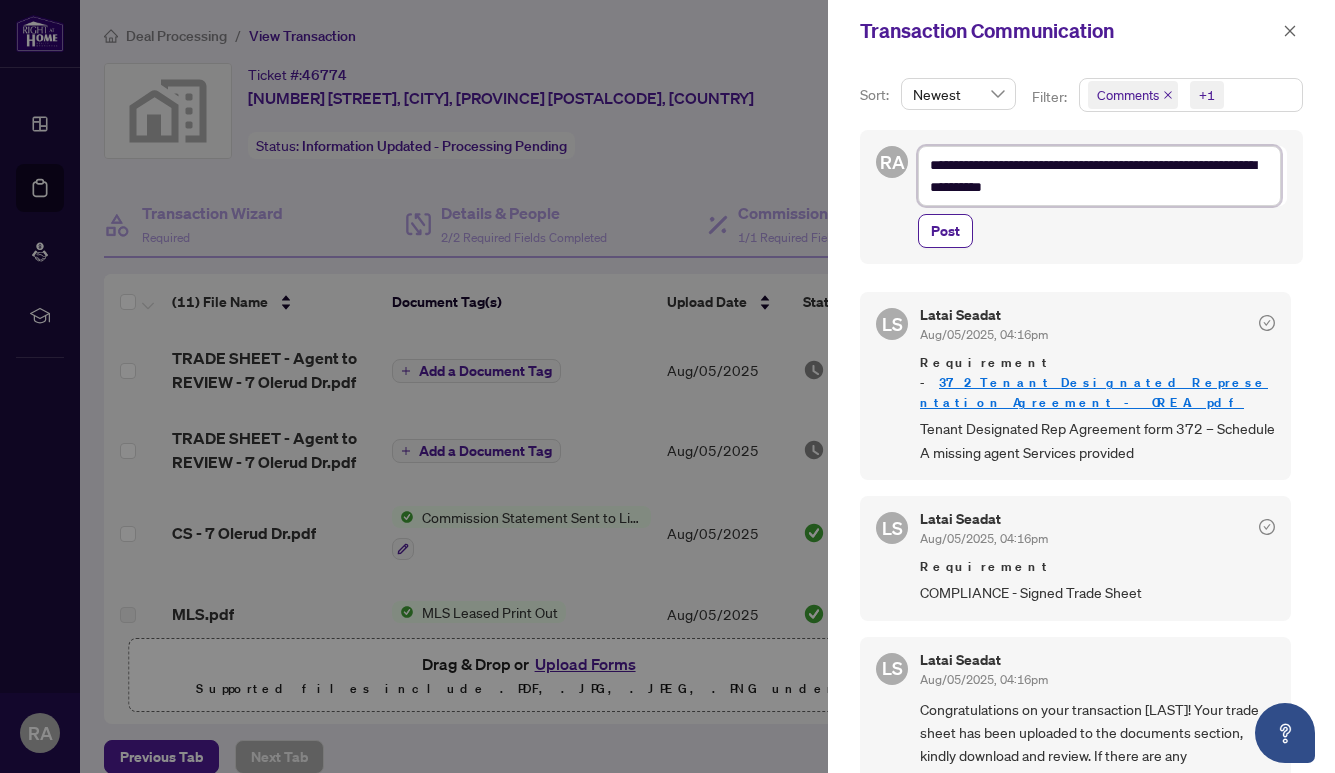 type on "**********" 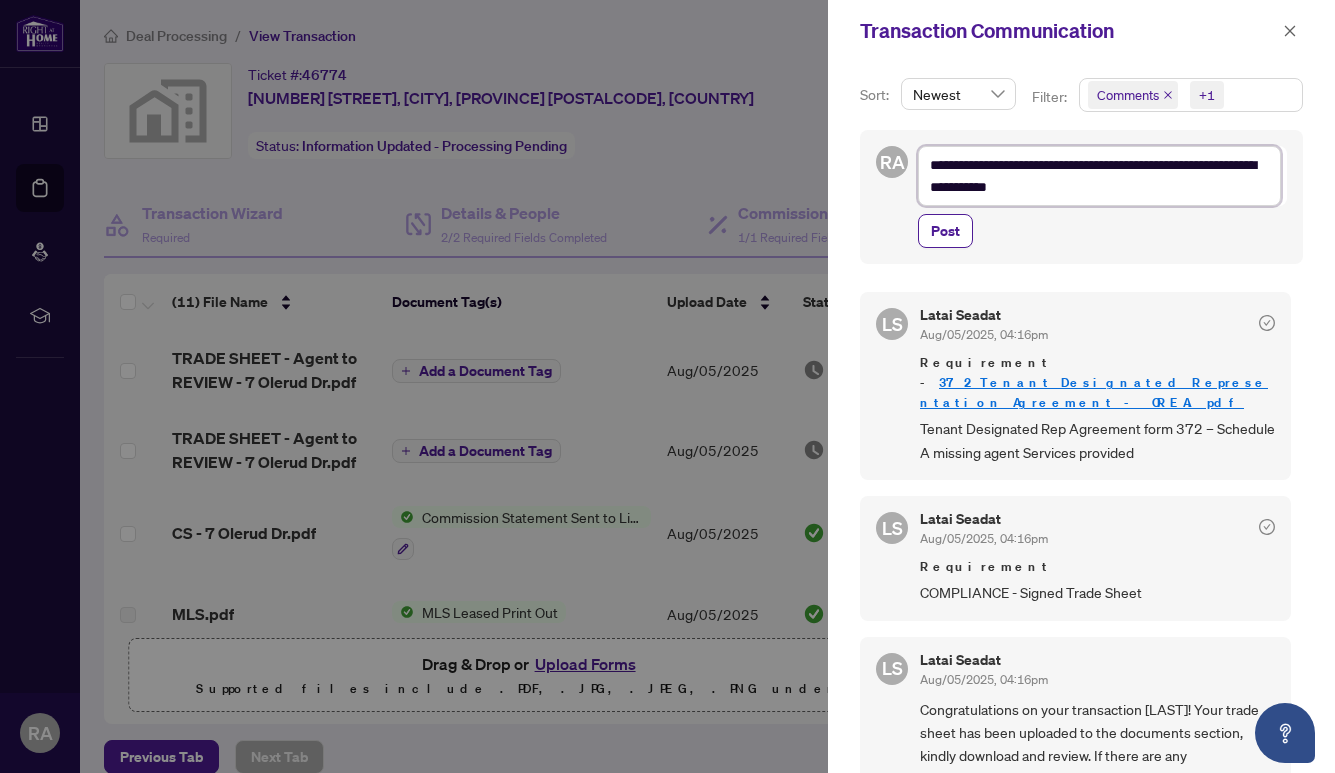 type on "**********" 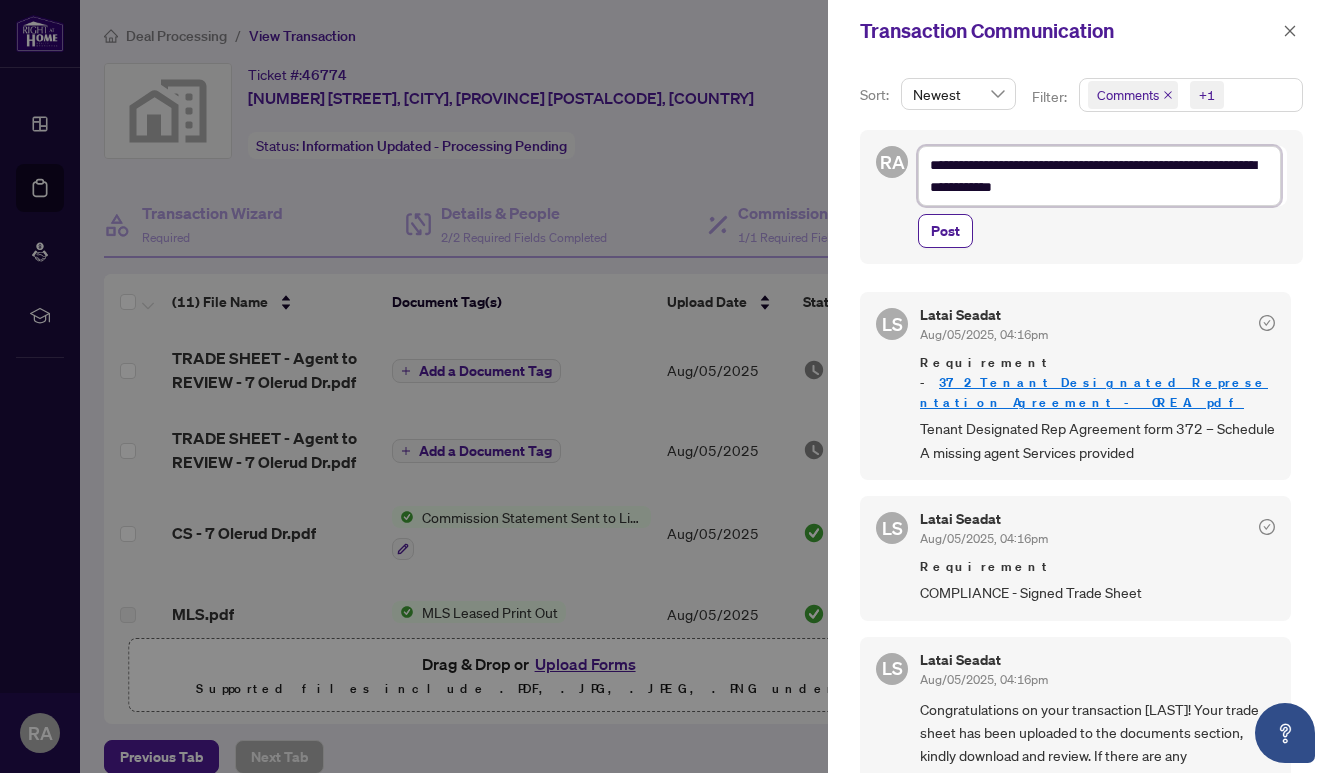 type on "**********" 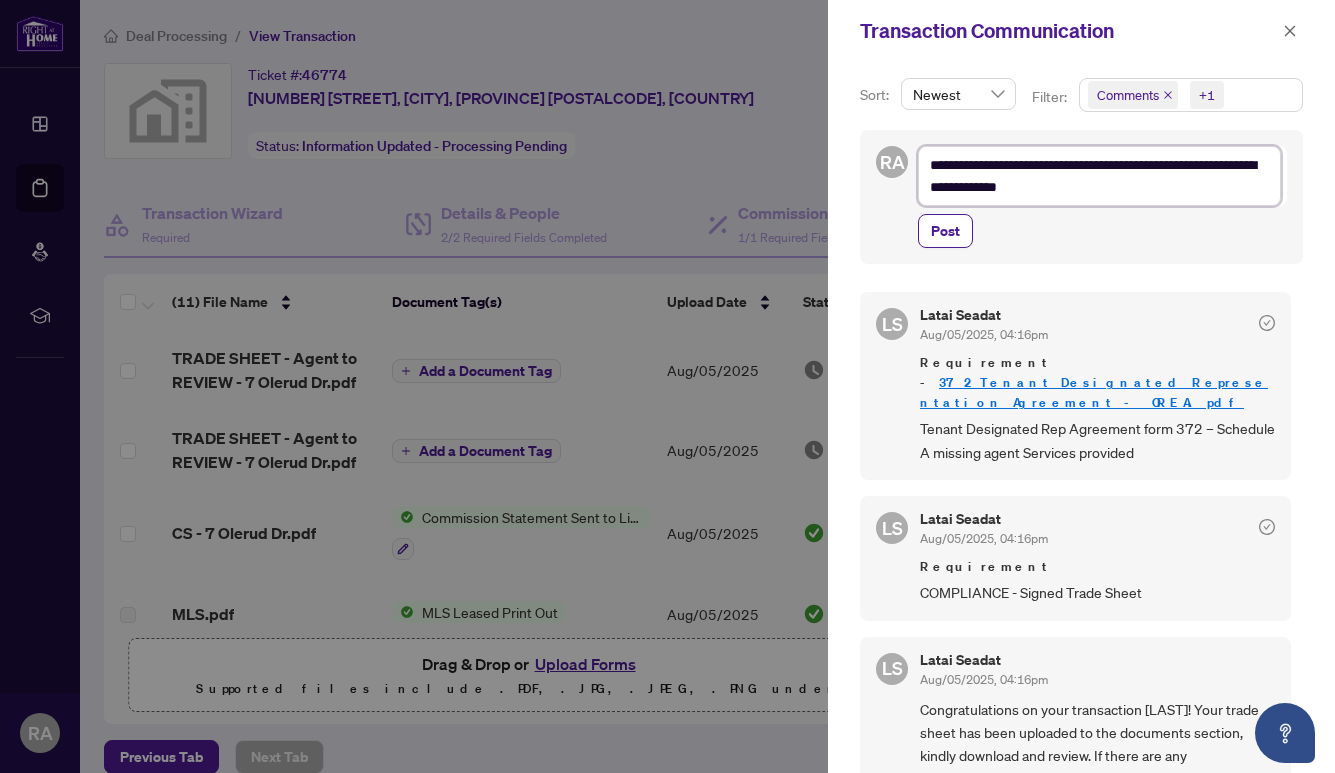 type on "**********" 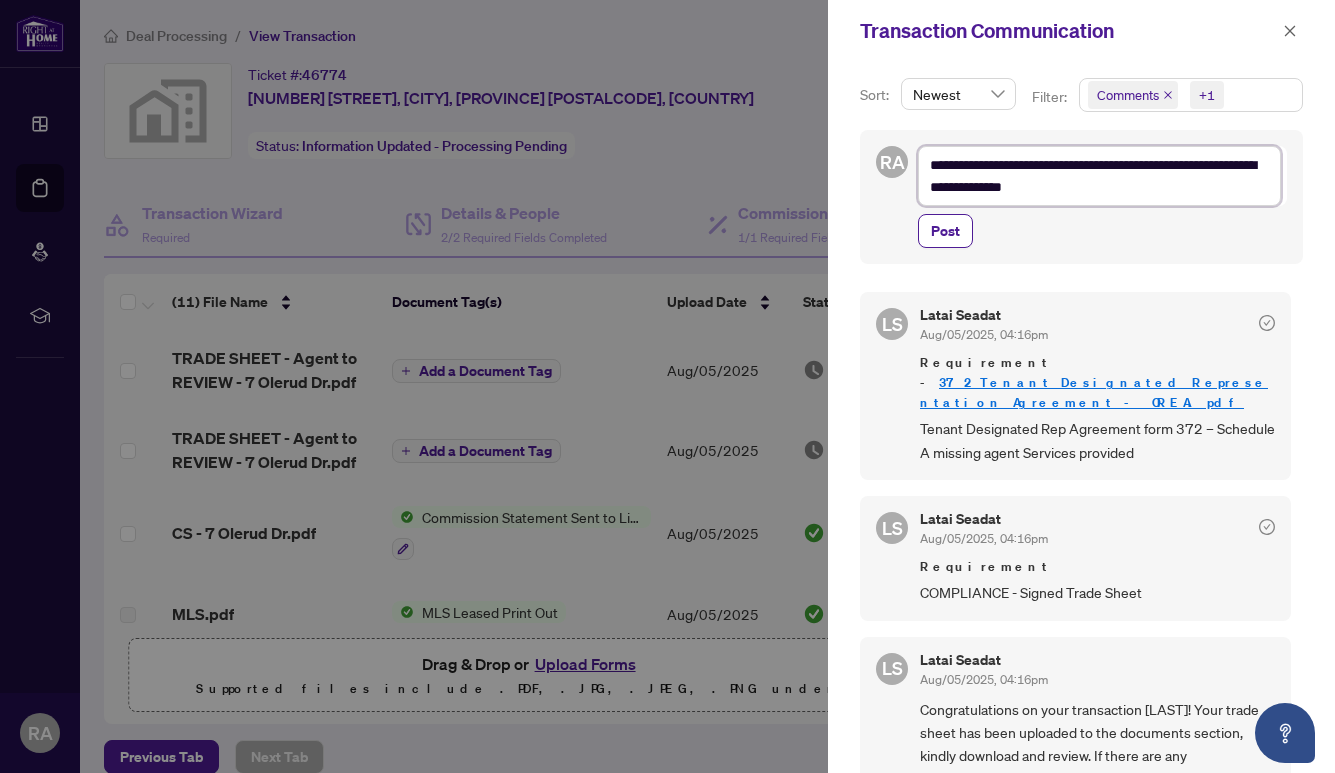 type on "**********" 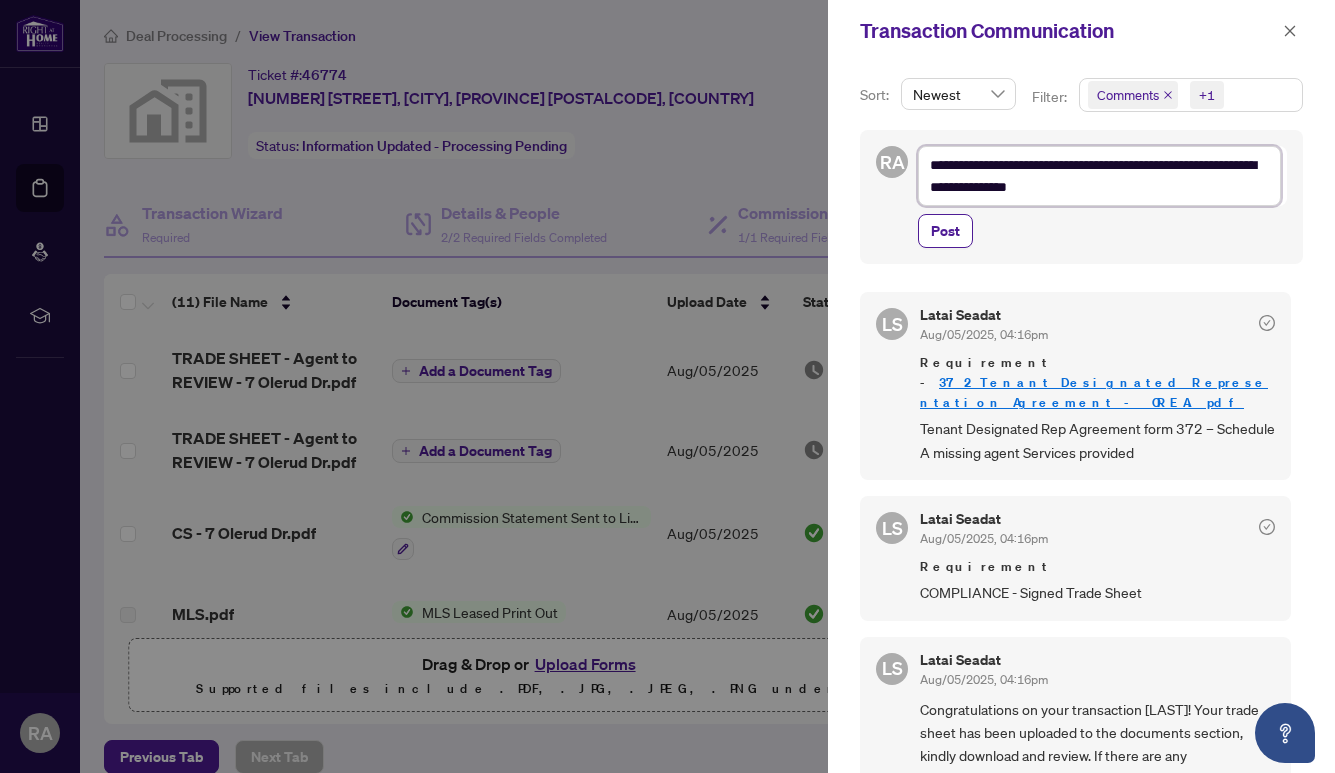 type on "**********" 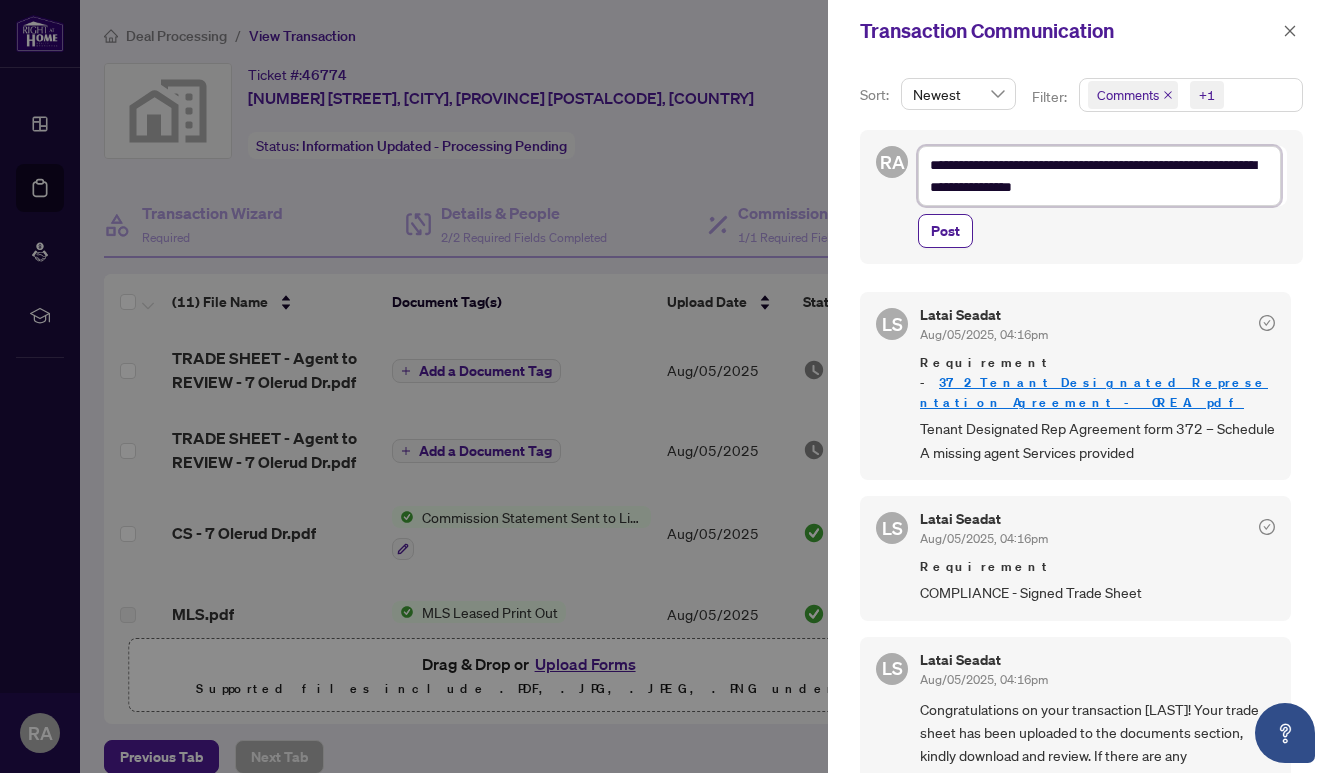 type on "**********" 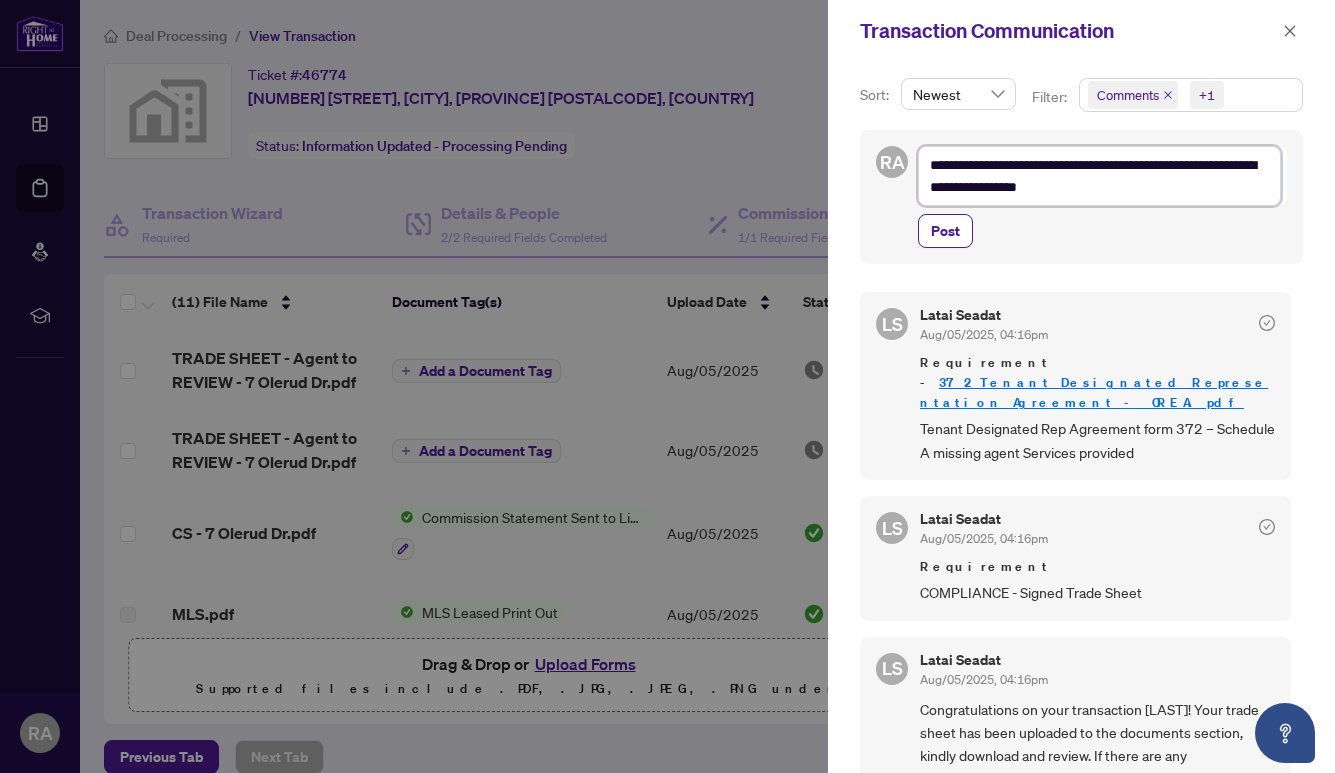 type on "**********" 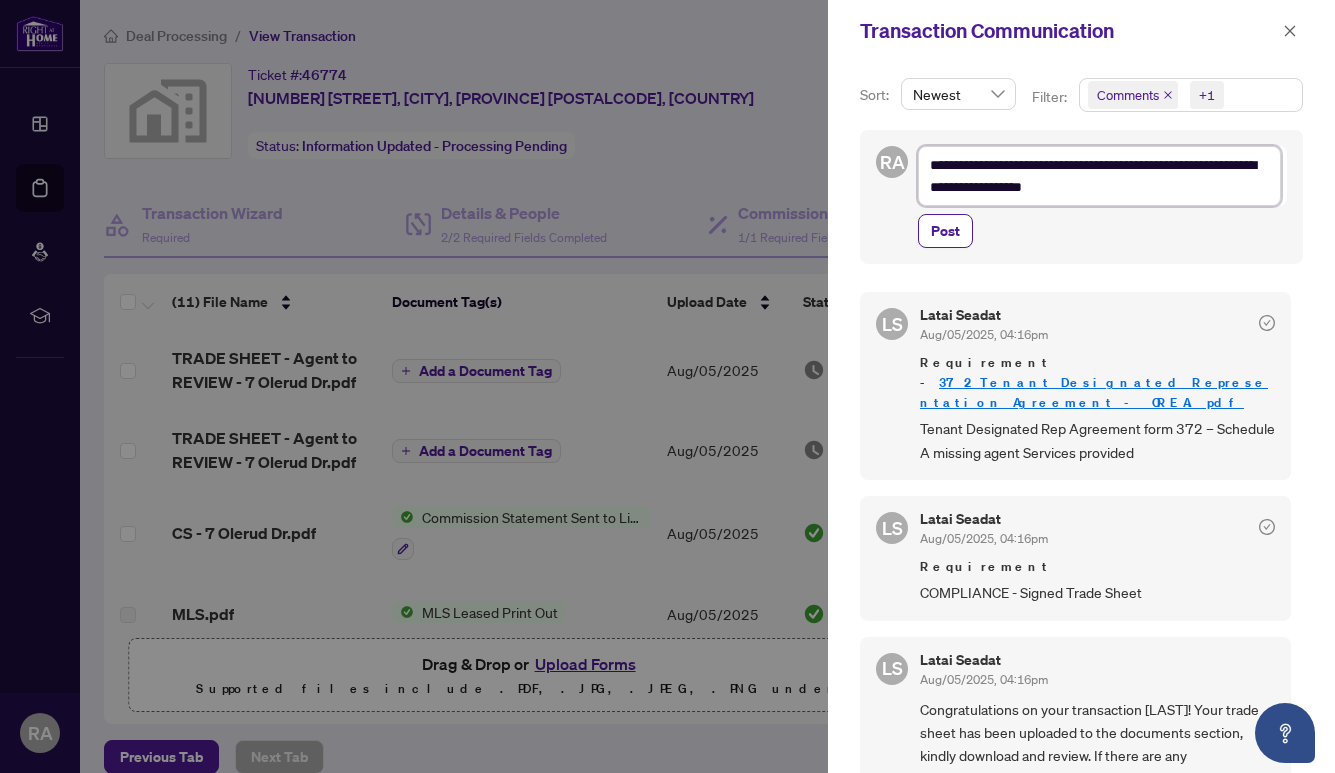 type on "**********" 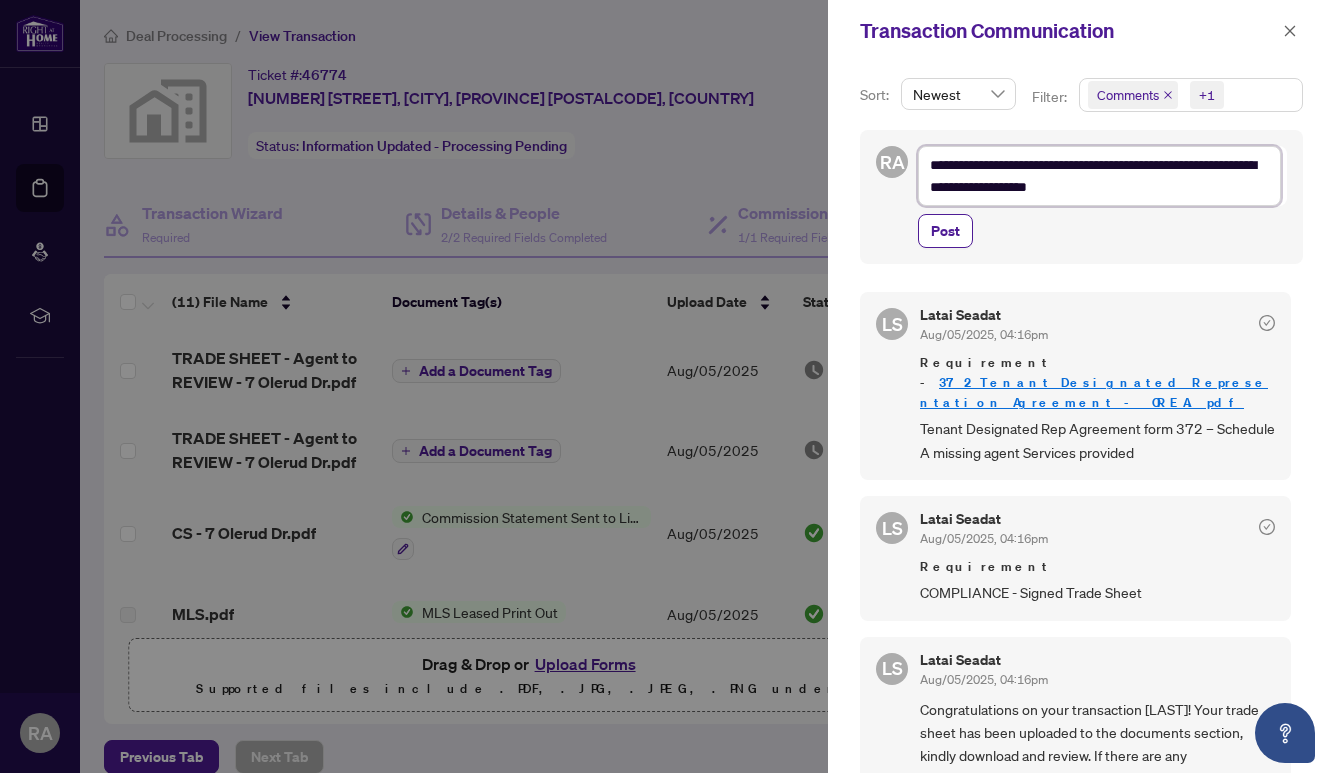 type on "**********" 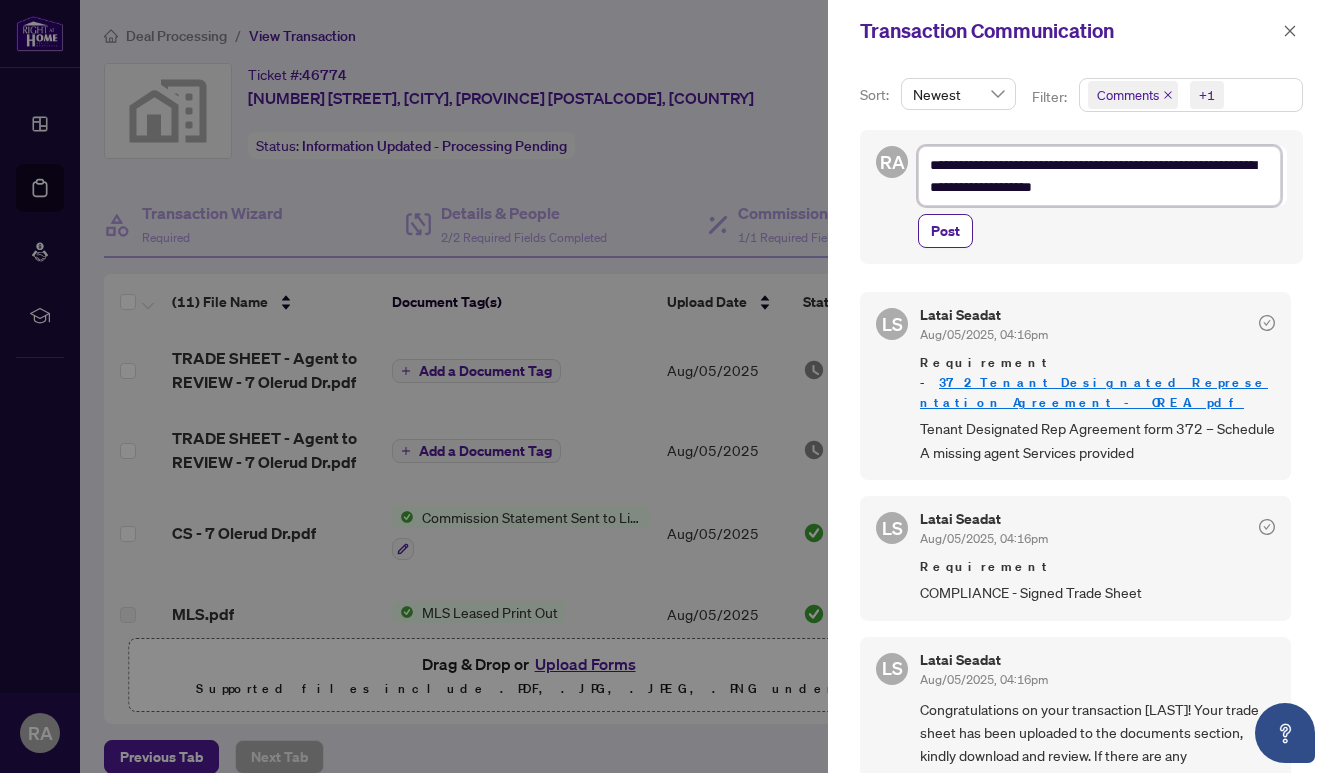 type on "**********" 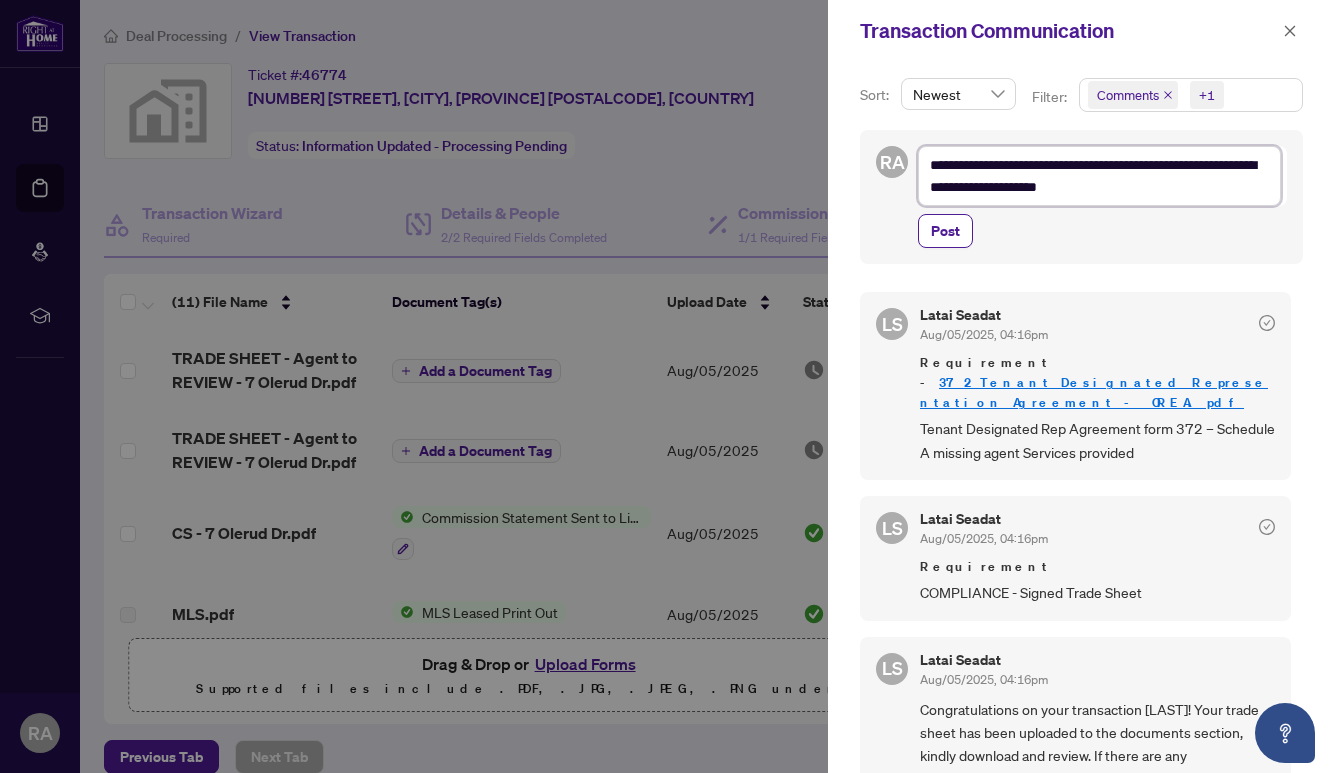 type on "**********" 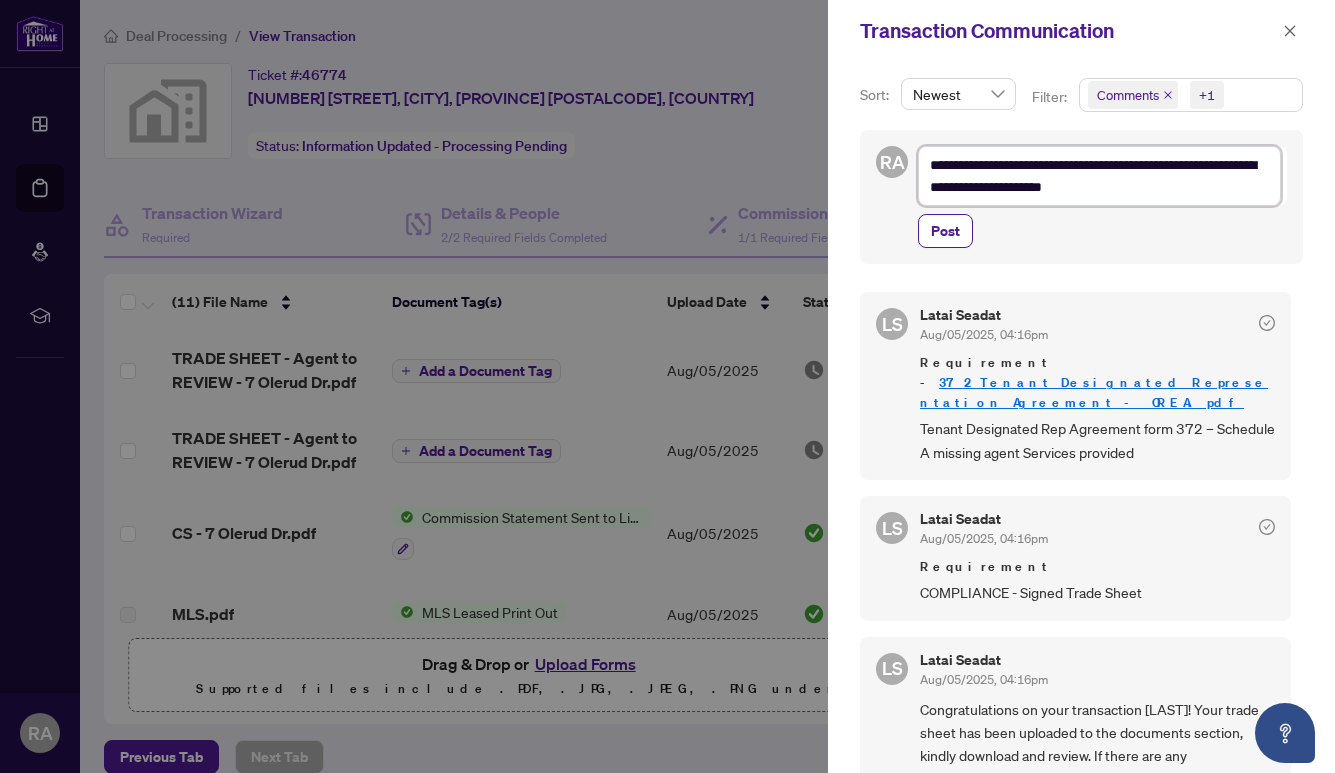 type on "**********" 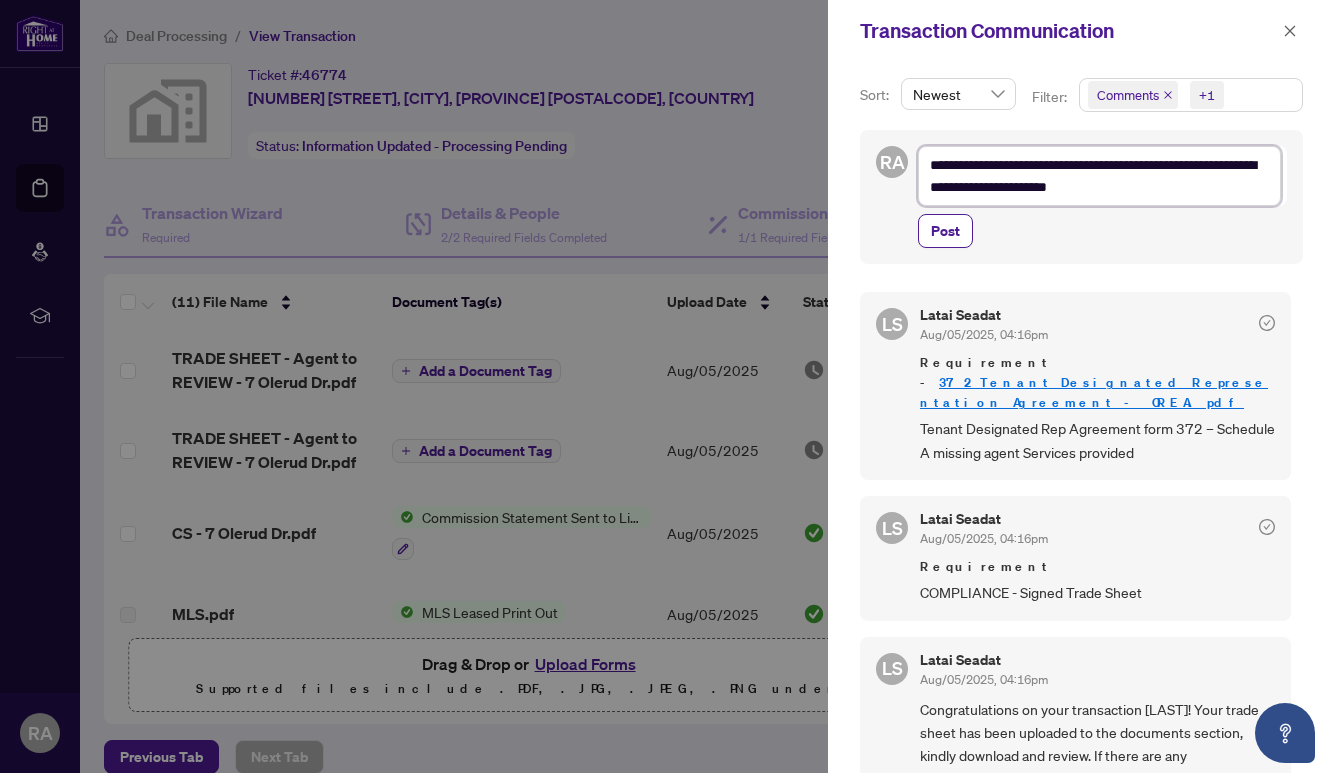 type 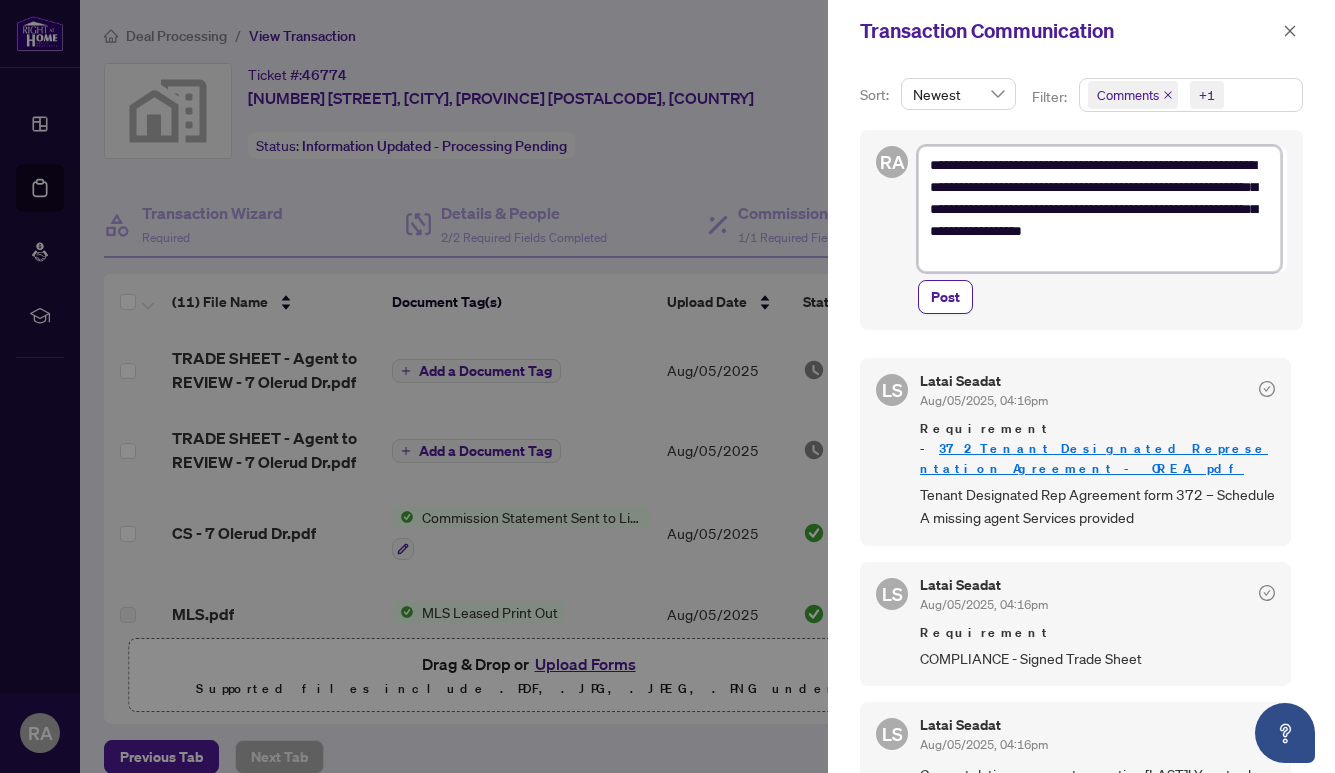 scroll, scrollTop: 0, scrollLeft: 0, axis: both 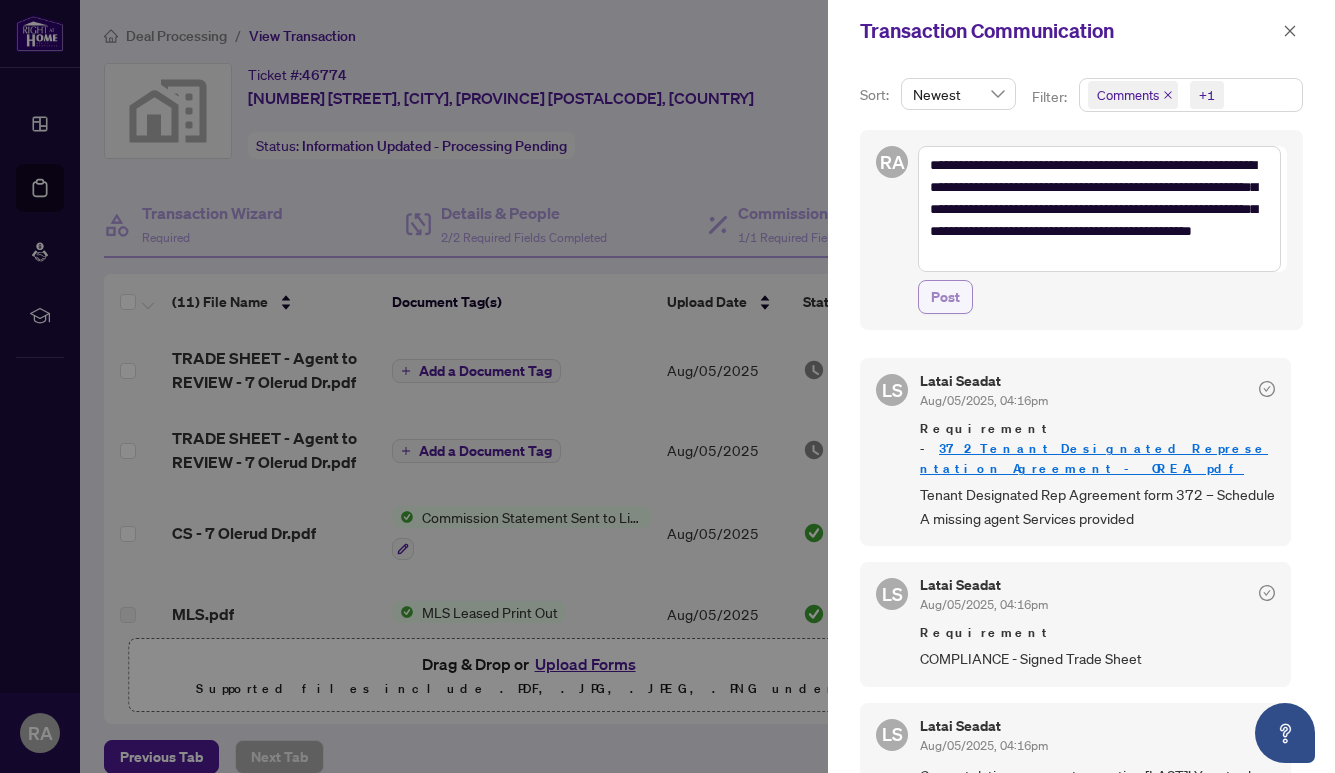 click on "Post" at bounding box center [945, 297] 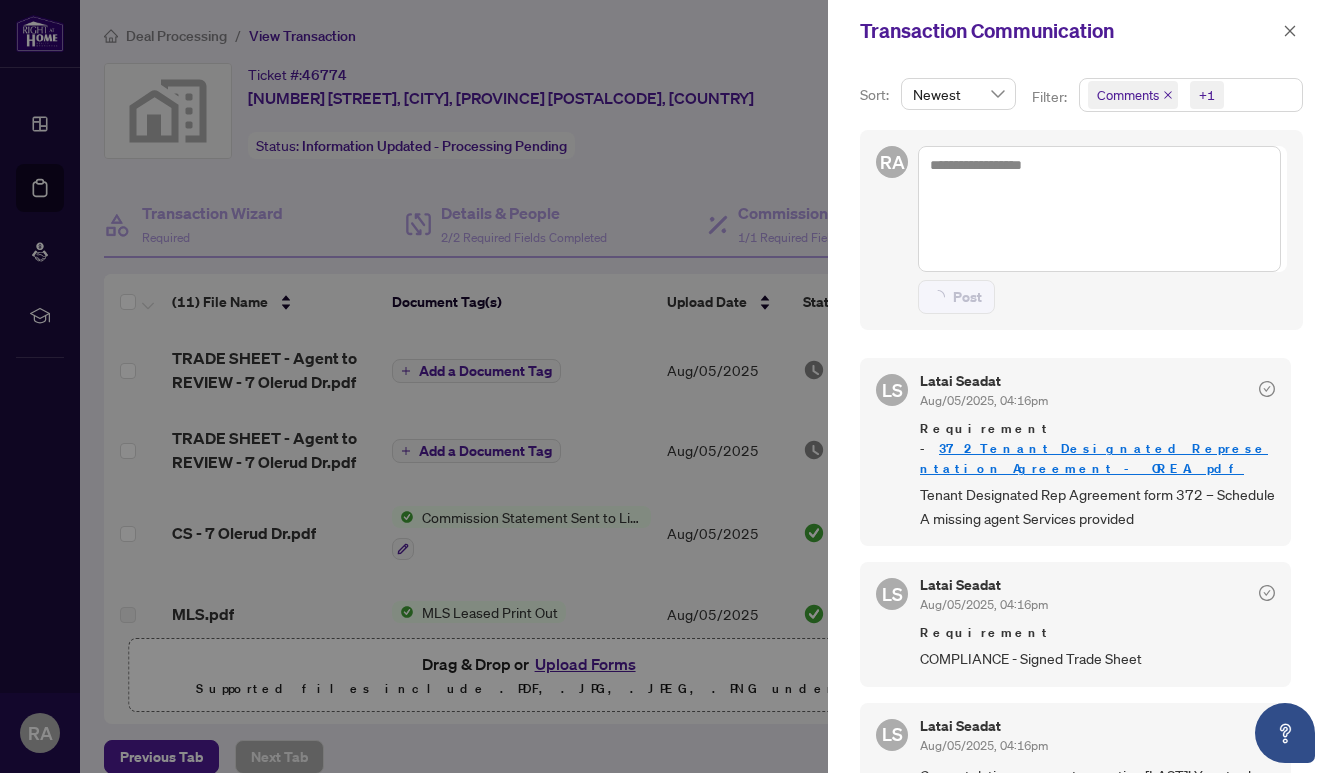 scroll, scrollTop: 0, scrollLeft: 0, axis: both 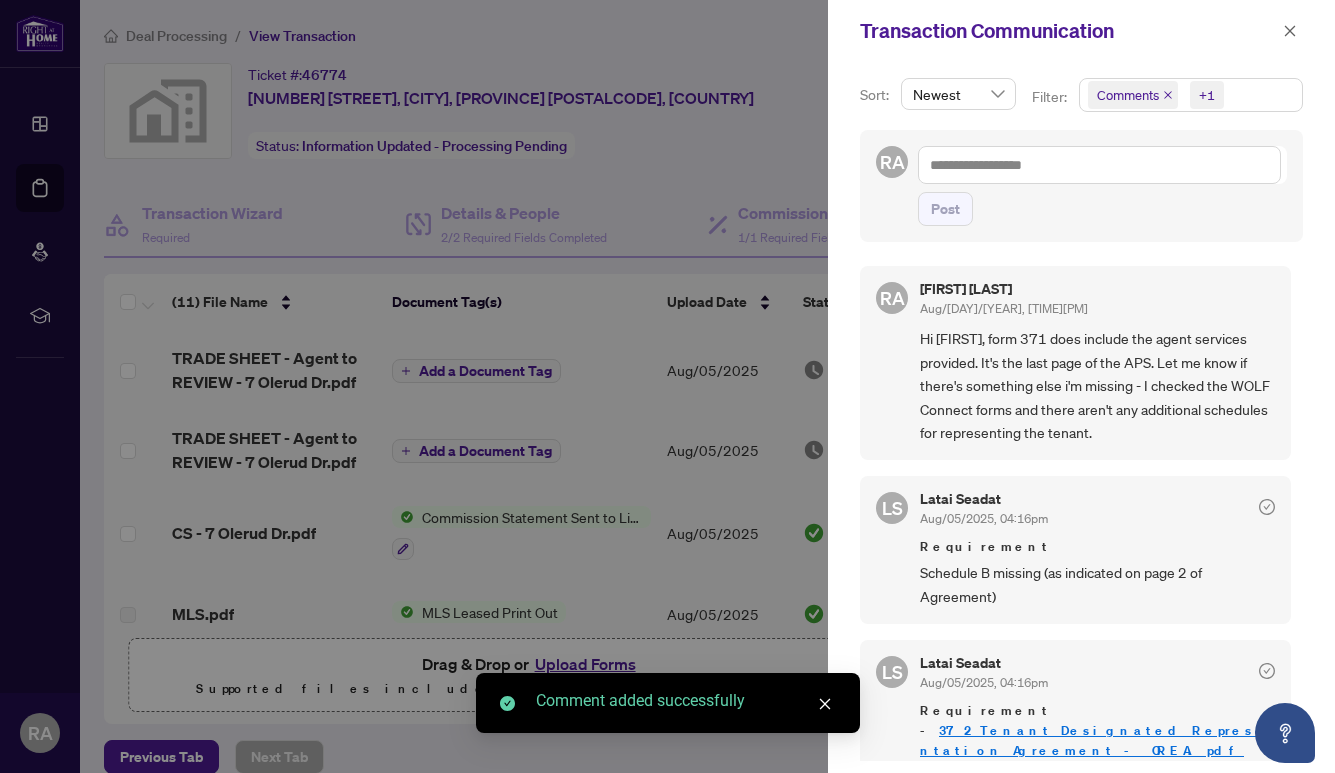 click on "Hi [FIRST], form 371 does include the agent services provided. It's the last page of the APS. Let me know if there's something else i'm missing - I checked the WOLF Connect forms and there aren't any additional schedules for representing the tenant." at bounding box center (1097, 385) 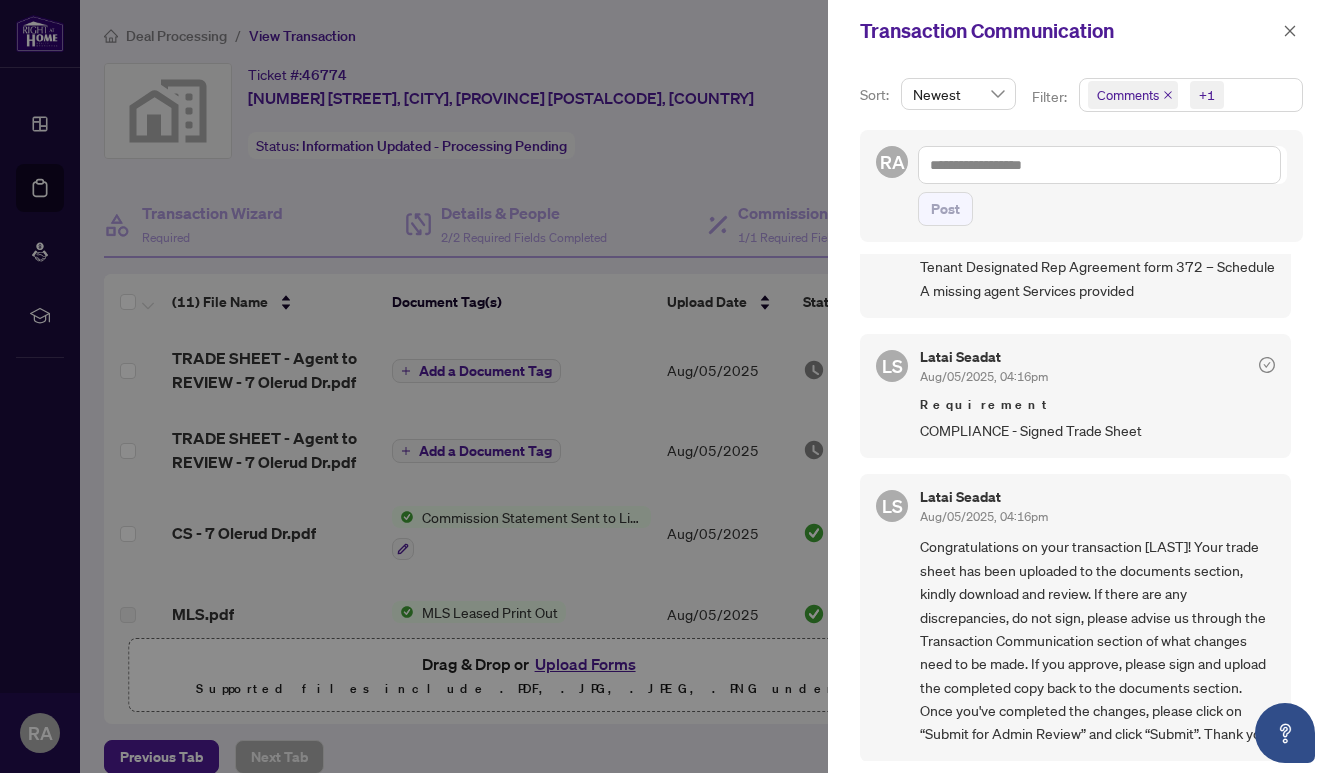 scroll, scrollTop: 529, scrollLeft: 0, axis: vertical 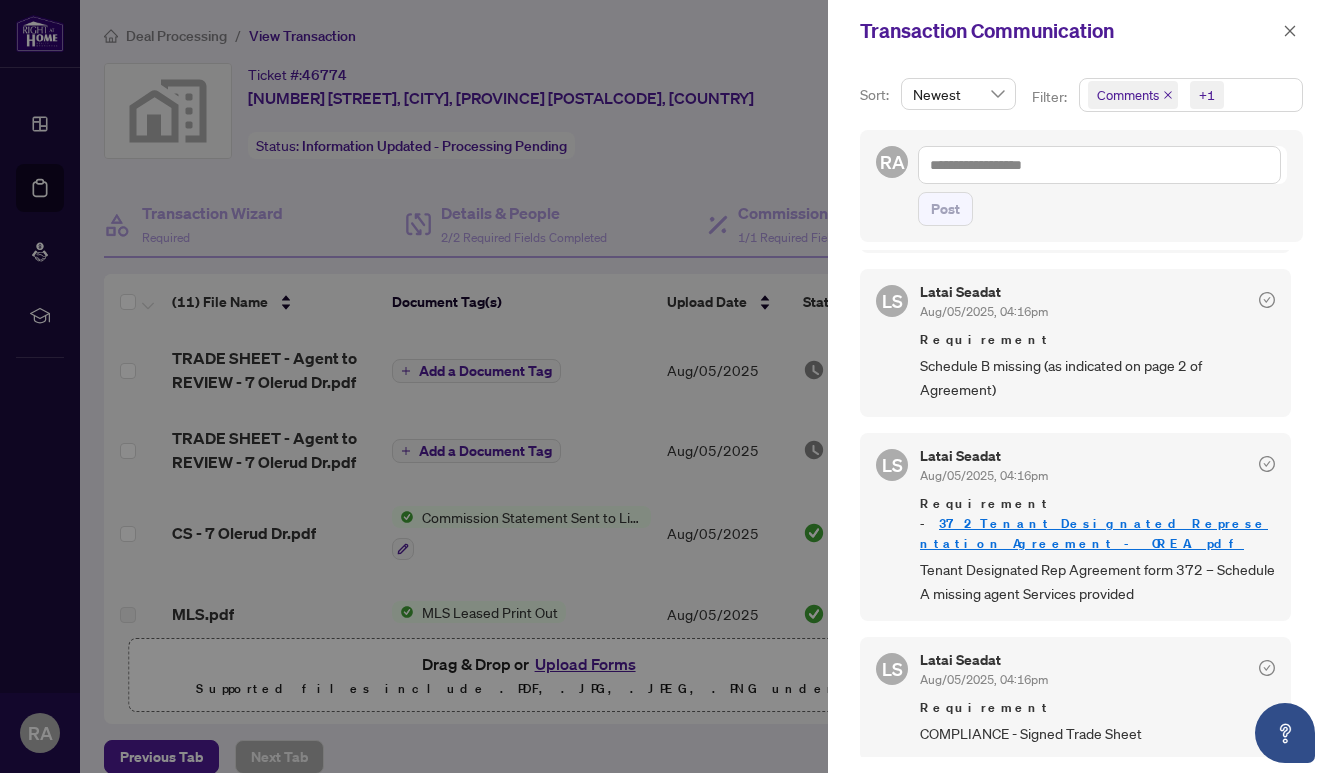 click on "372_Tenant_Designated_Representation_Agreement_-_OREA.pdf" at bounding box center (1094, 533) 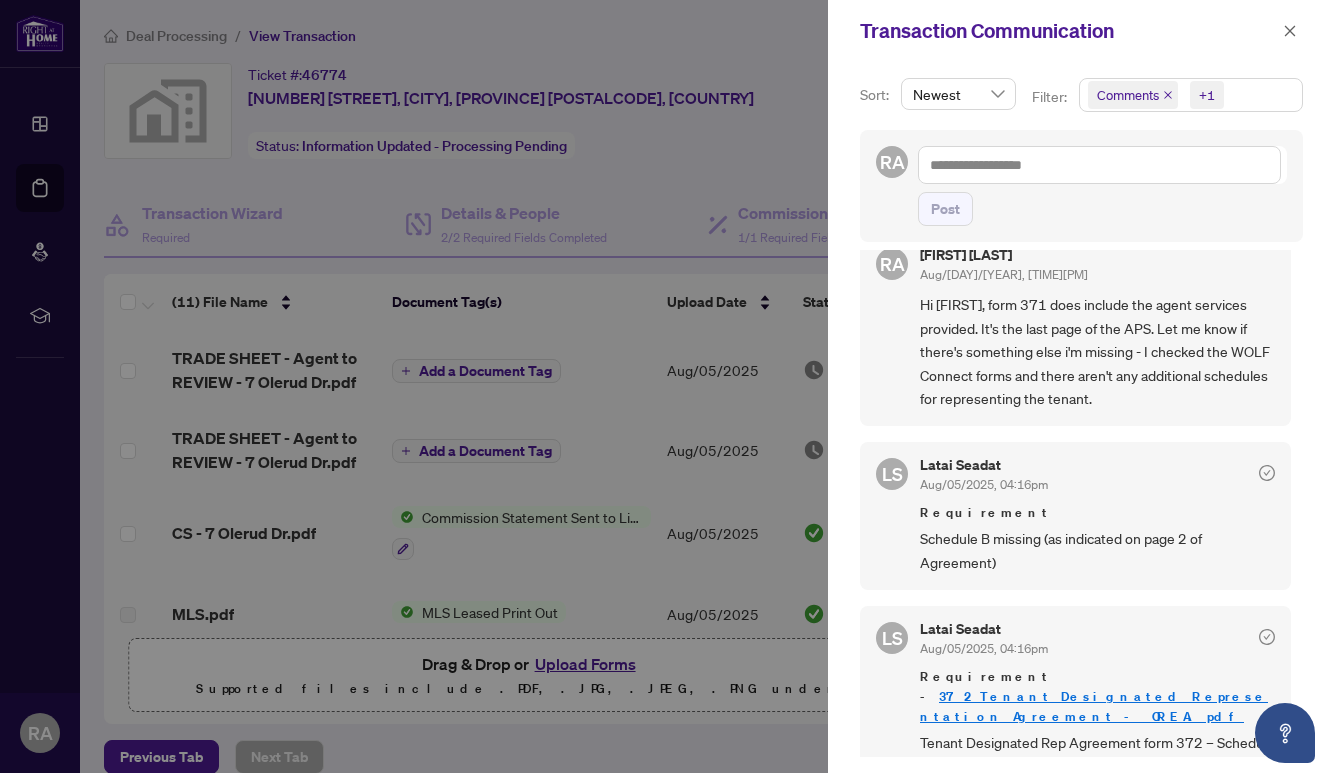 scroll, scrollTop: 0, scrollLeft: 0, axis: both 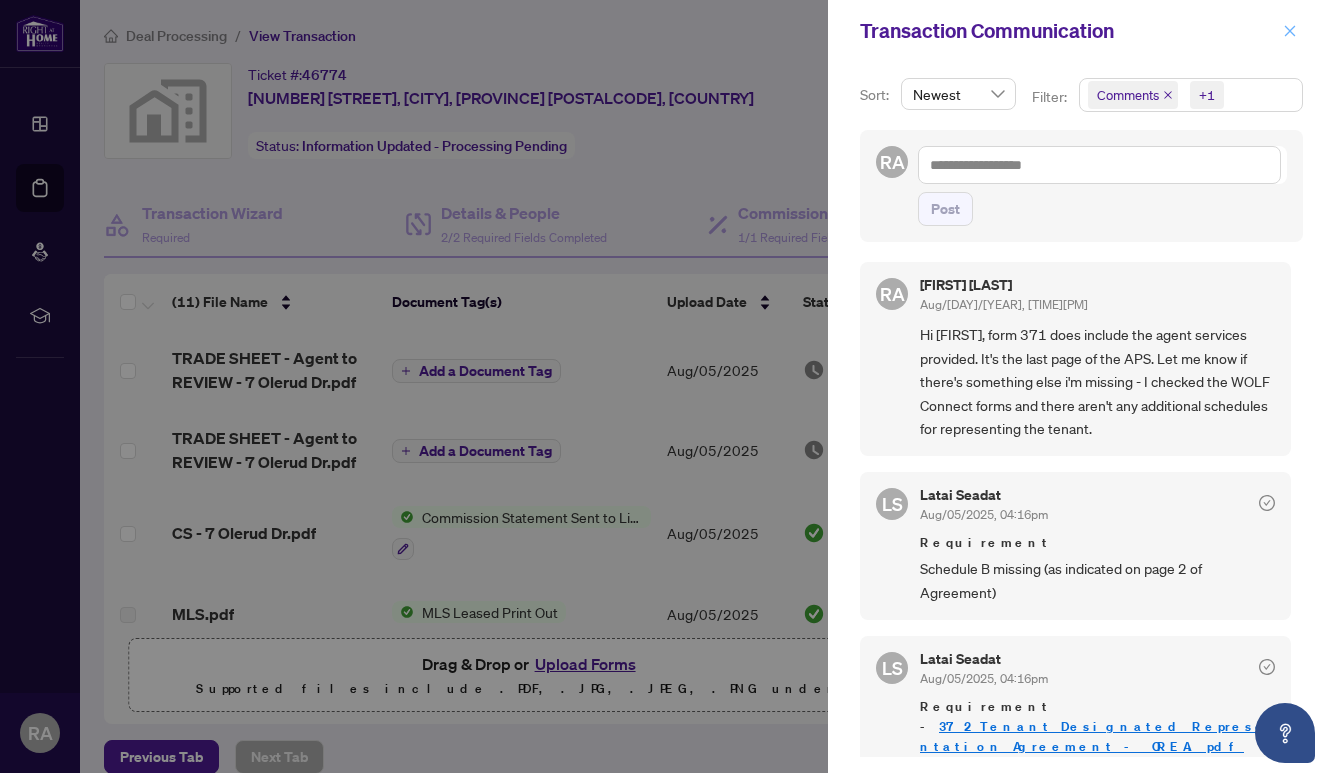 click 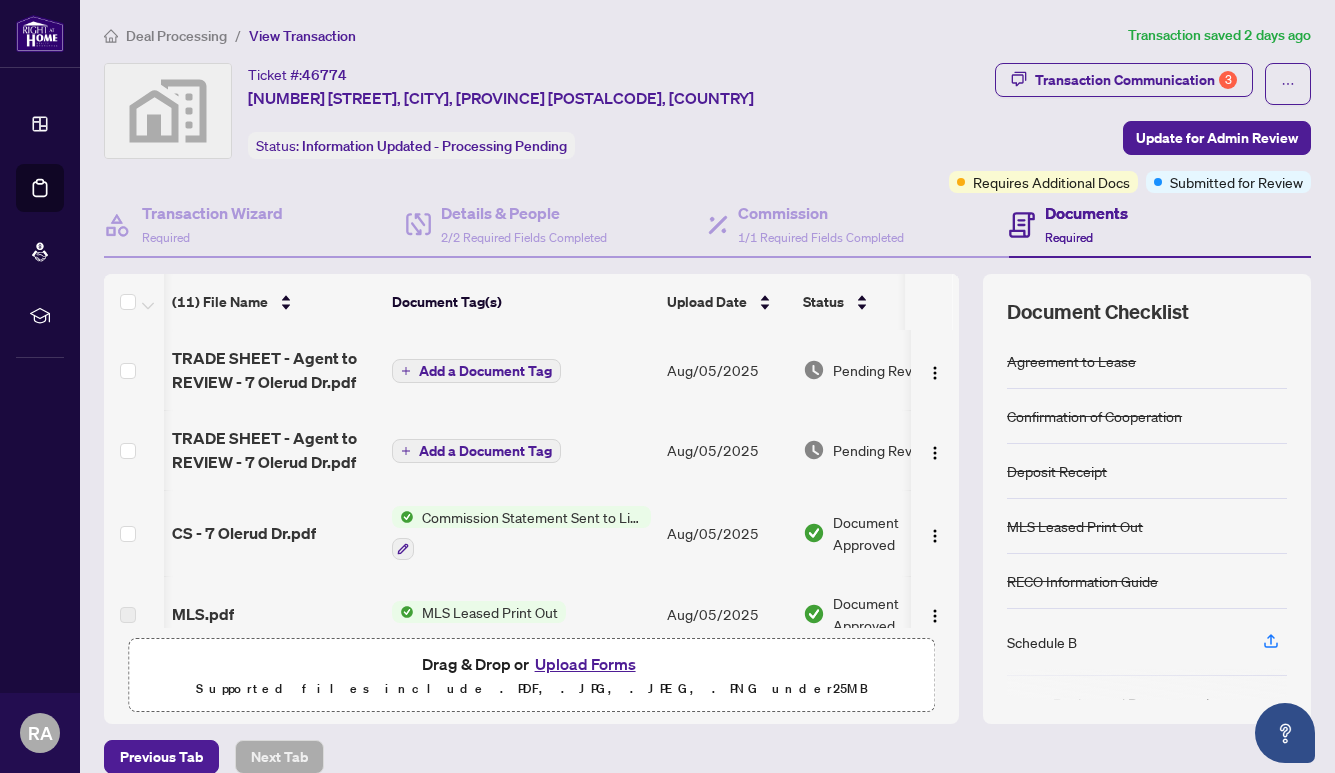 scroll, scrollTop: 0, scrollLeft: 60, axis: horizontal 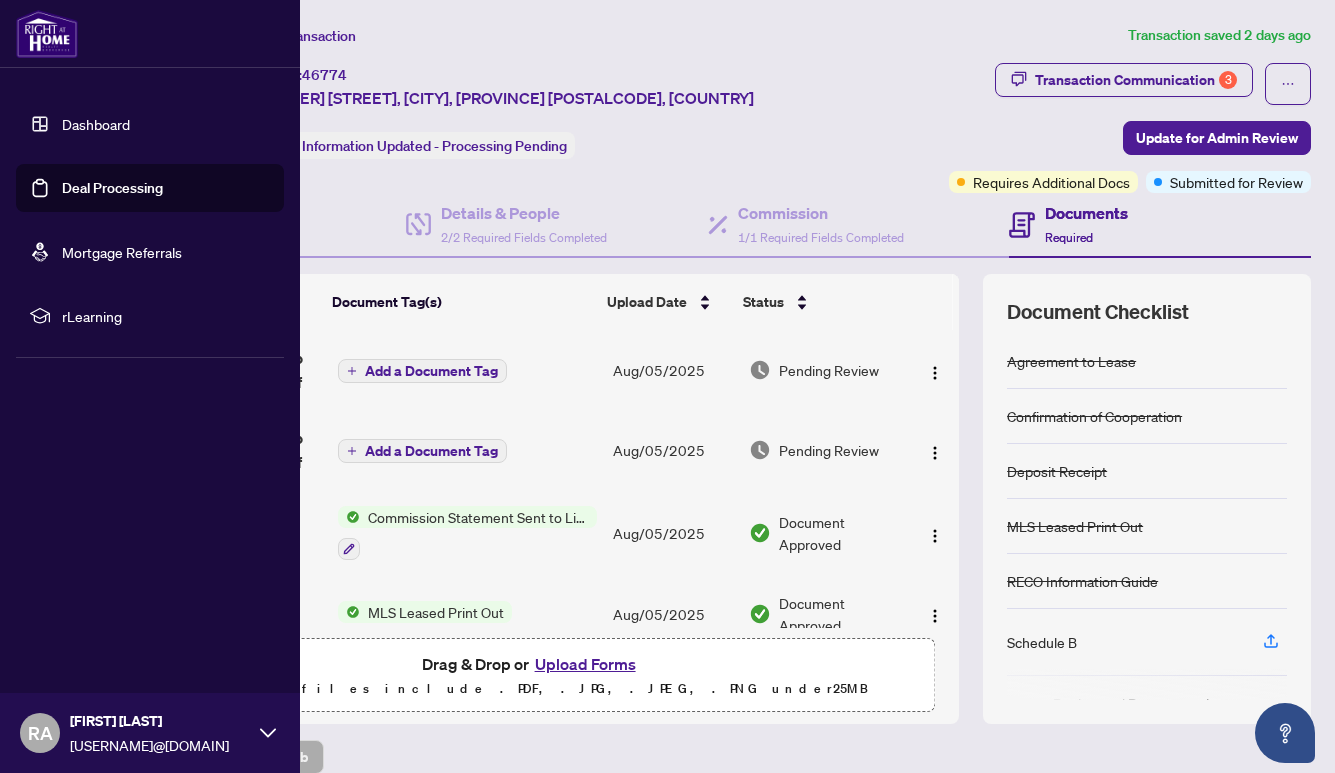 click on "Deal Processing" at bounding box center (112, 188) 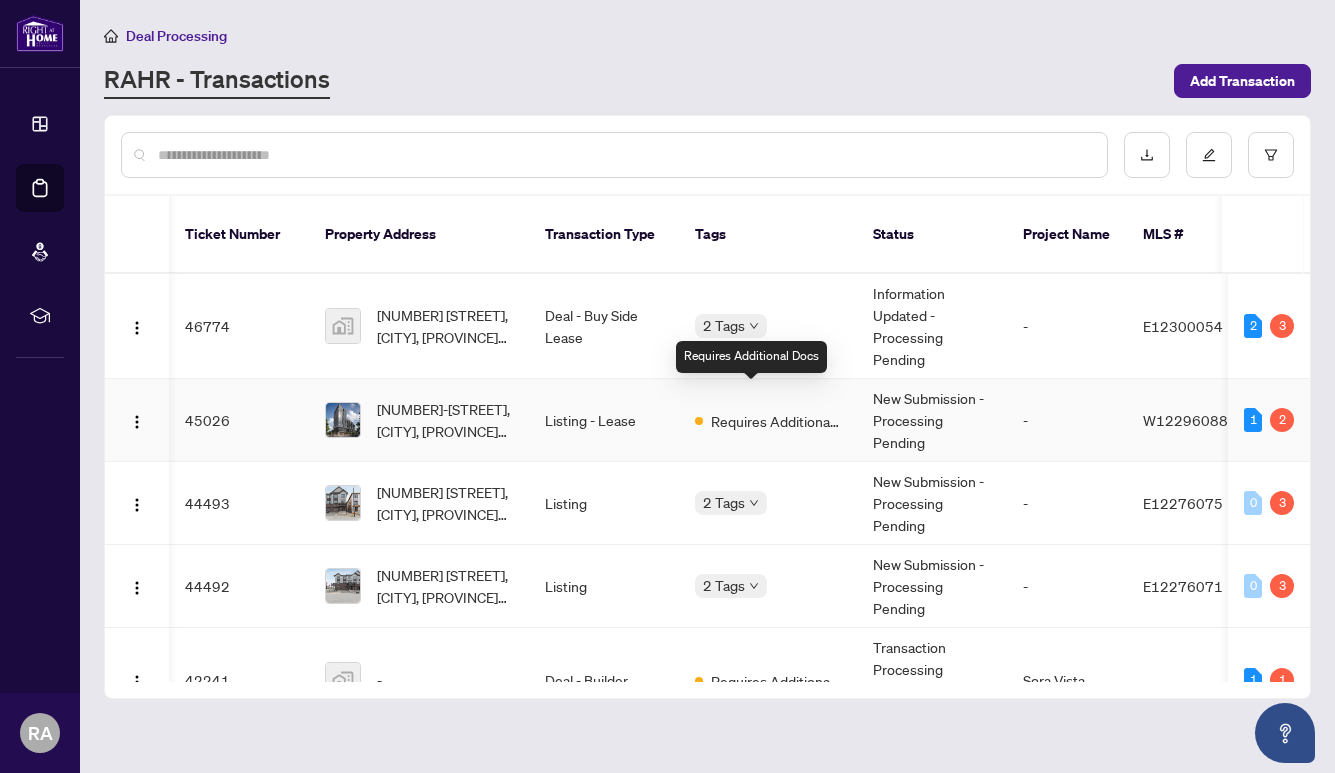 scroll, scrollTop: 0, scrollLeft: 79, axis: horizontal 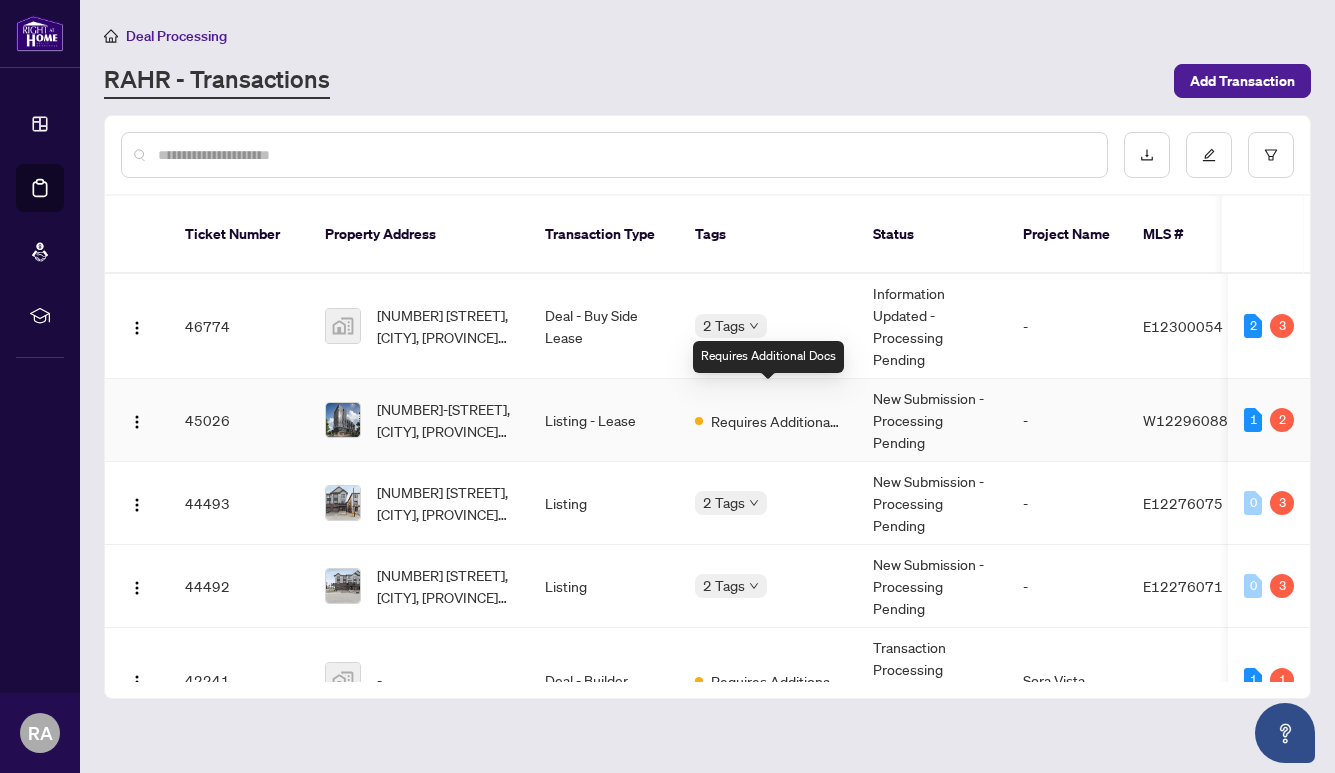 click on "Requires Additional Docs" at bounding box center (776, 421) 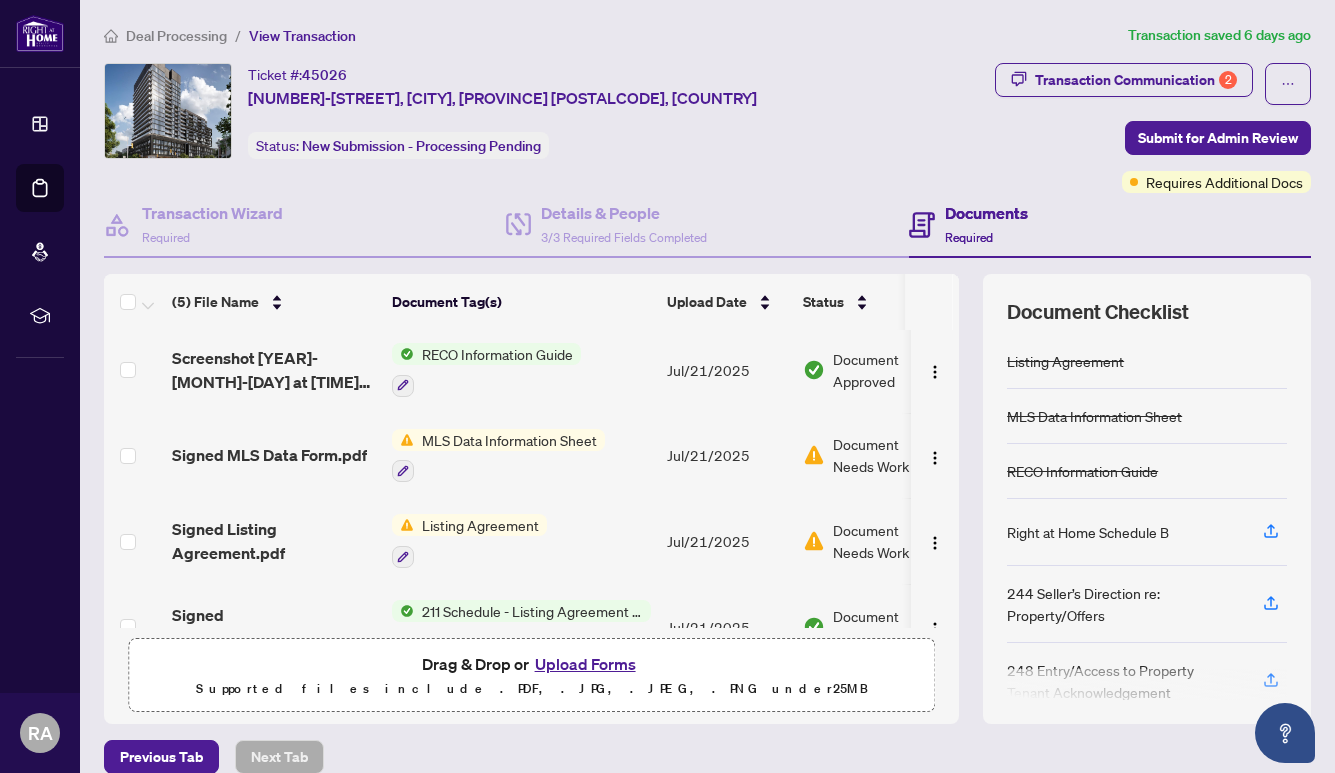 click on "MLS Data Information Sheet" at bounding box center [509, 440] 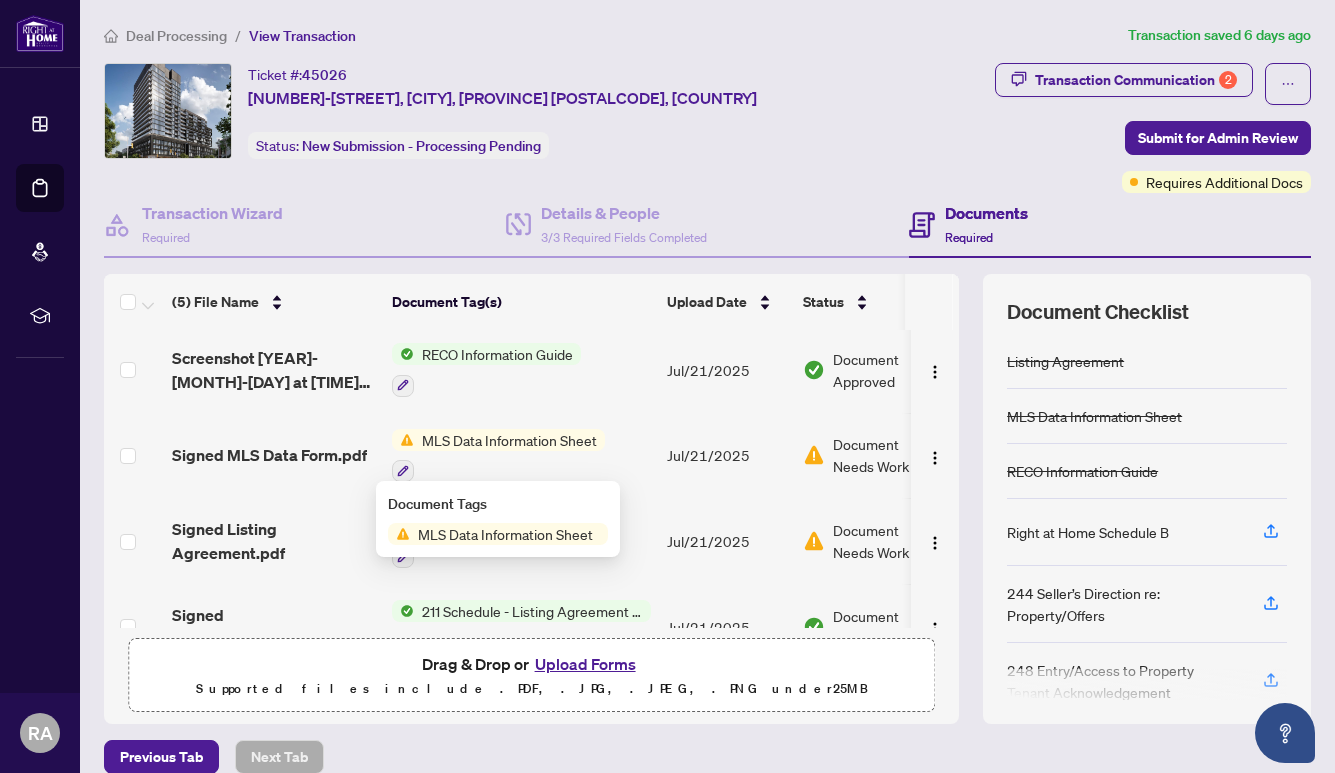 click on "MLS Data Information Sheet" at bounding box center [505, 534] 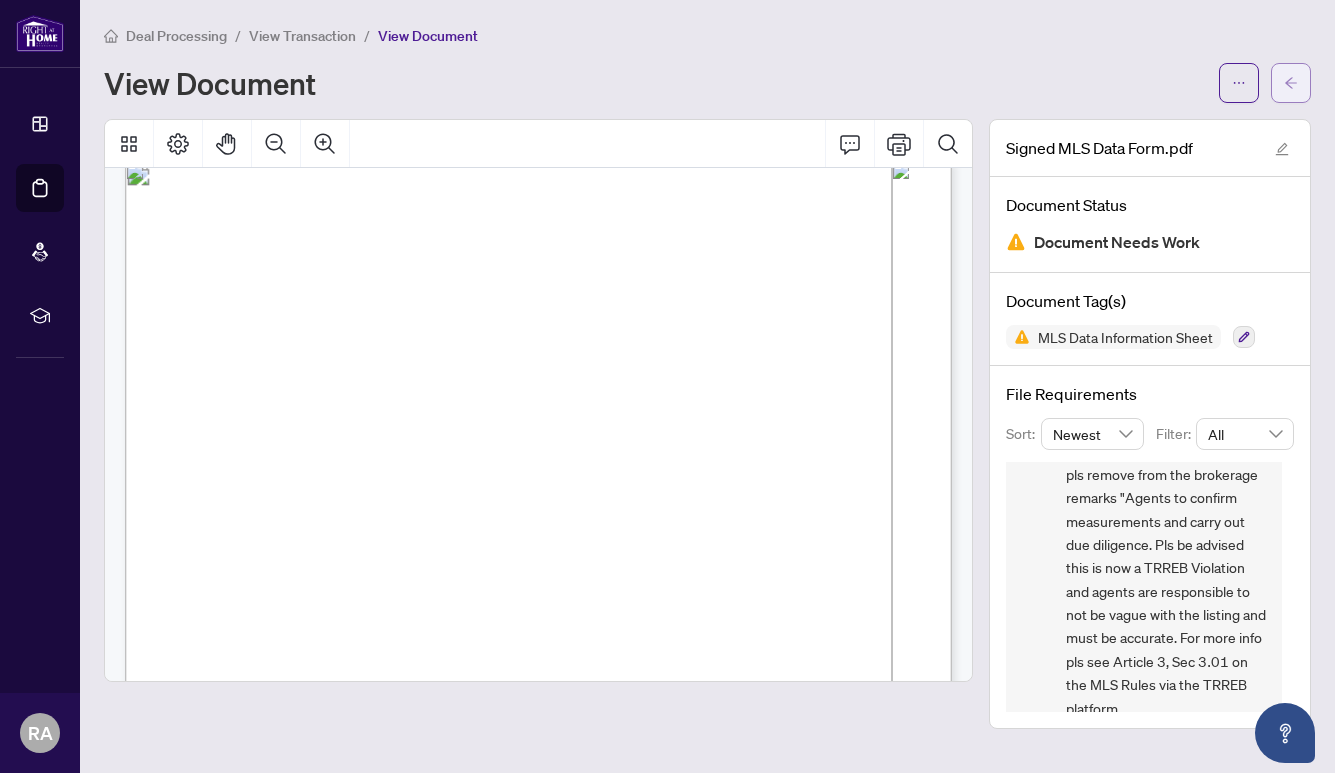 click at bounding box center (1291, 83) 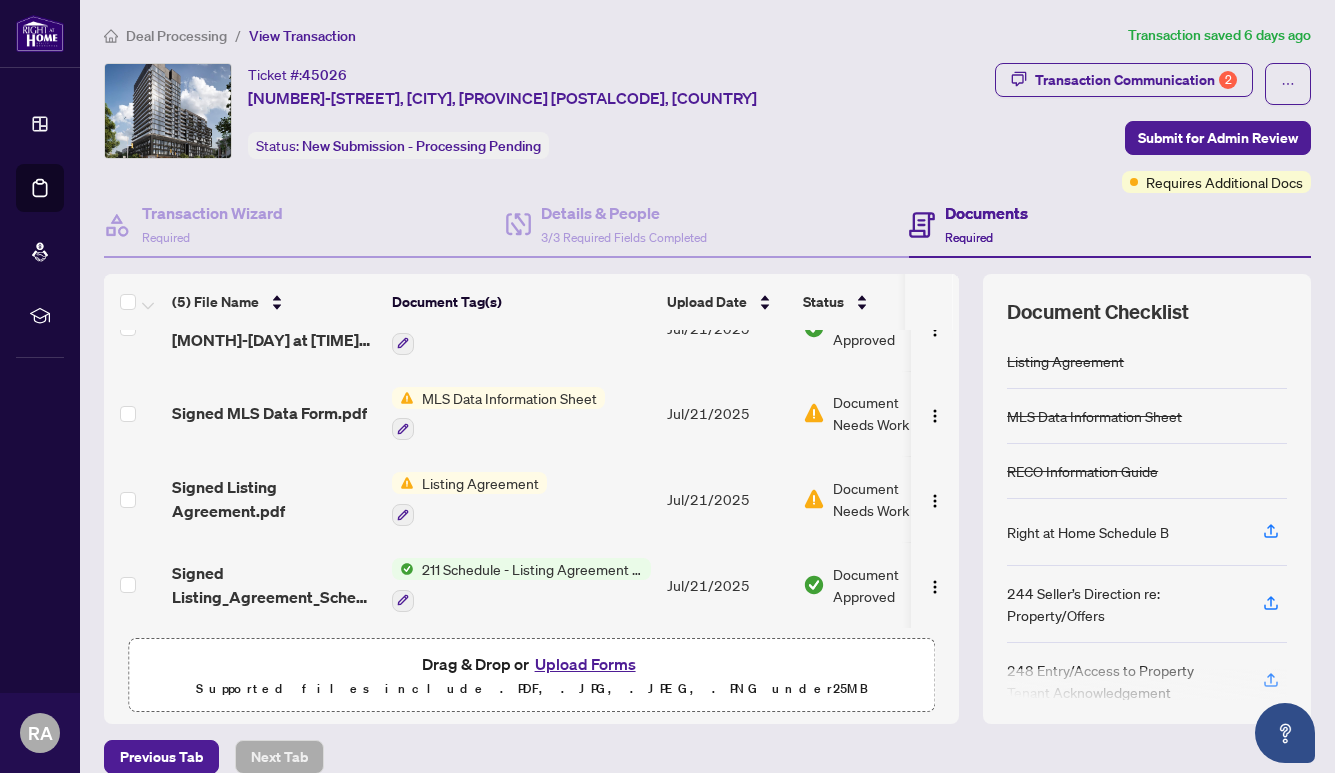 click on "Listing Agreement" at bounding box center (480, 483) 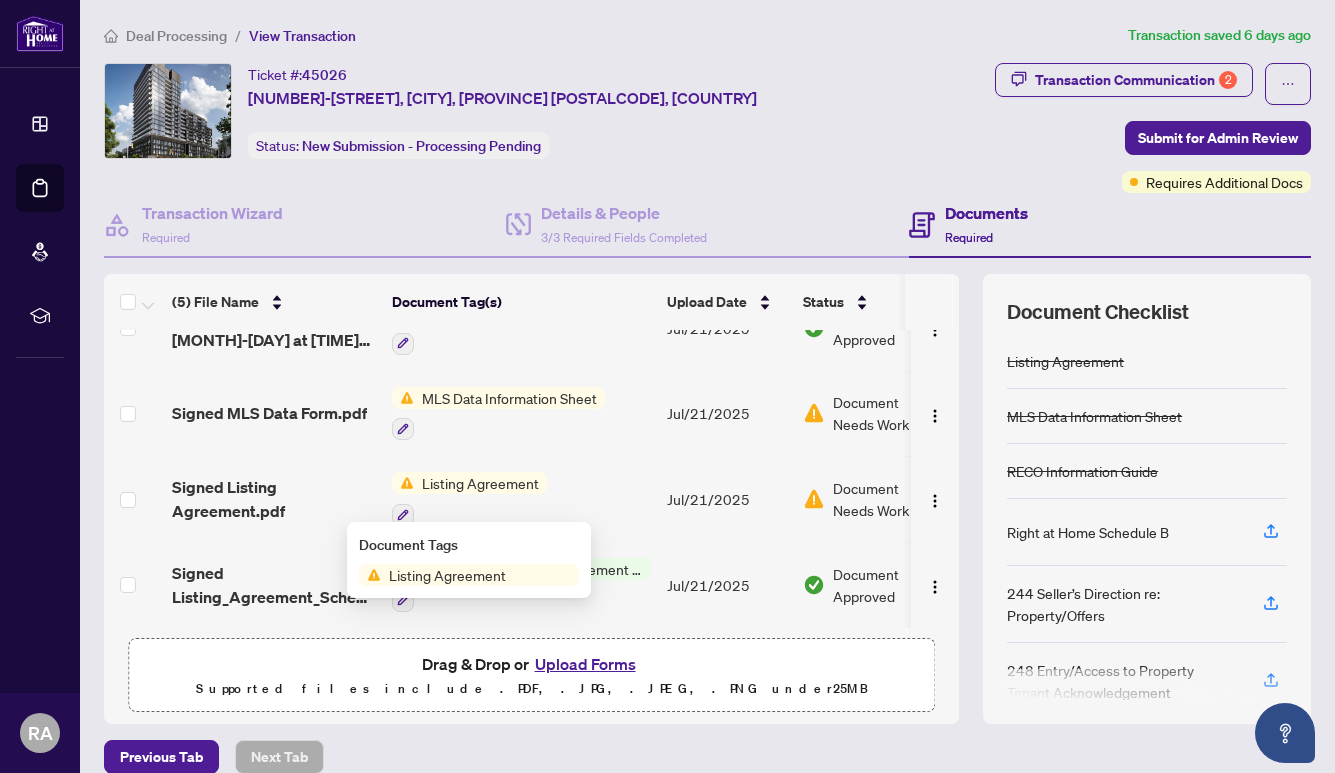 click on "Listing Agreement" at bounding box center [447, 575] 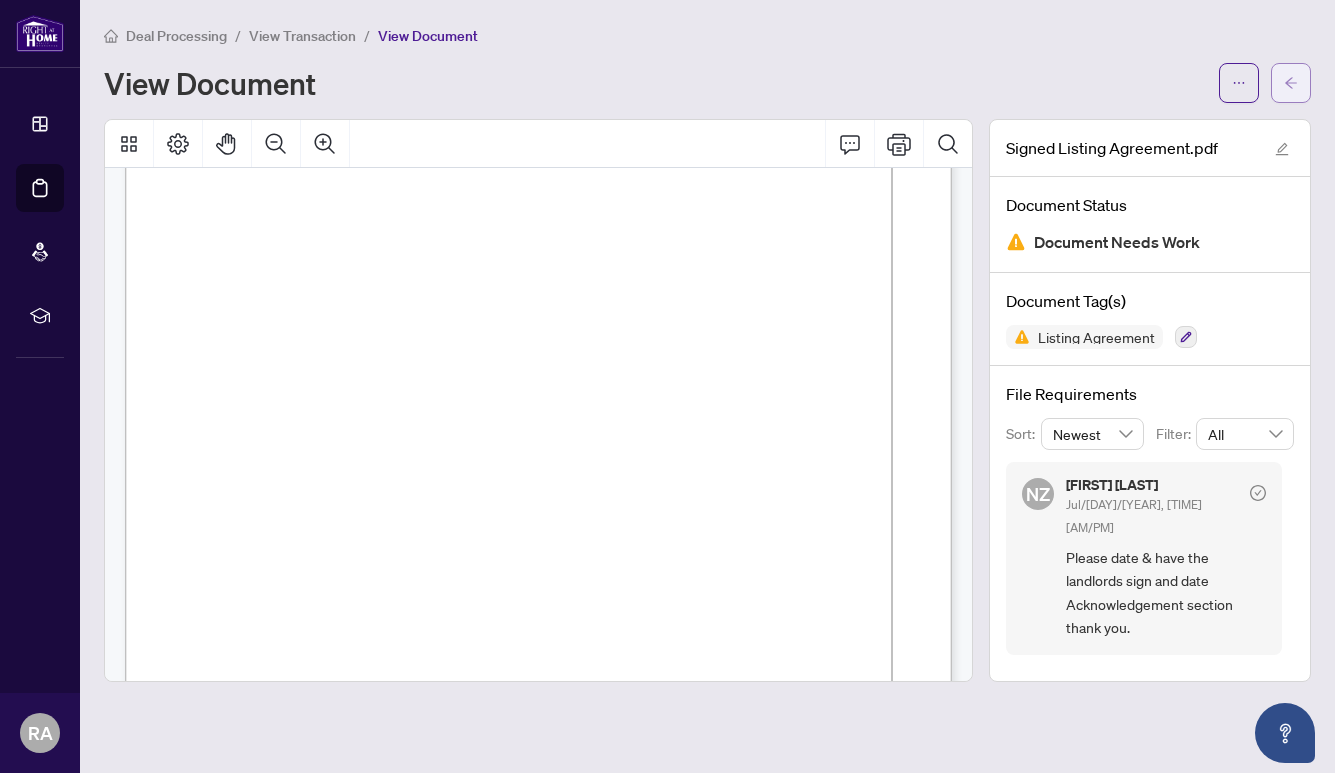 click 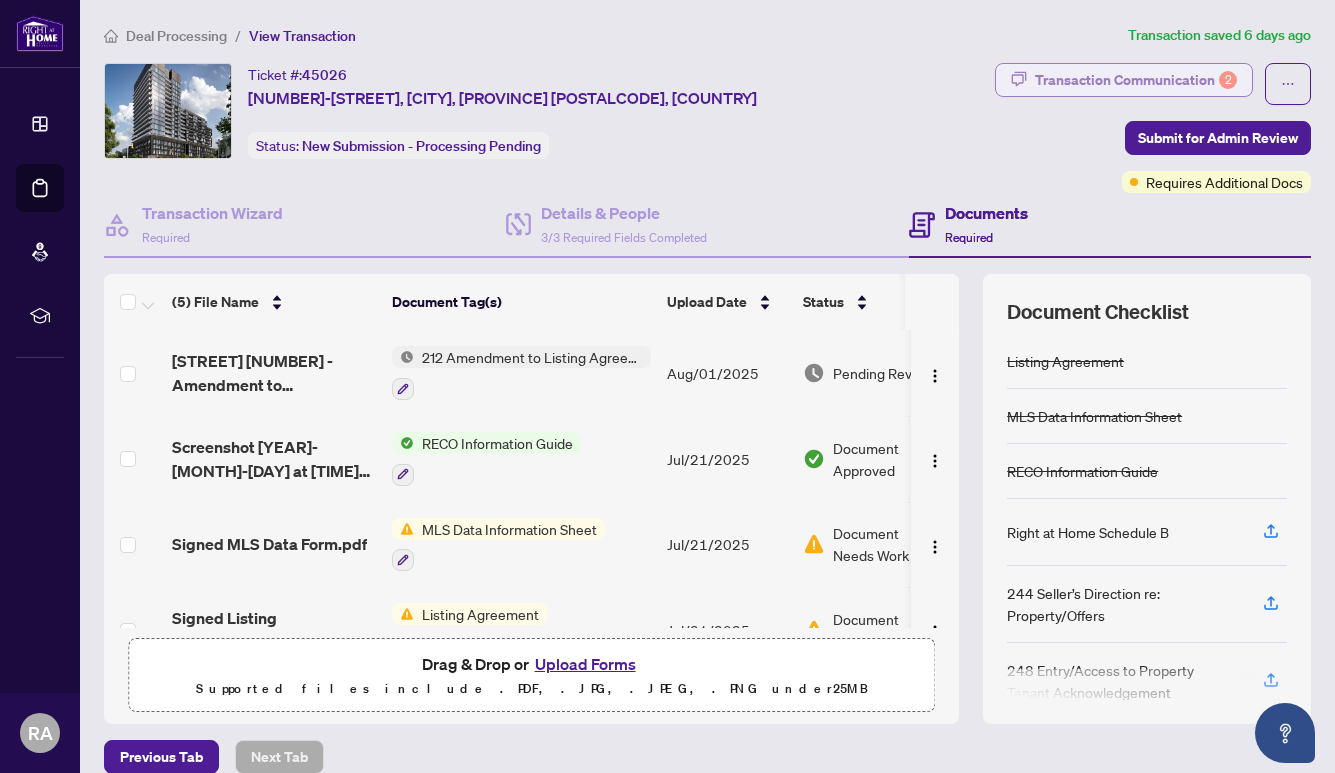 click on "Transaction Communication 2" at bounding box center (1136, 80) 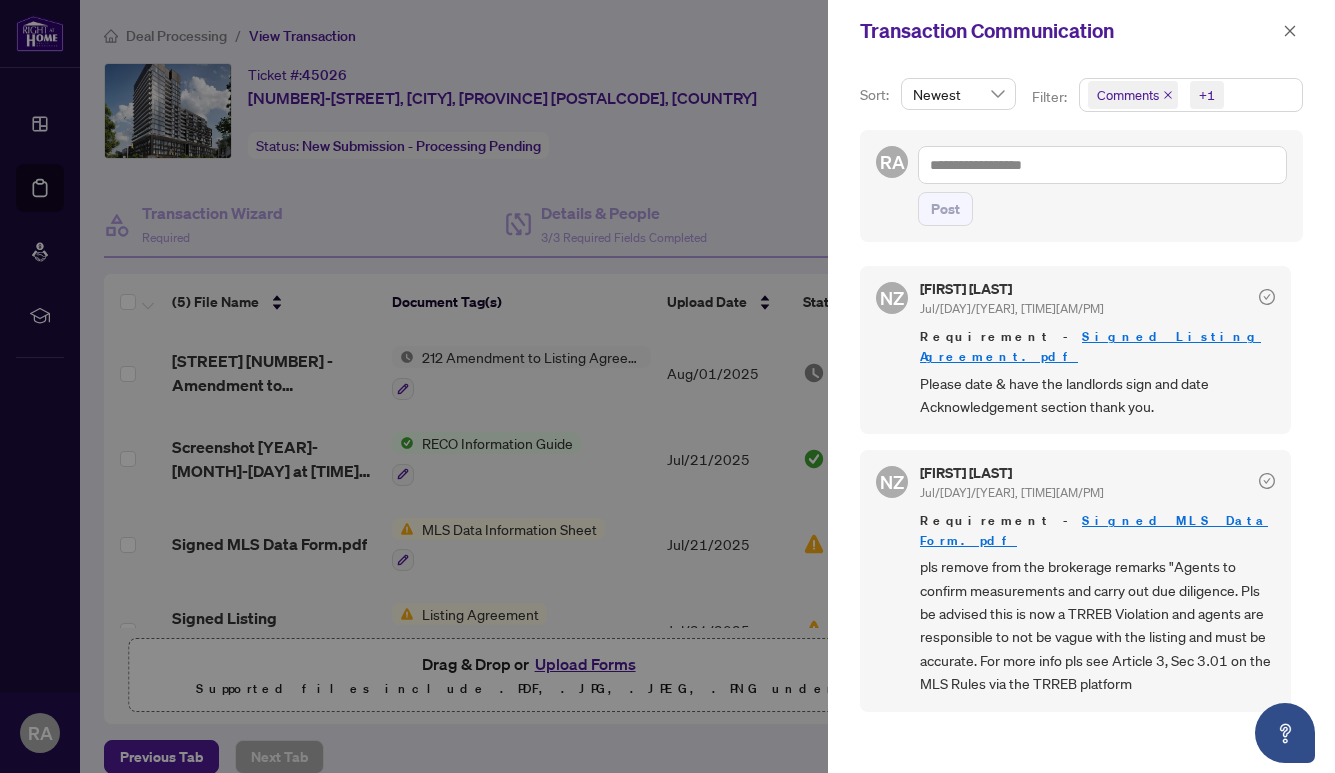click on "Transaction Communication" at bounding box center [1081, 31] 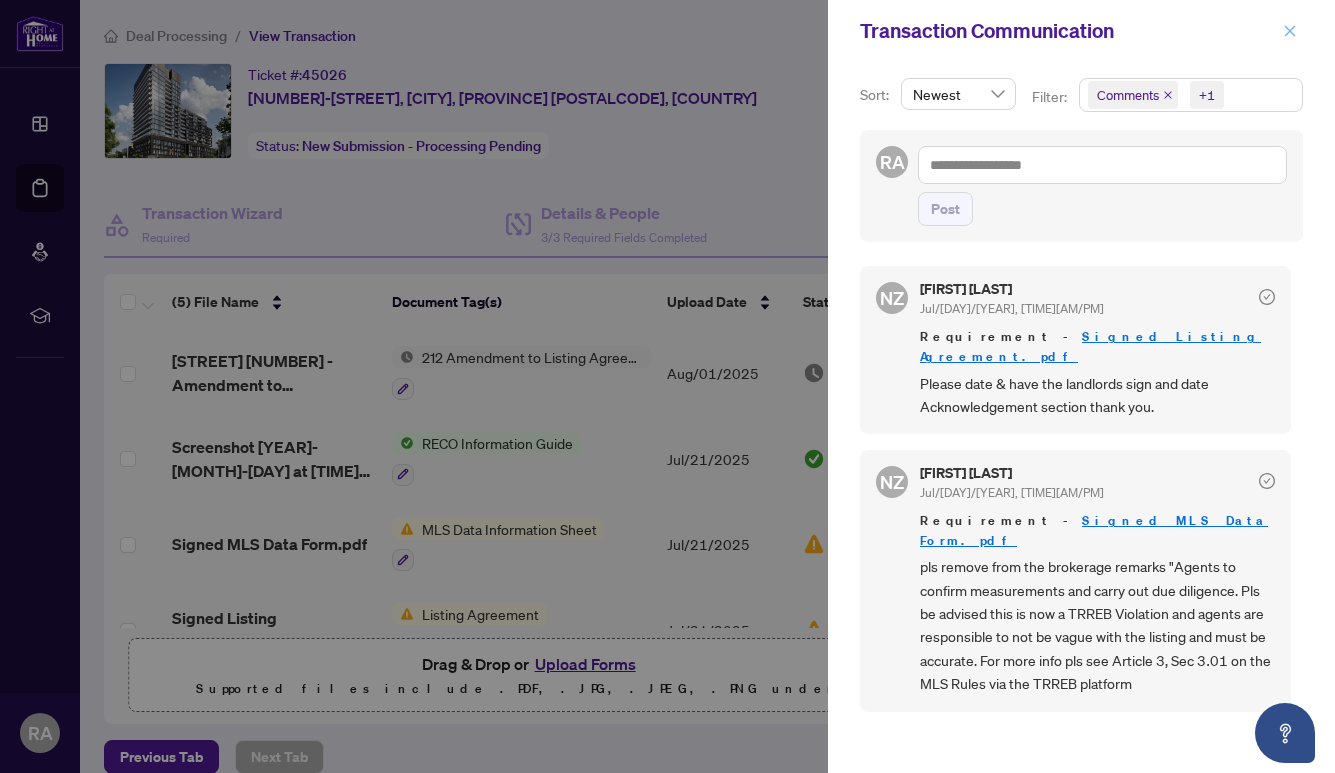 click 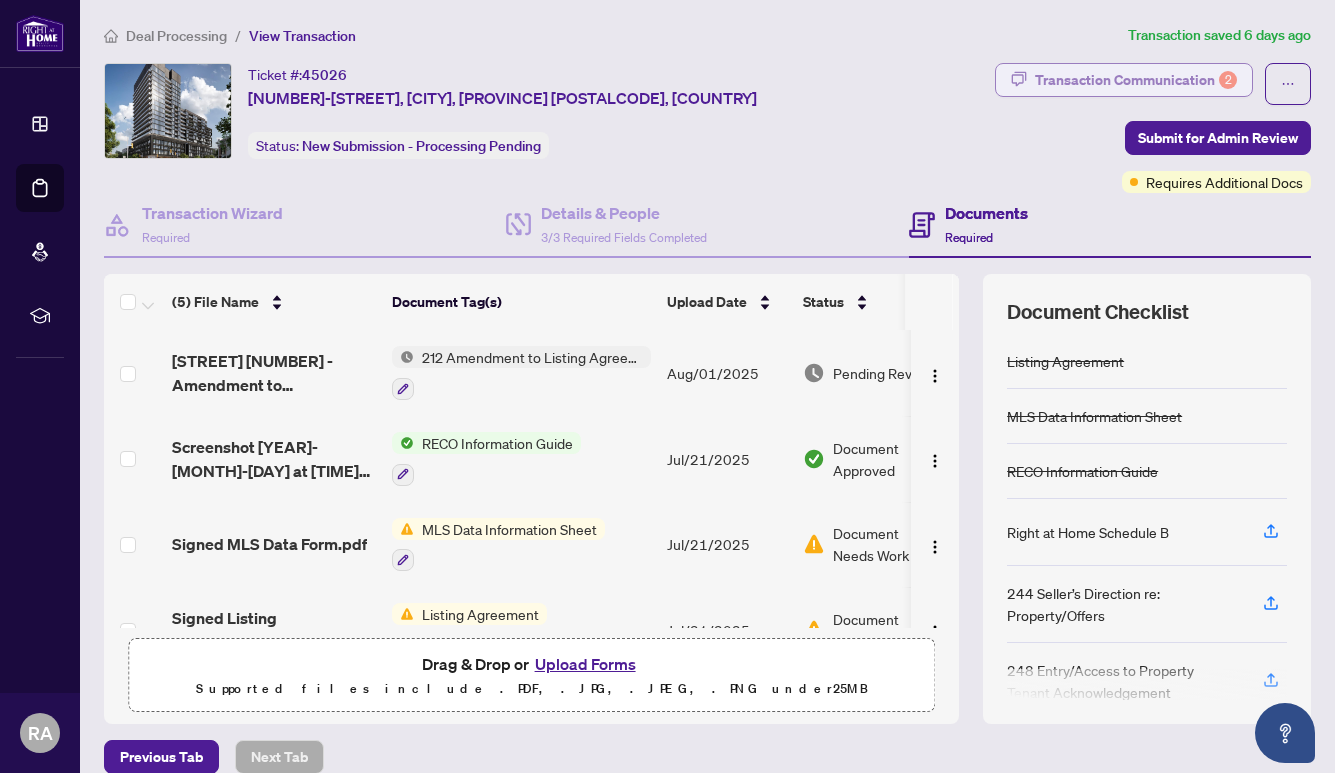 click on "Transaction Communication 2" at bounding box center (1136, 80) 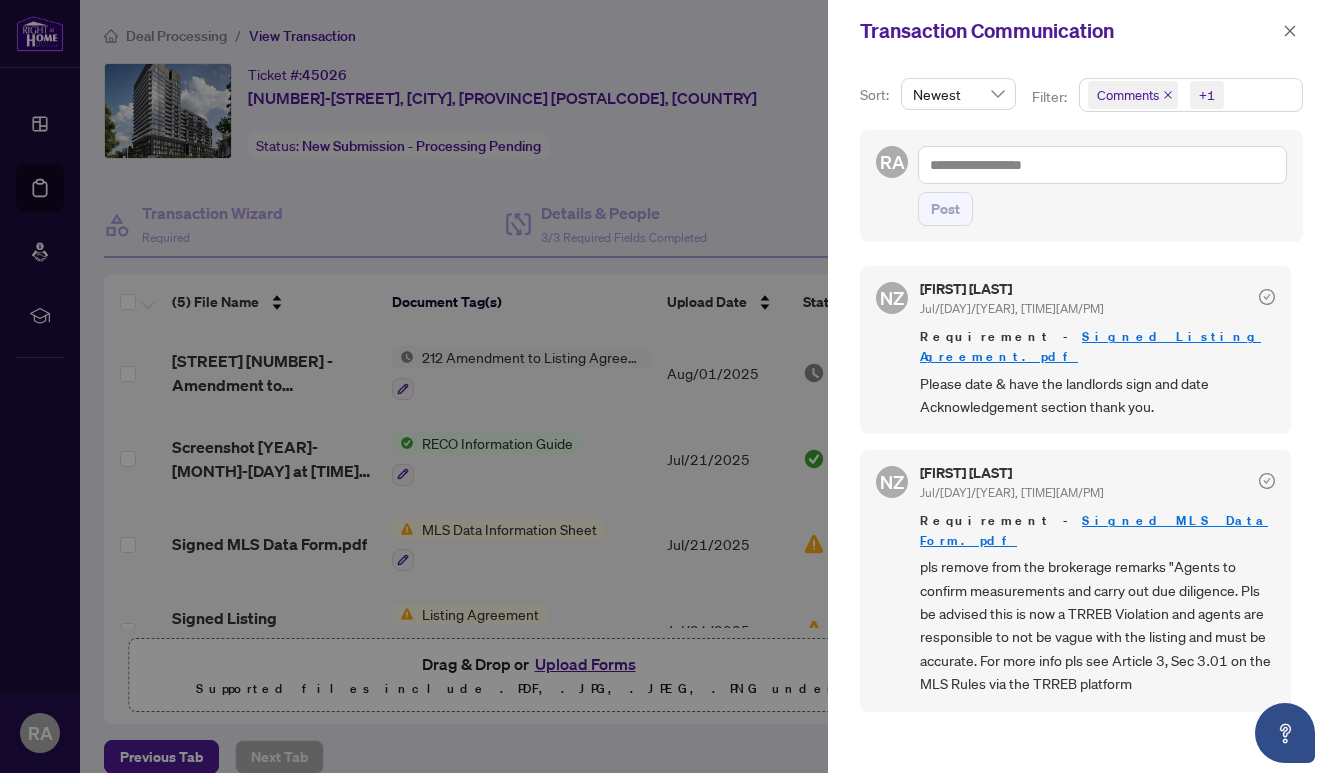 click 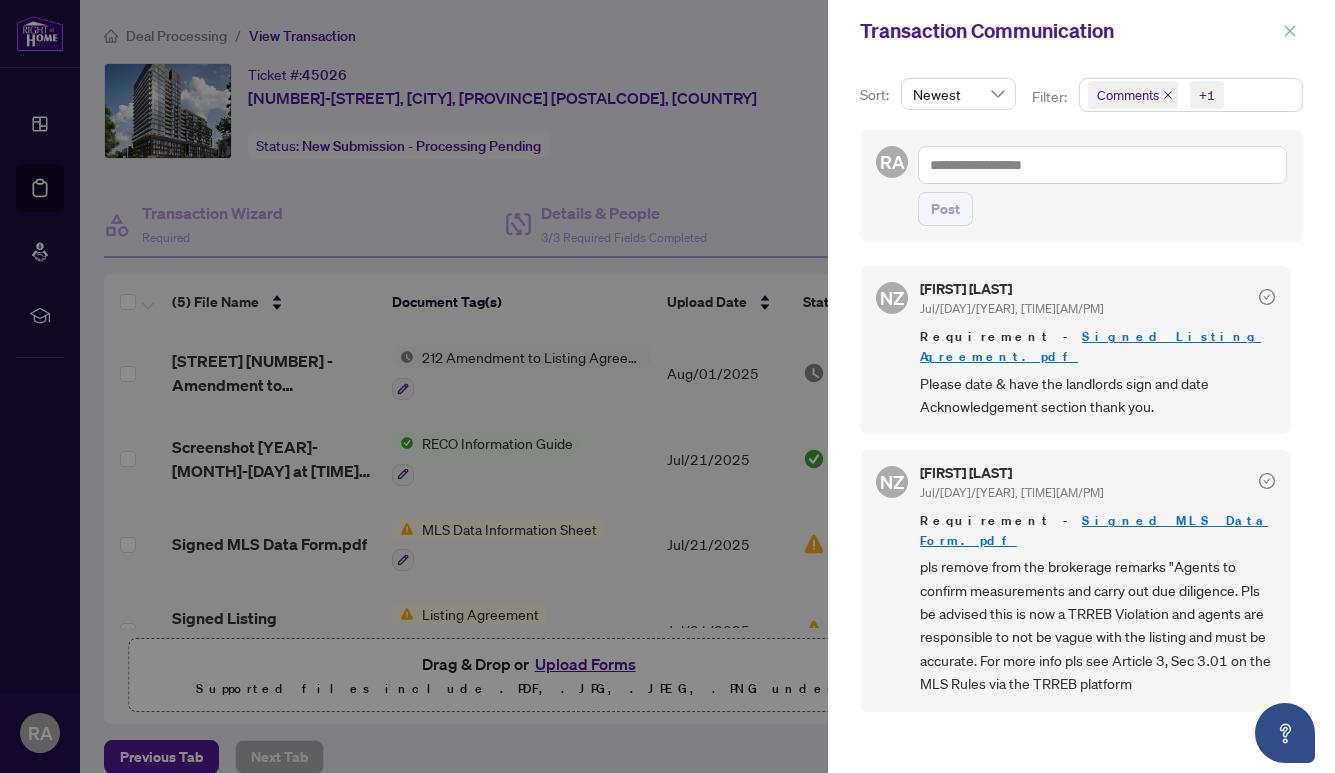 click at bounding box center [1290, 31] 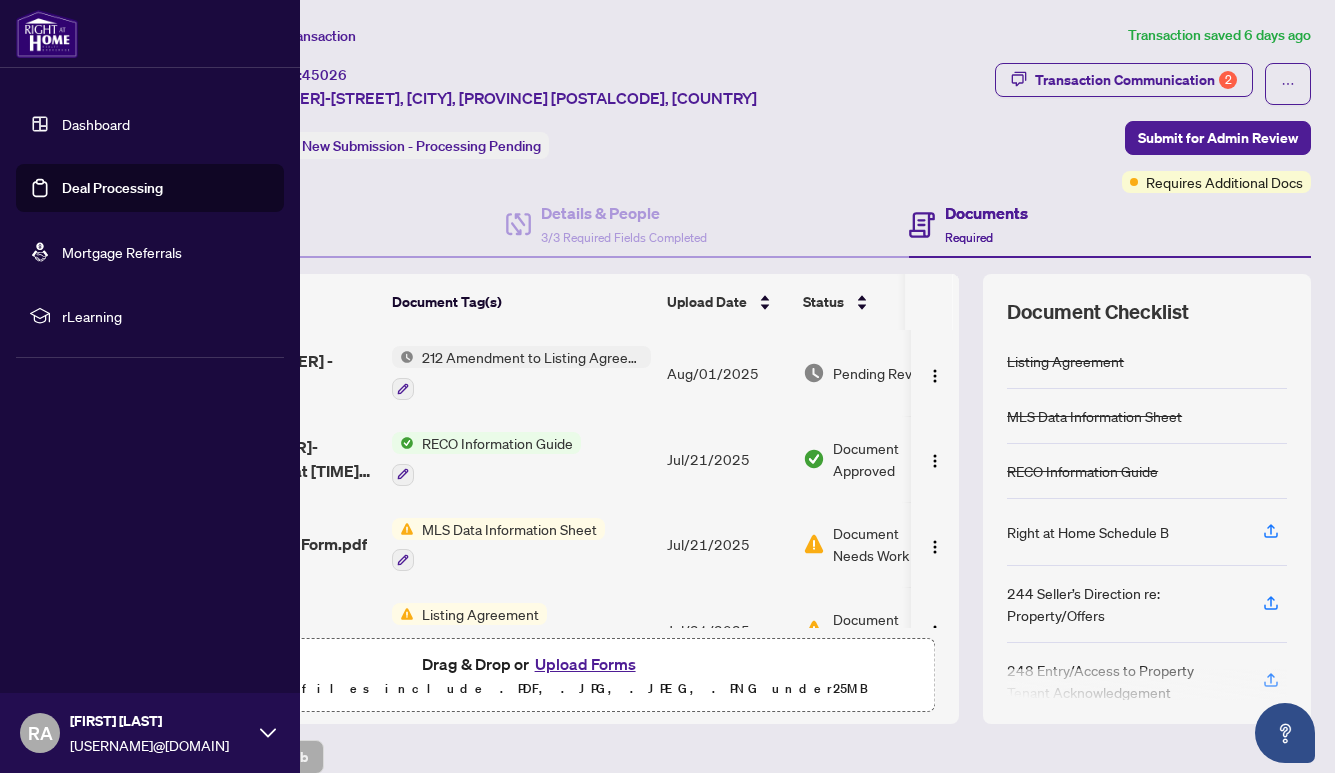 click on "Deal Processing" at bounding box center [112, 188] 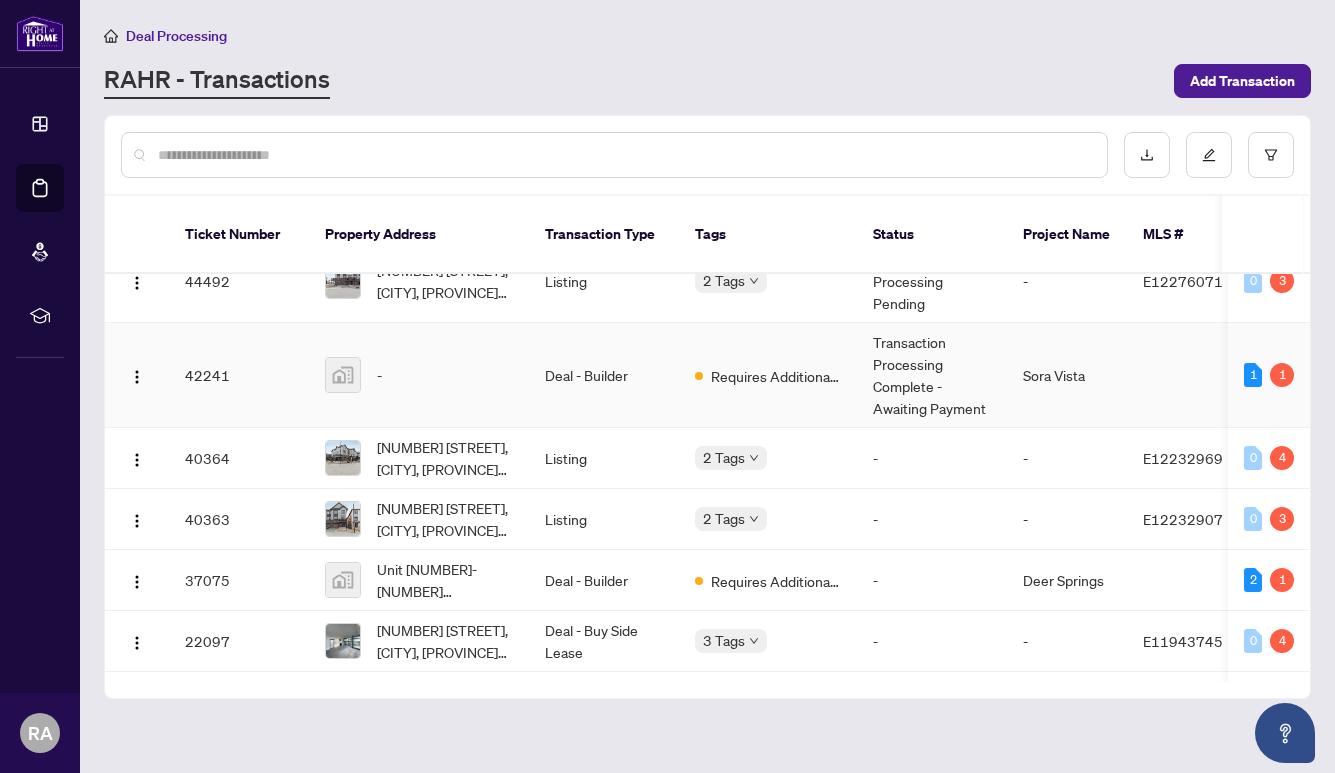 click on "Deal - Builder" at bounding box center [604, 375] 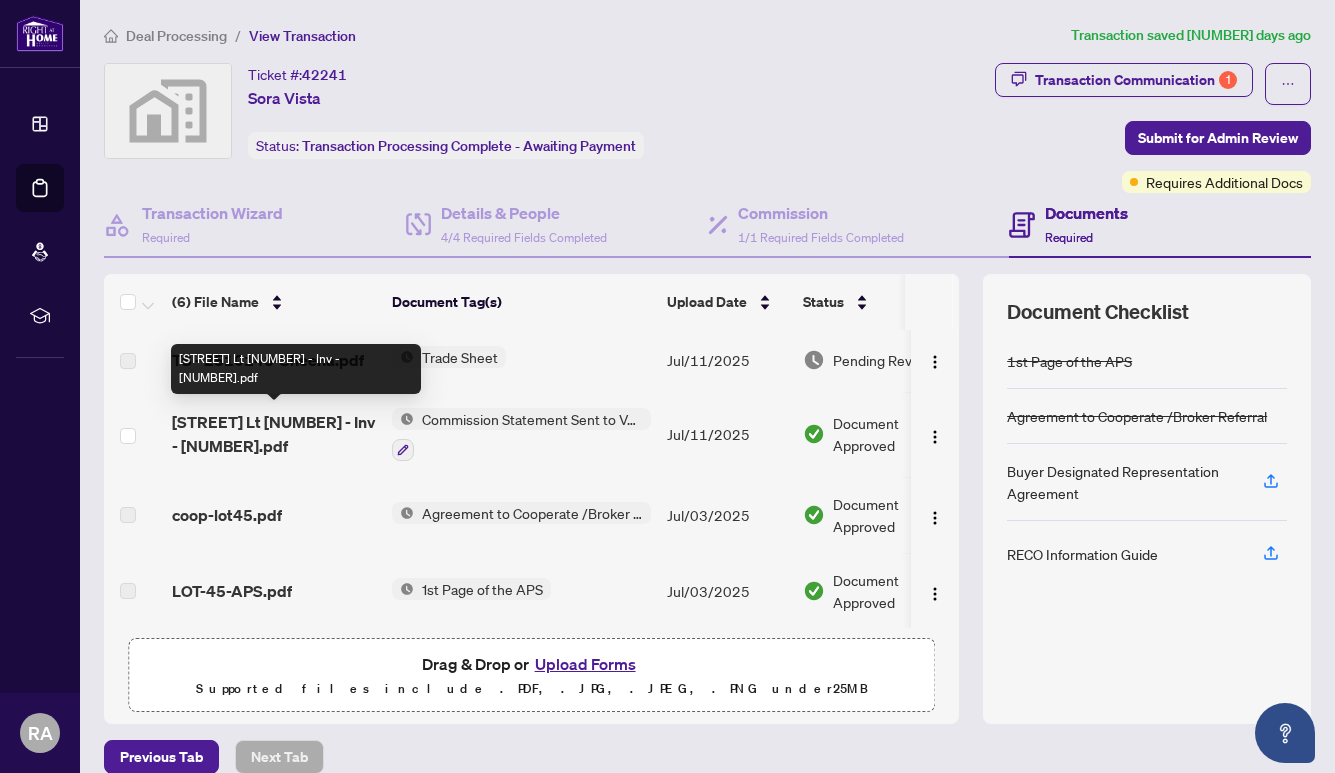 click on "[STREET] Lt [NUMBER] - Inv - [NUMBER].pdf" at bounding box center (274, 434) 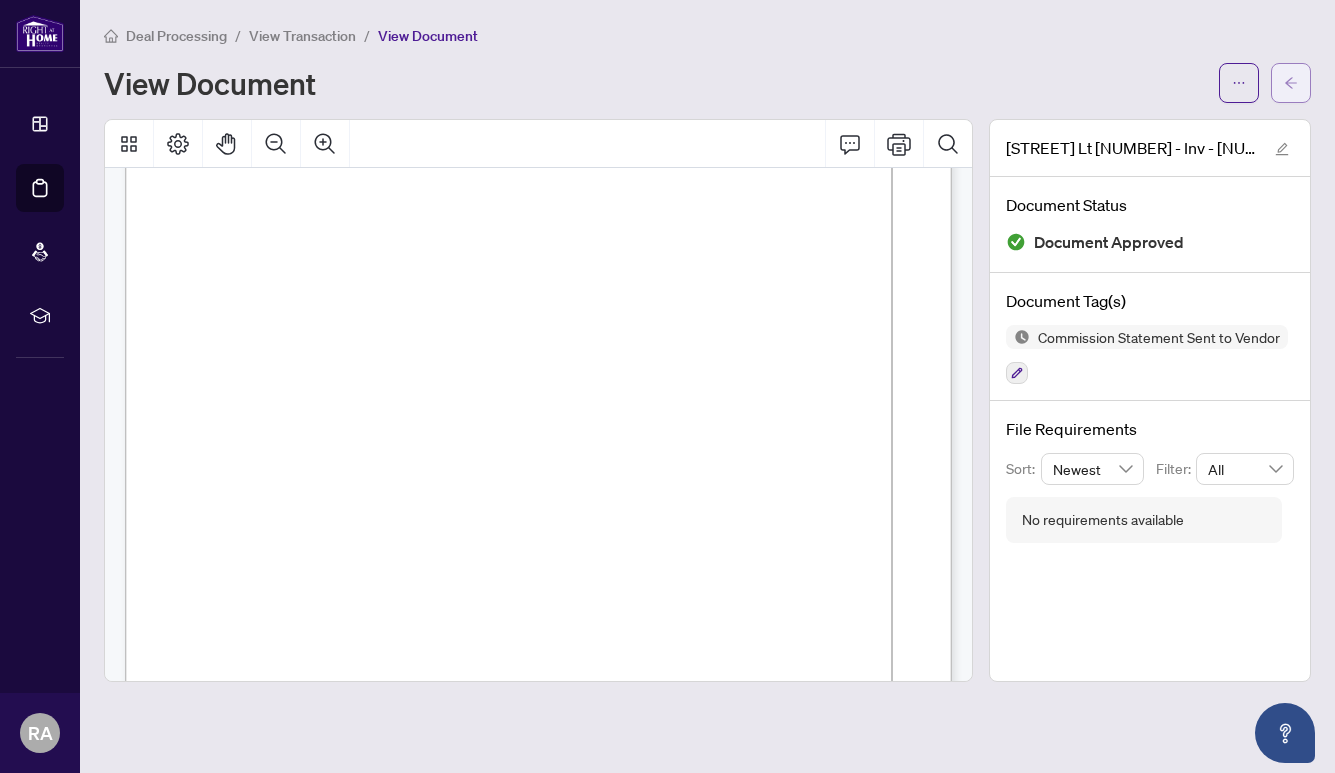 click 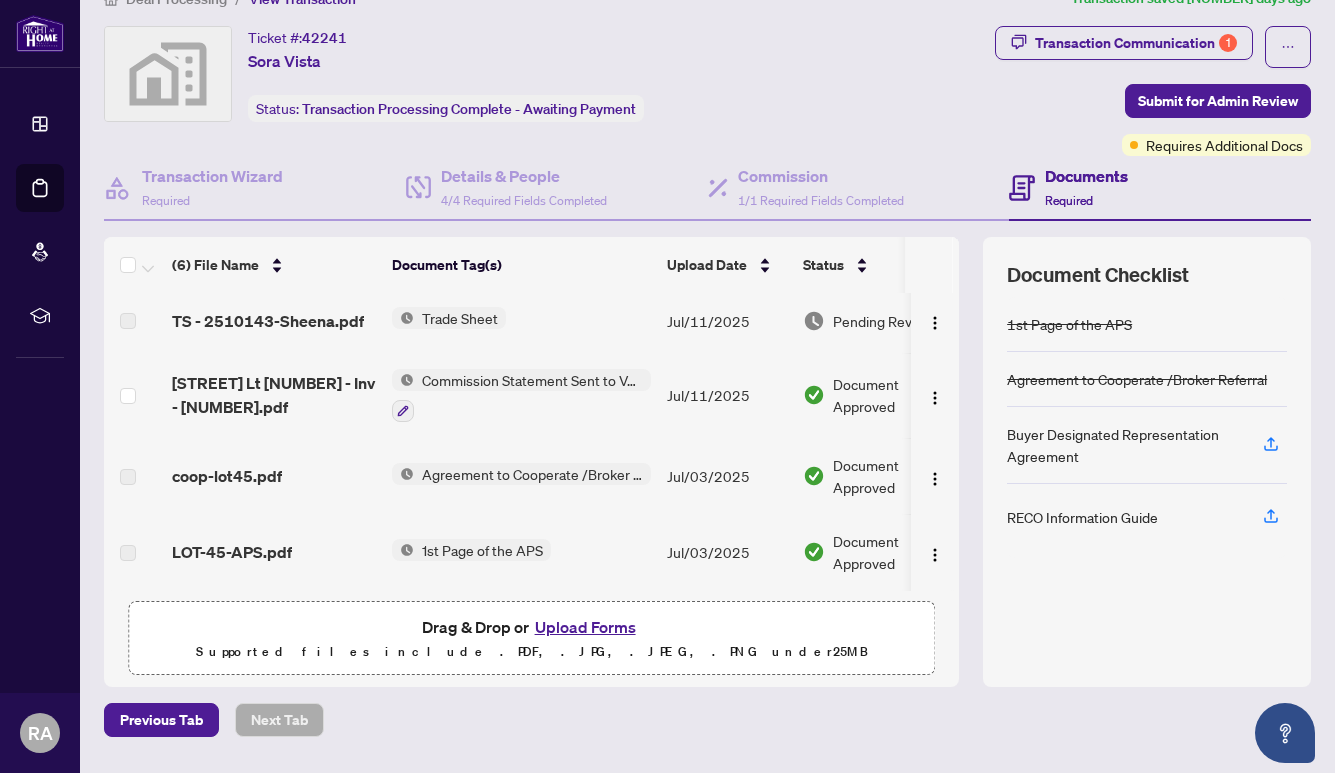 click on "coop-lot45.pdf" at bounding box center (227, 476) 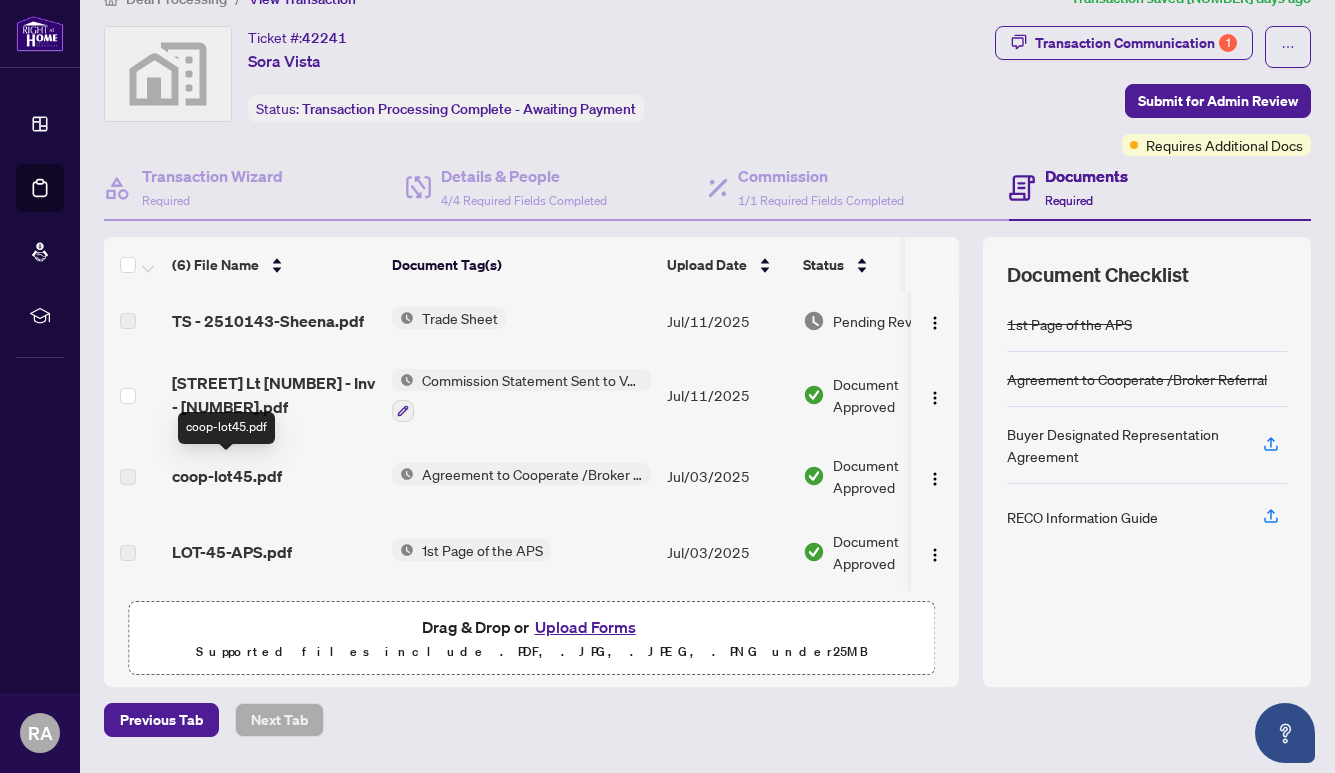 click on "coop-lot45.pdf" at bounding box center (227, 476) 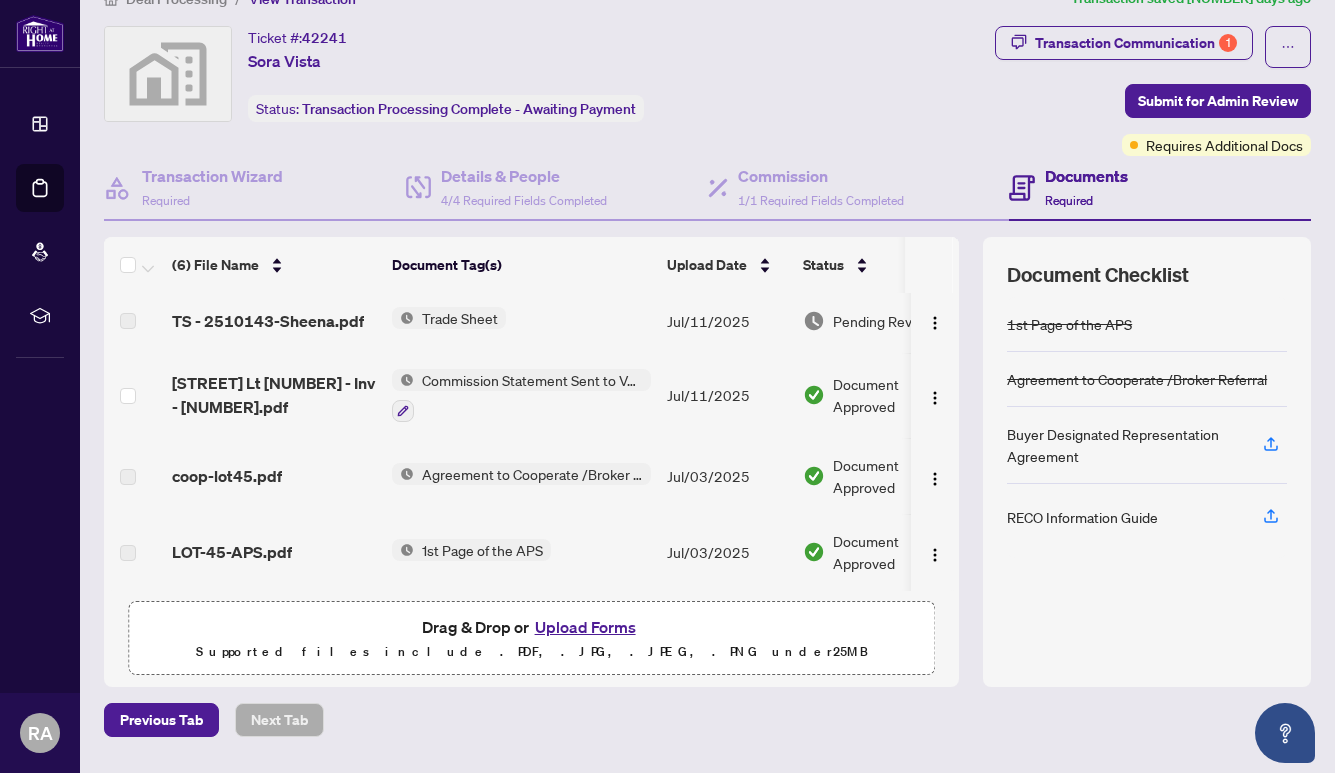 click on "Agreement to Cooperate /Broker Referral" at bounding box center (532, 474) 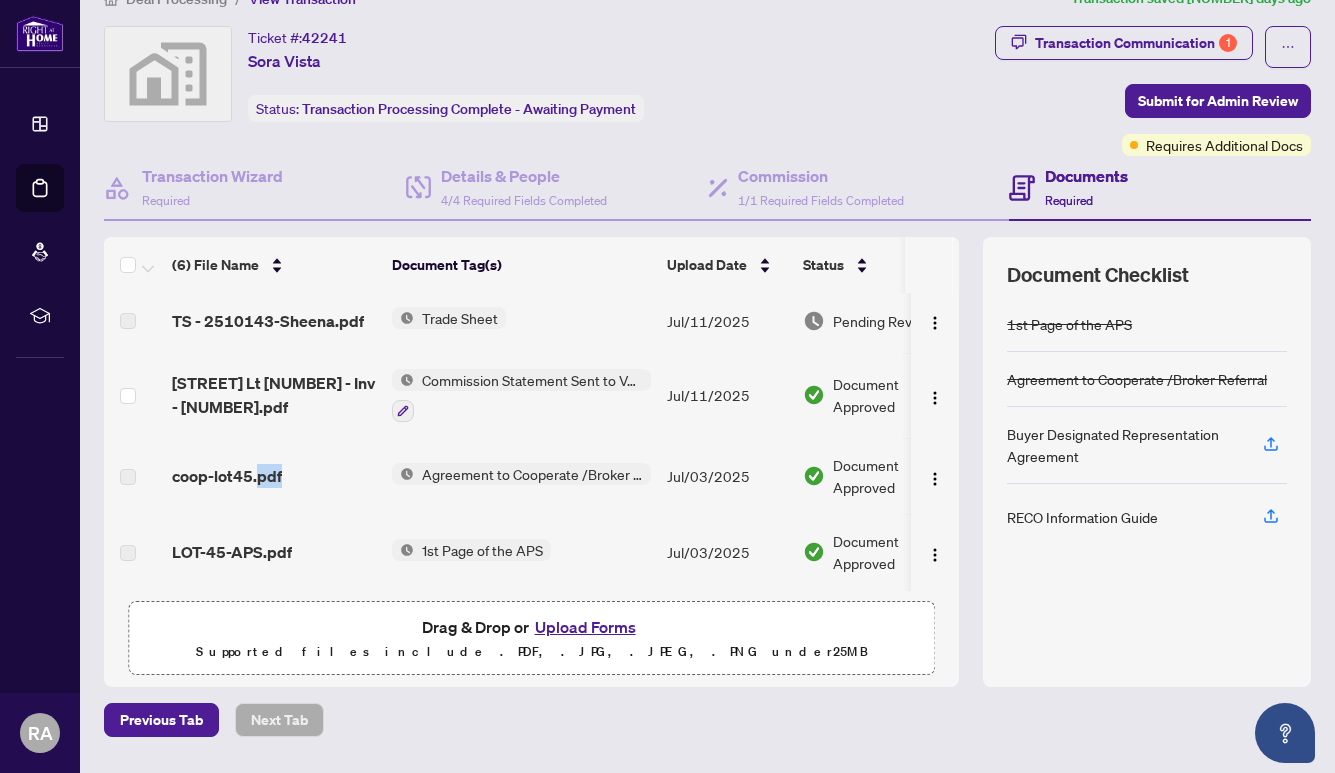 click on "coop-lot45.pdf" at bounding box center (227, 476) 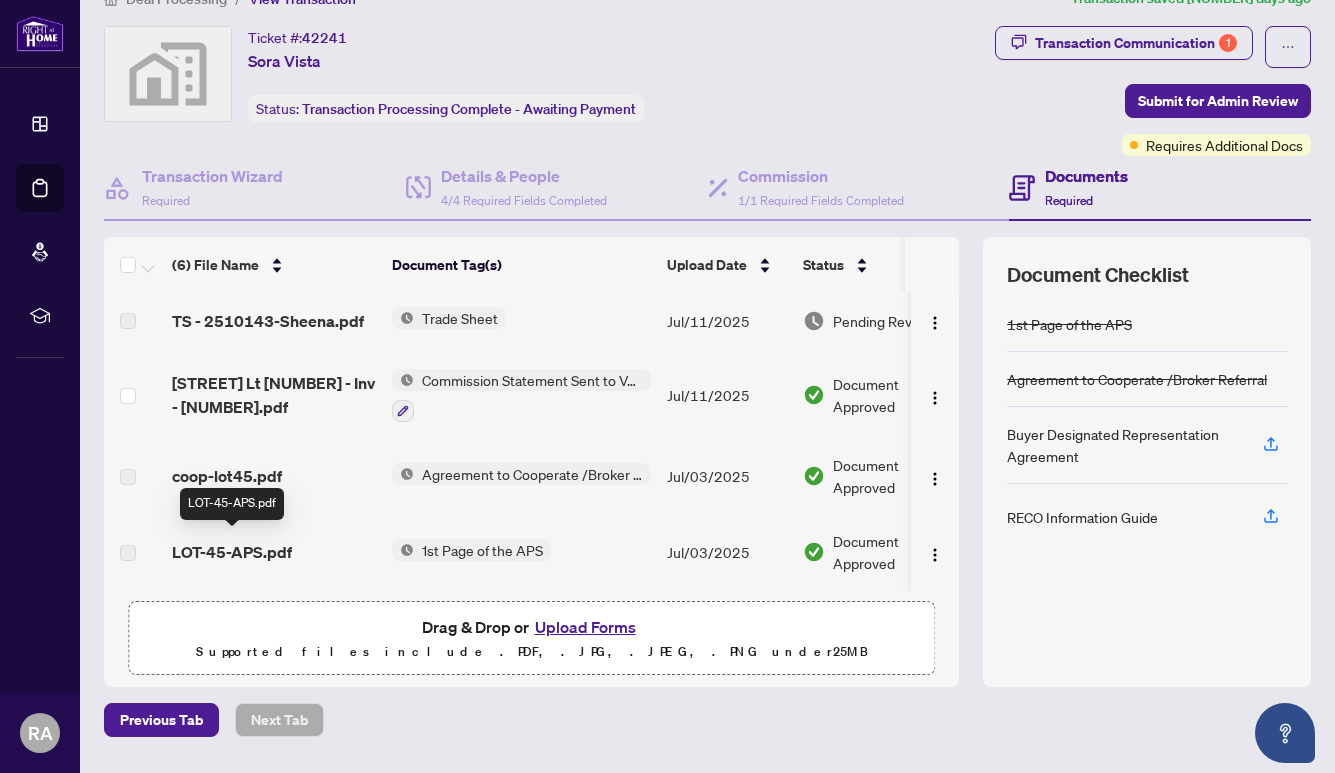 click on "LOT-45-APS.pdf" at bounding box center (232, 552) 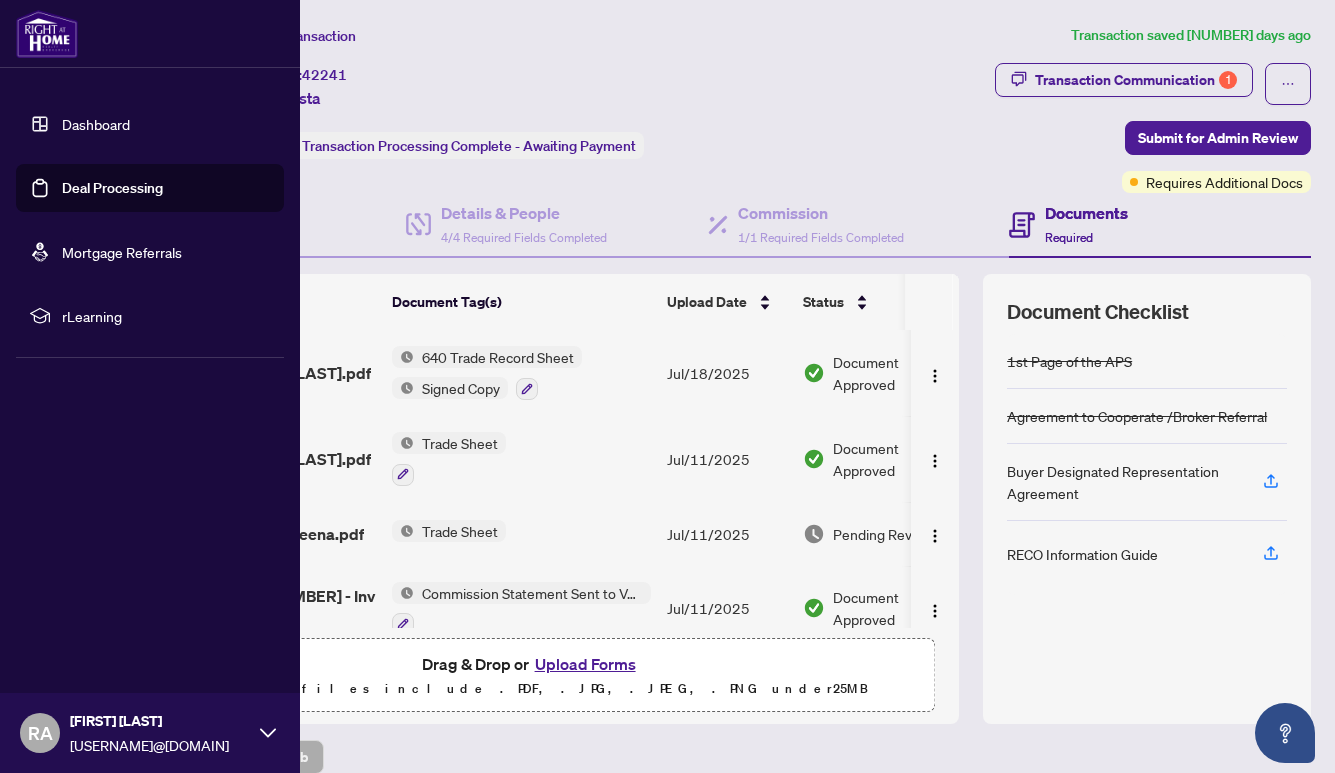 click on "Deal Processing" at bounding box center (112, 188) 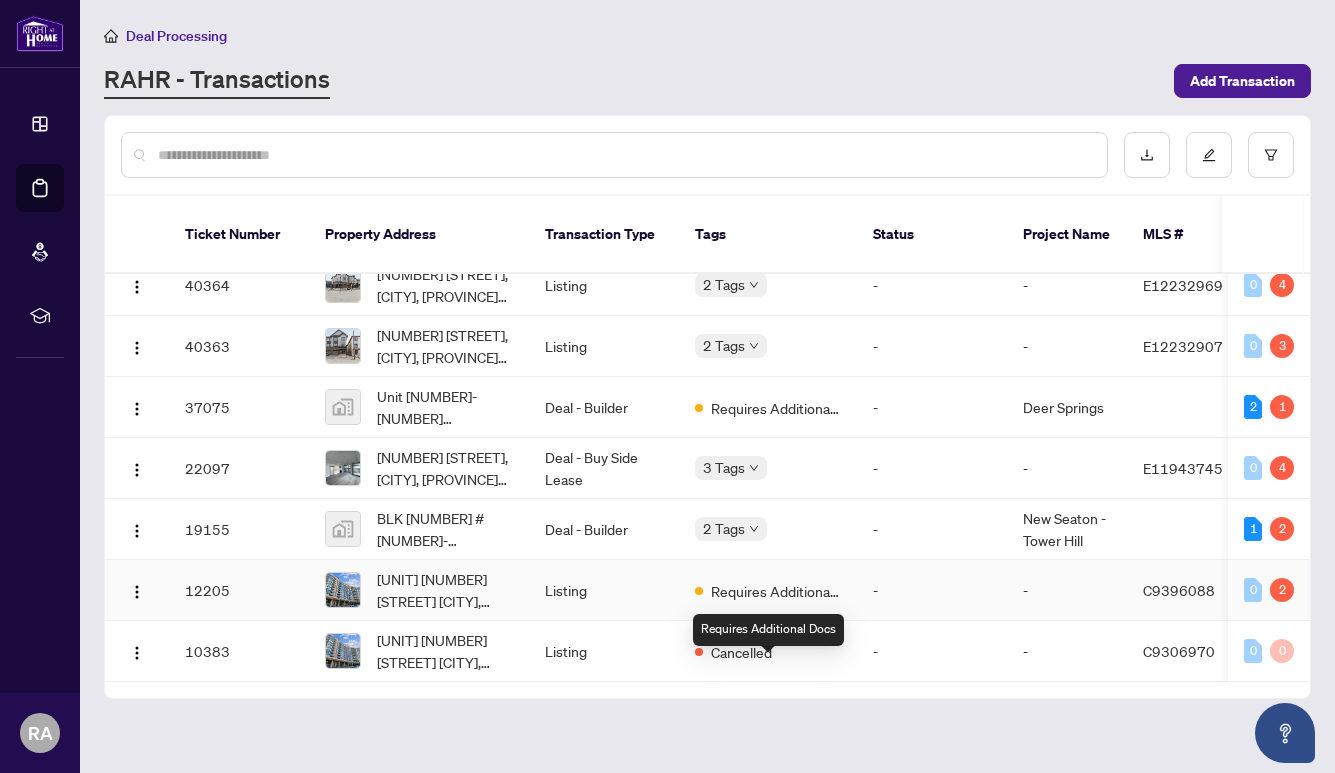 scroll, scrollTop: 0, scrollLeft: 0, axis: both 